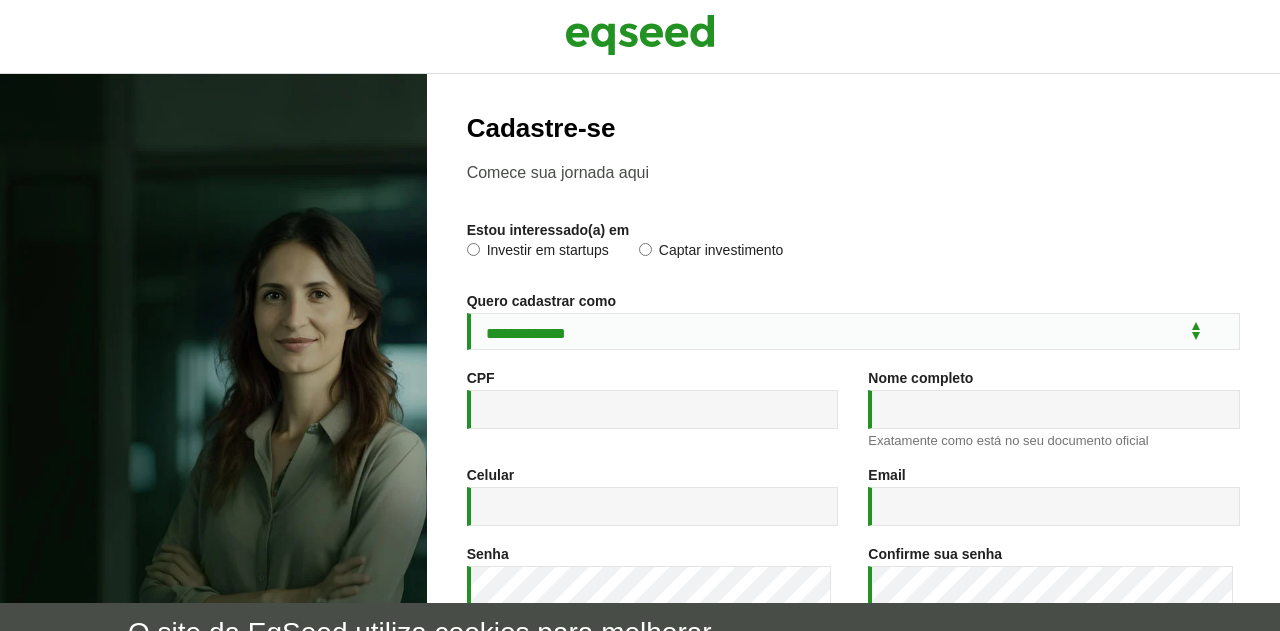 scroll, scrollTop: 0, scrollLeft: 0, axis: both 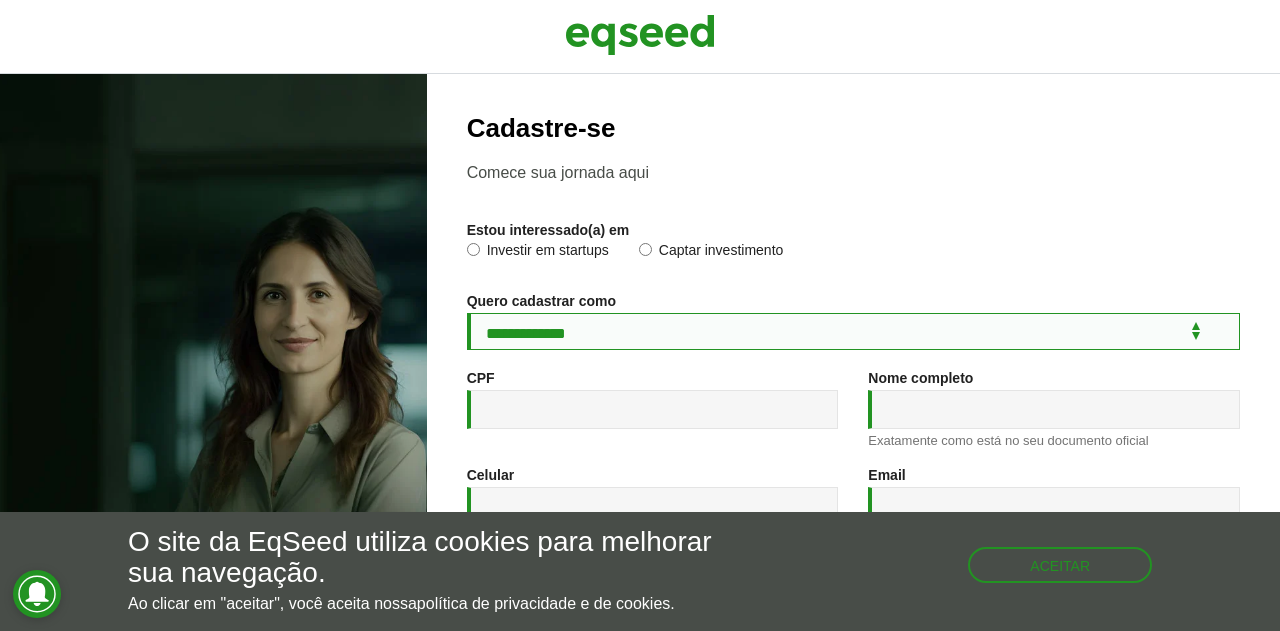 click on "**********" at bounding box center (853, 331) 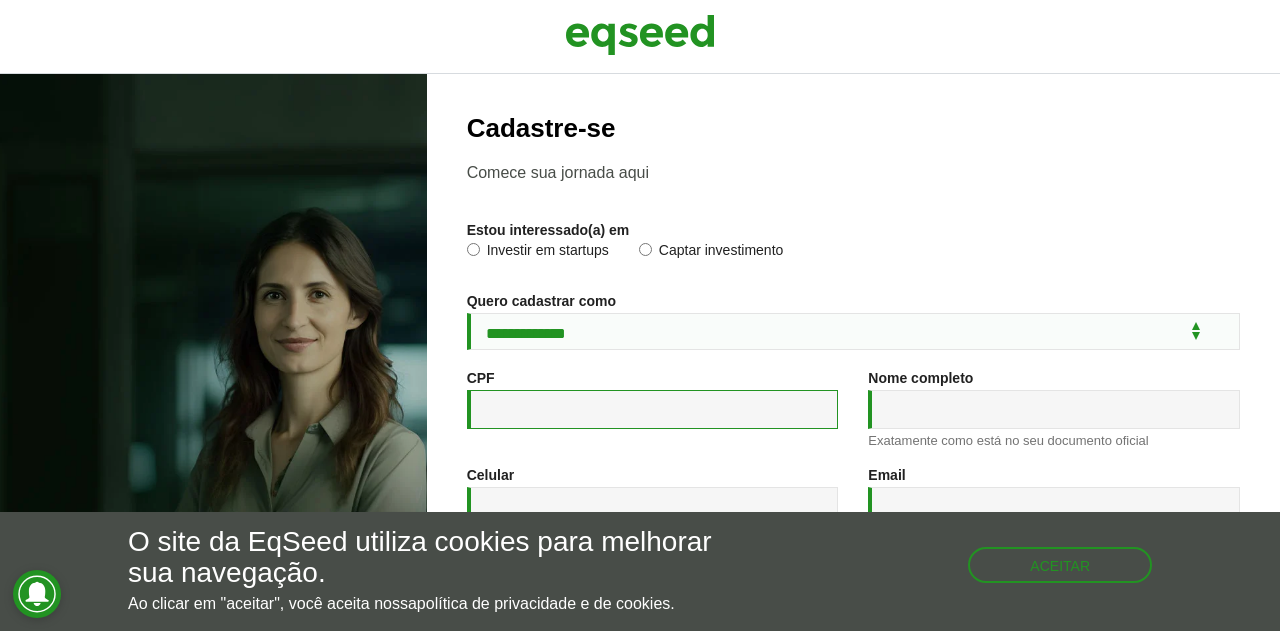 click on "CPF  *" at bounding box center [653, 409] 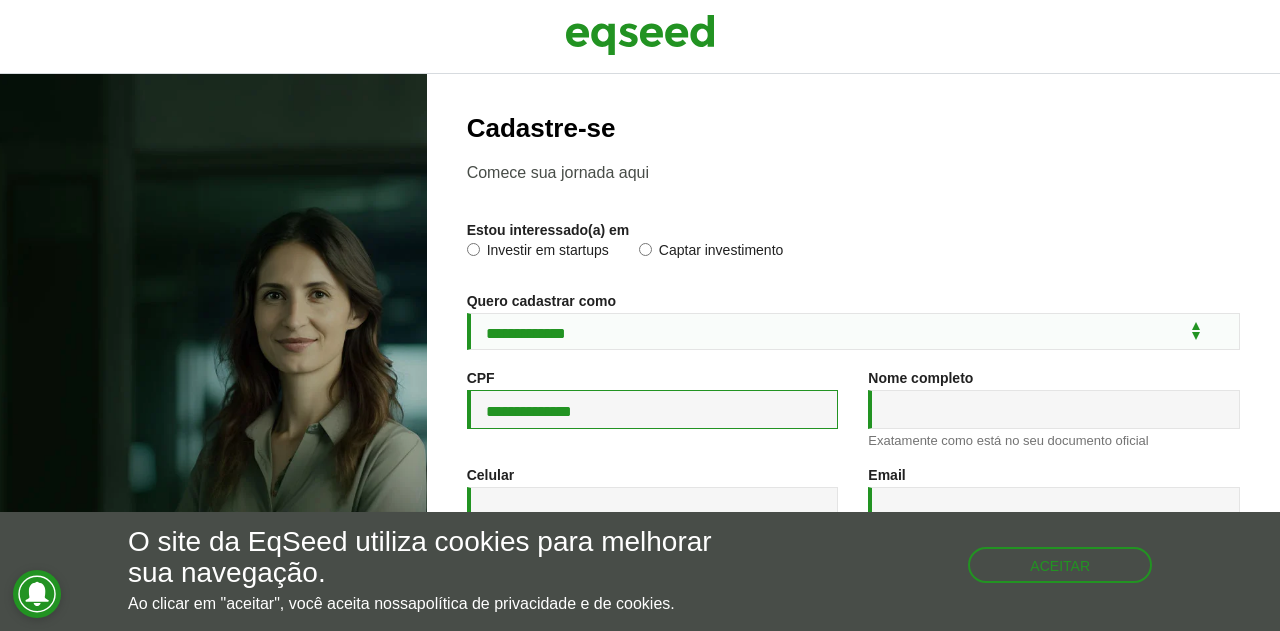 type on "**********" 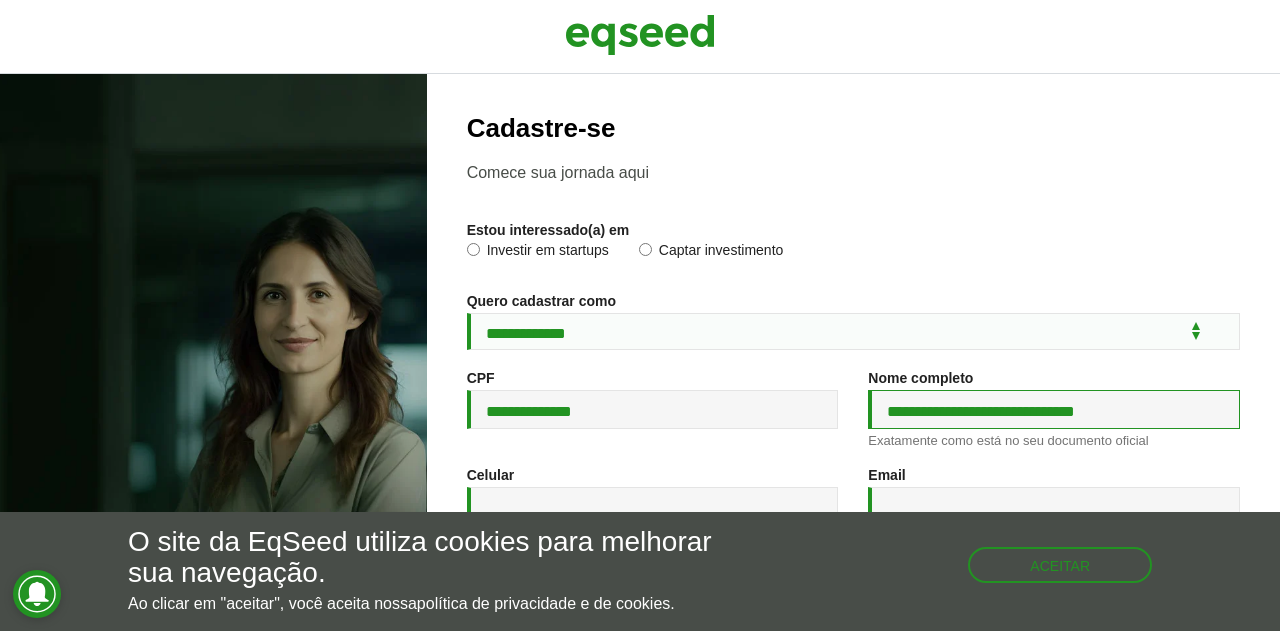 type on "**********" 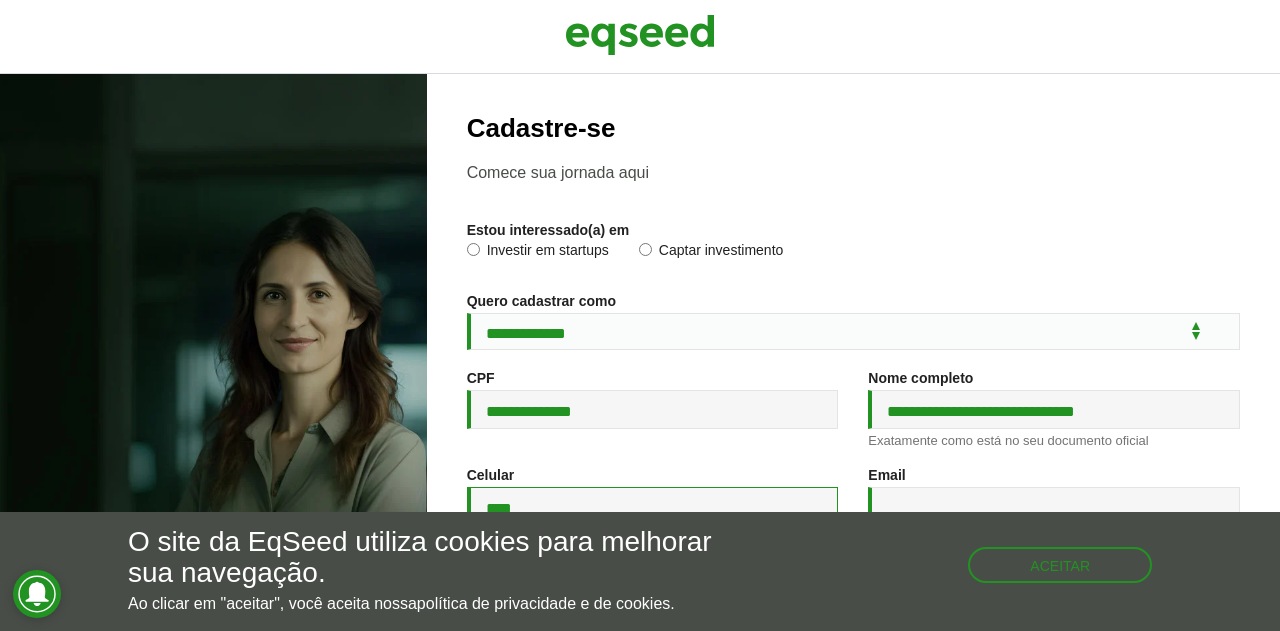scroll, scrollTop: 398, scrollLeft: 0, axis: vertical 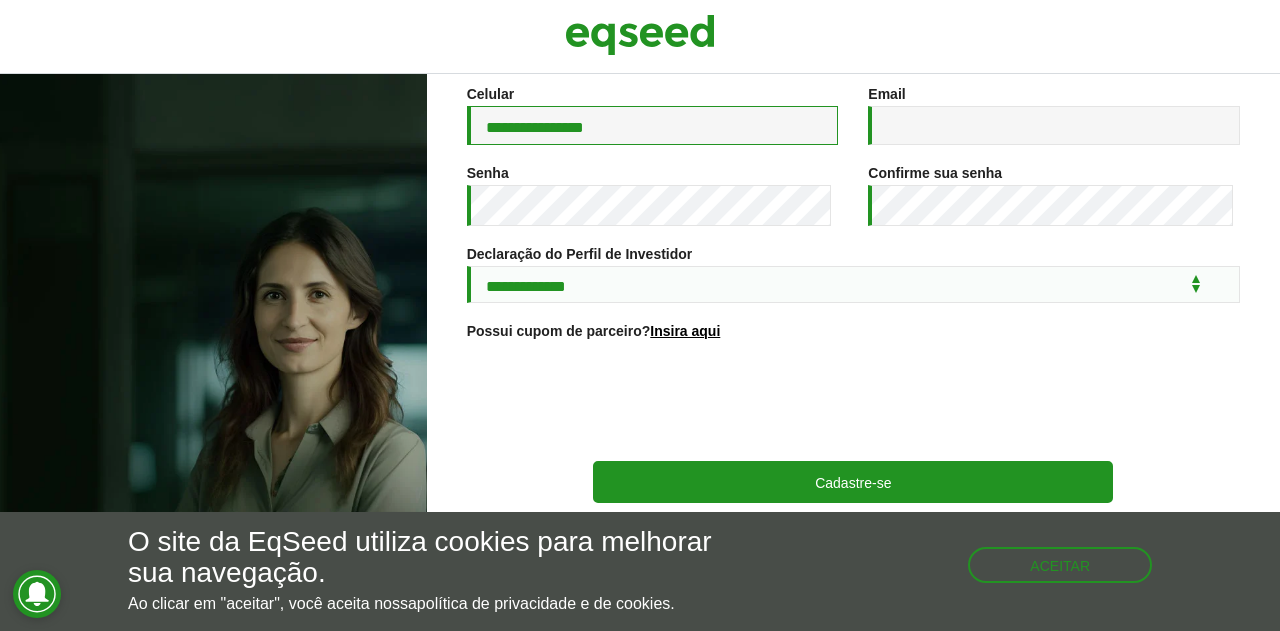 type on "**********" 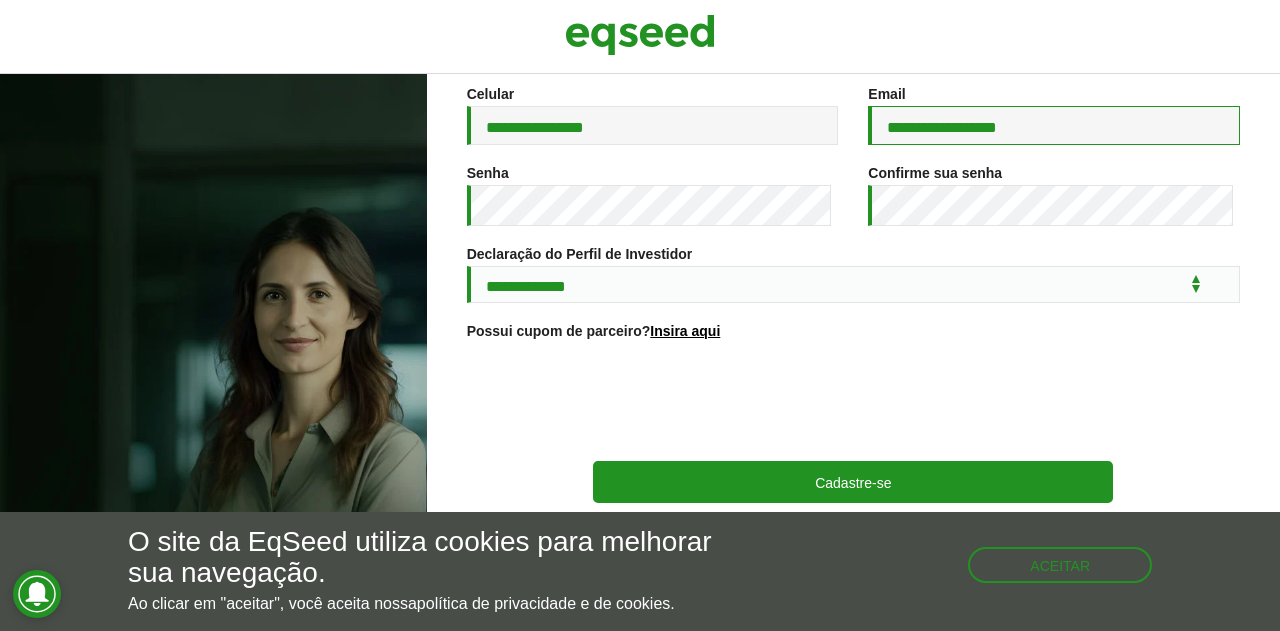 type on "**********" 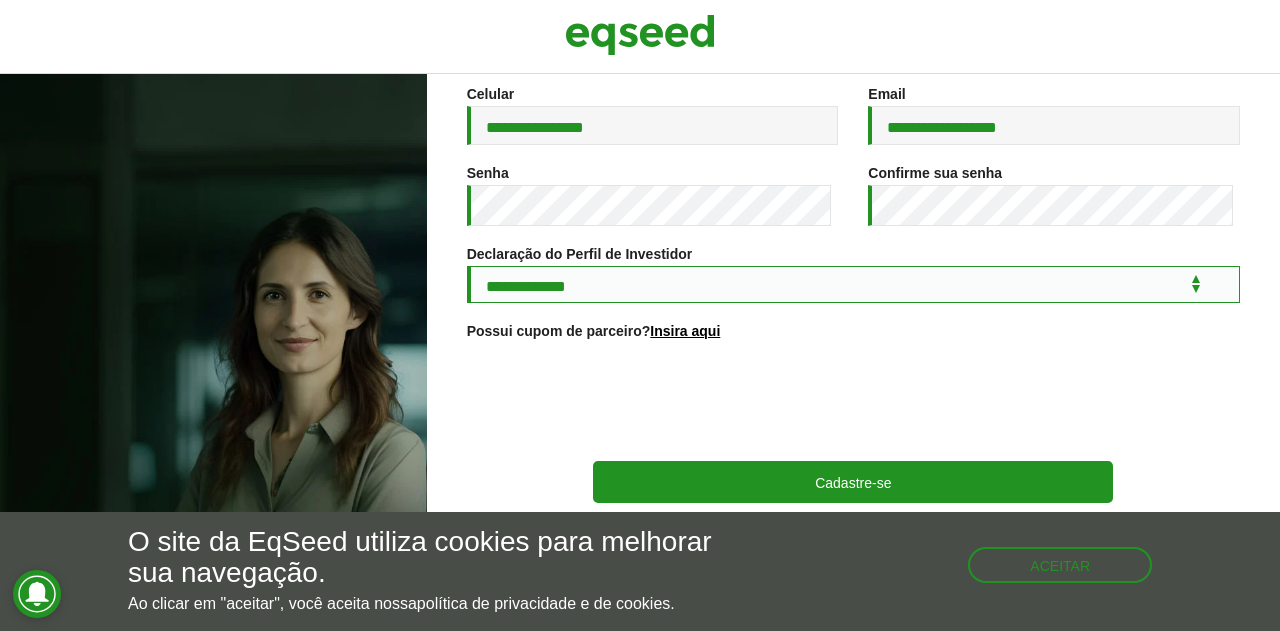 click on "**********" at bounding box center (853, 284) 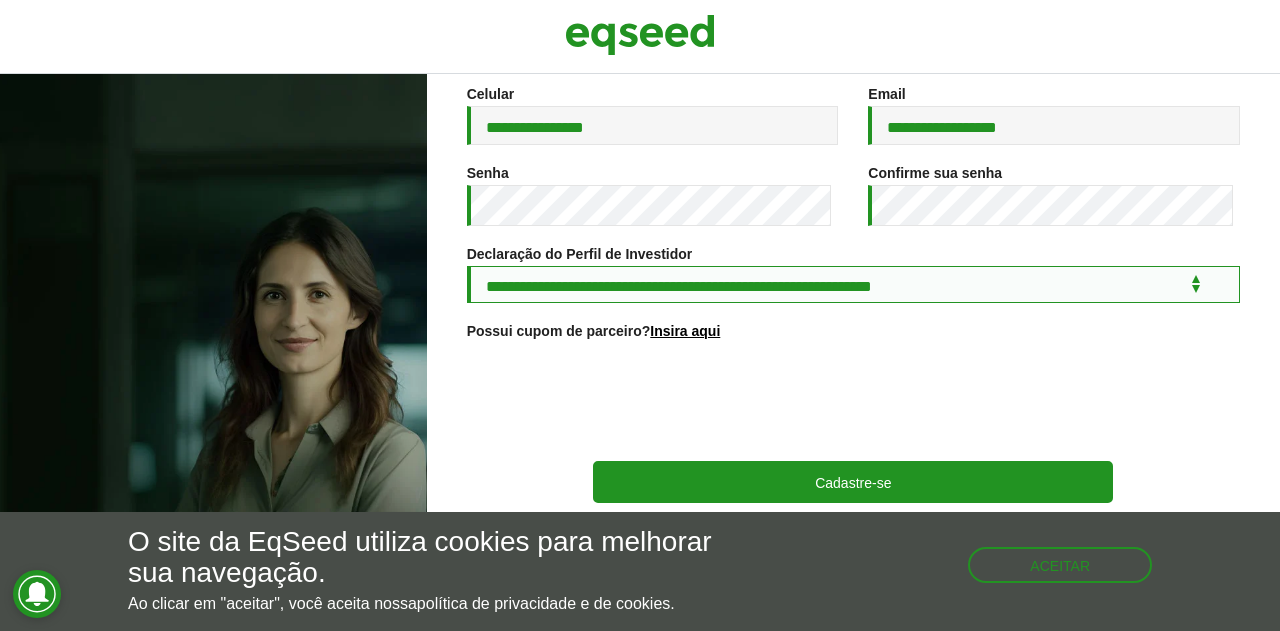 click on "**********" at bounding box center [853, 284] 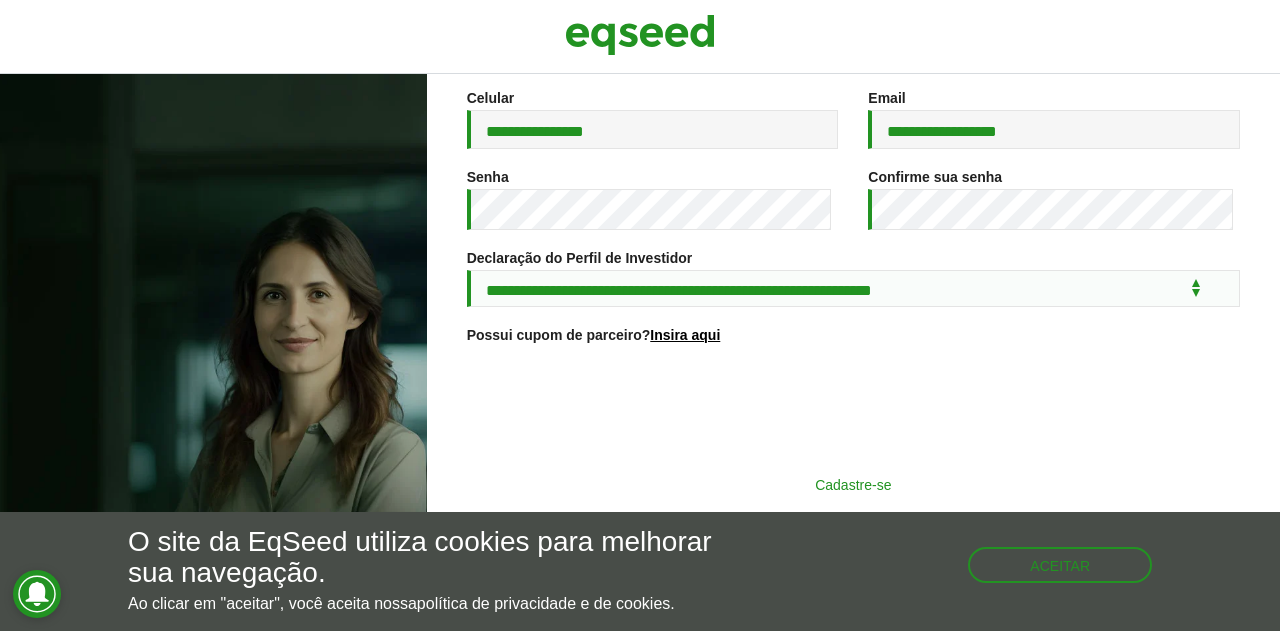 click on "**********" at bounding box center [853, 154] 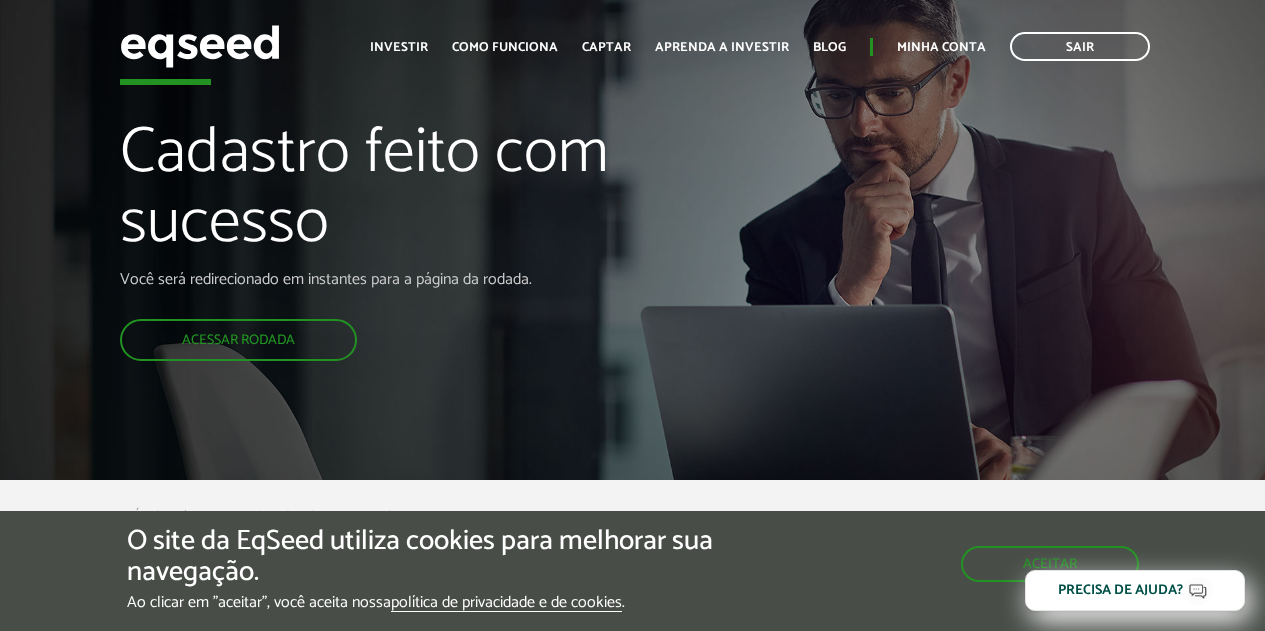scroll, scrollTop: 0, scrollLeft: 0, axis: both 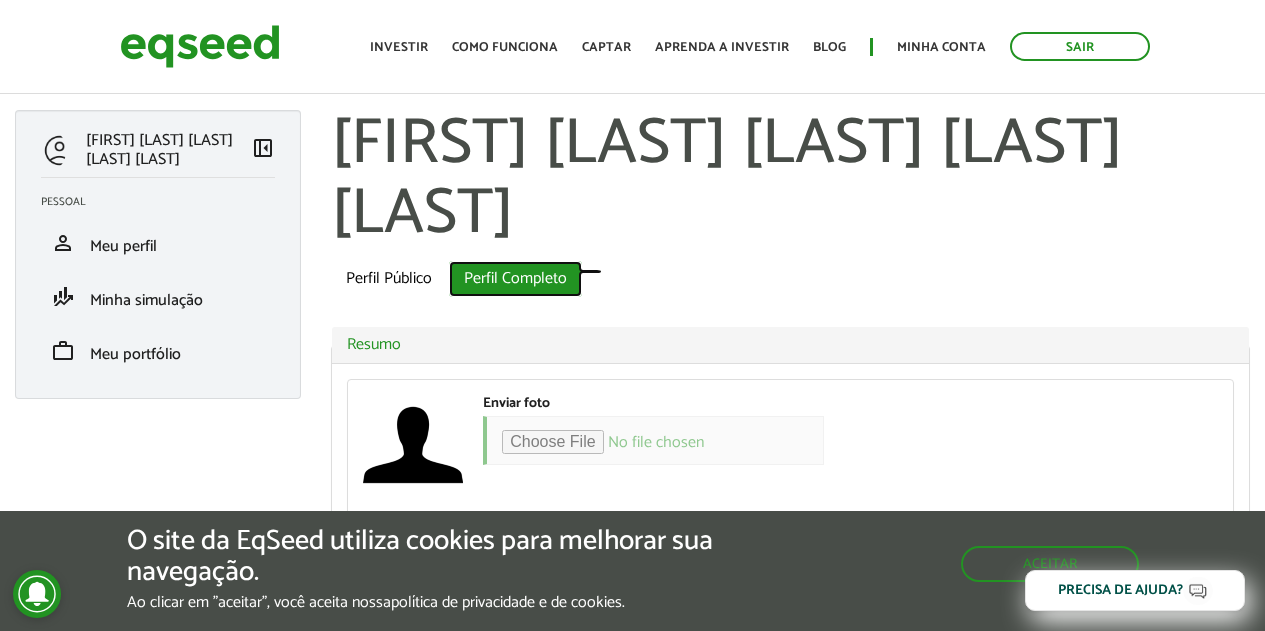 click on "Perfil Completo (aba ativa)" at bounding box center [515, 279] 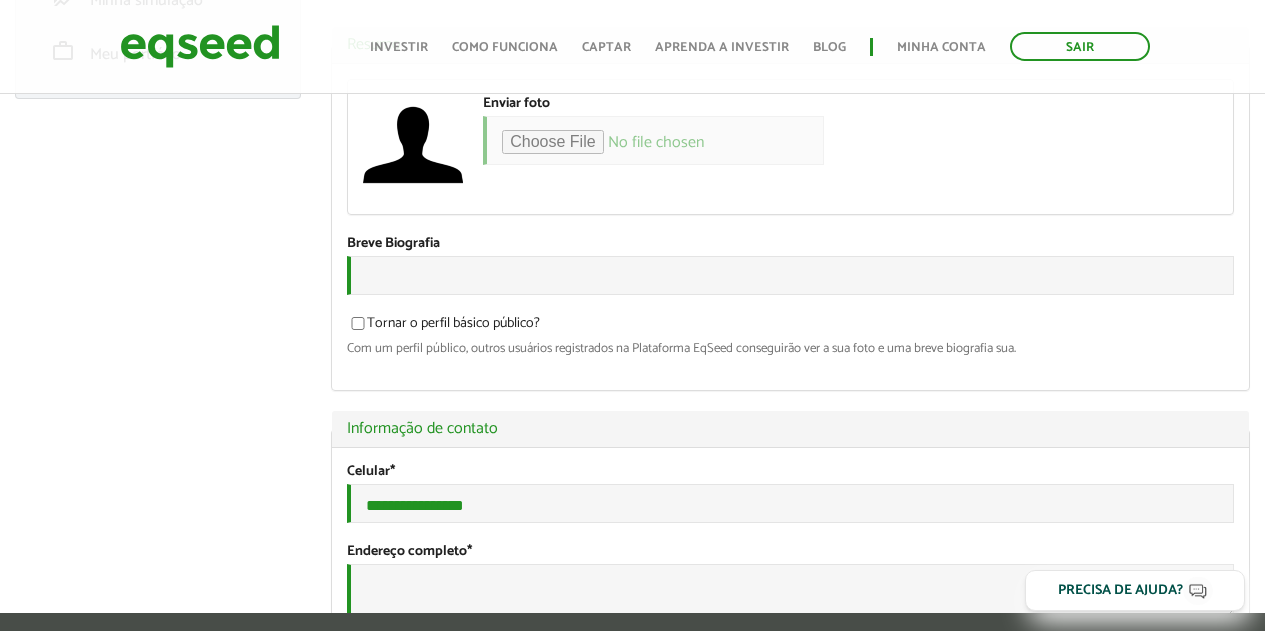 scroll, scrollTop: 0, scrollLeft: 0, axis: both 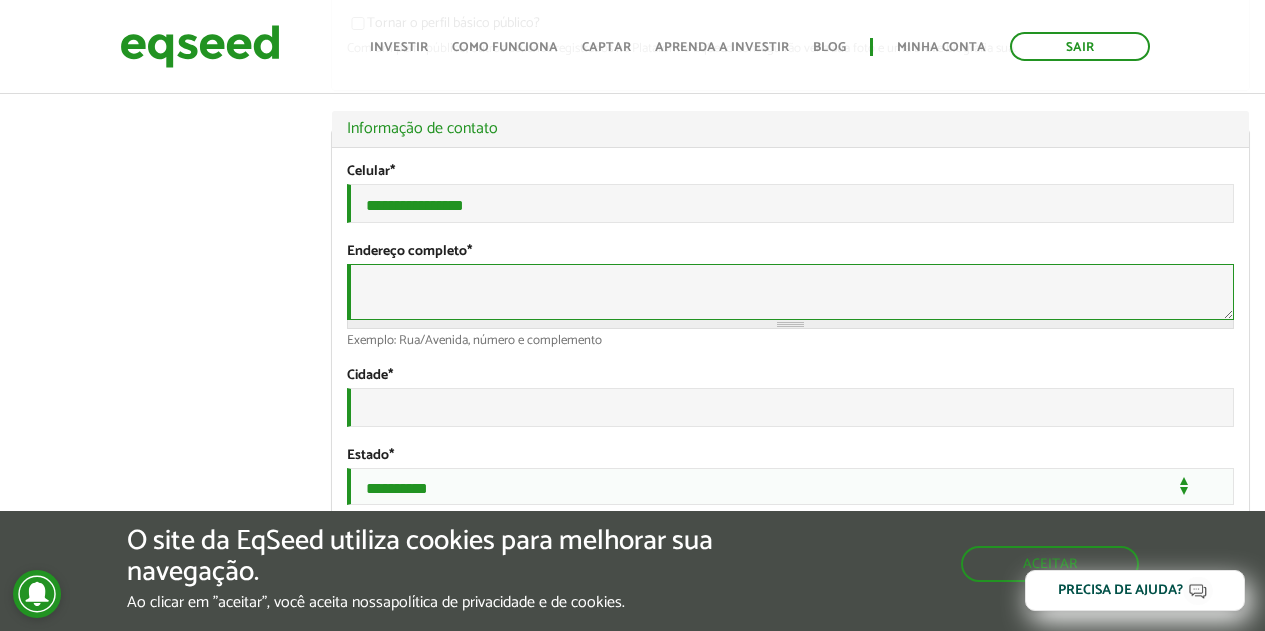 click on "Endereço completo  *" at bounding box center [790, 292] 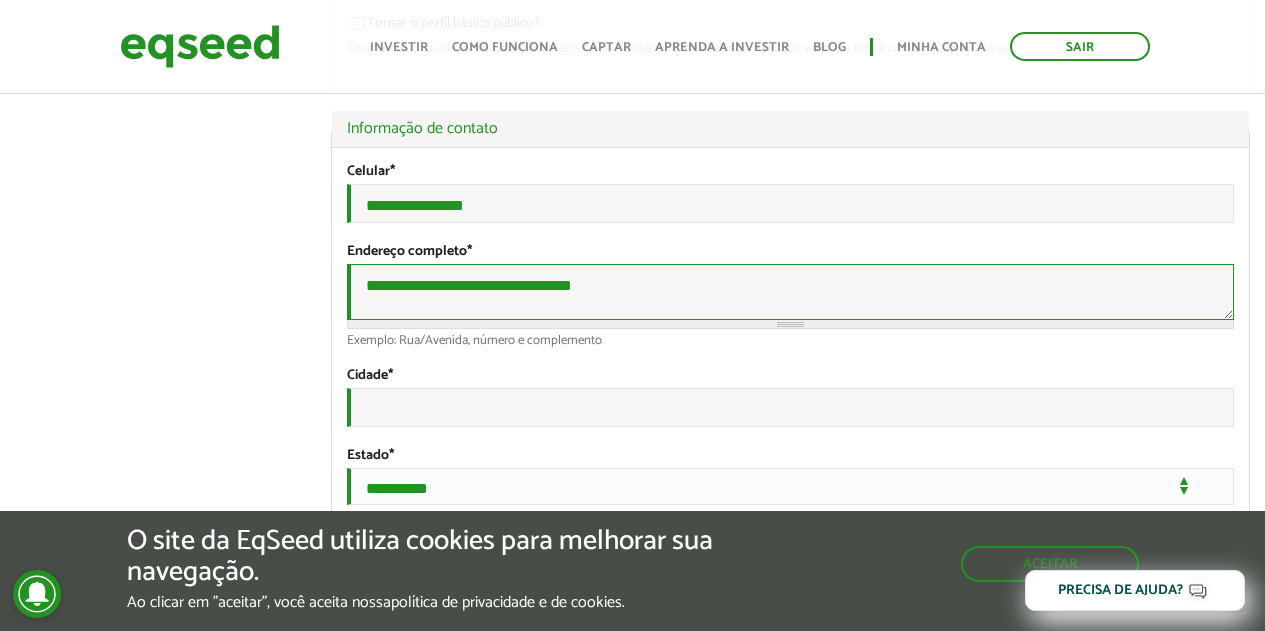 type on "**********" 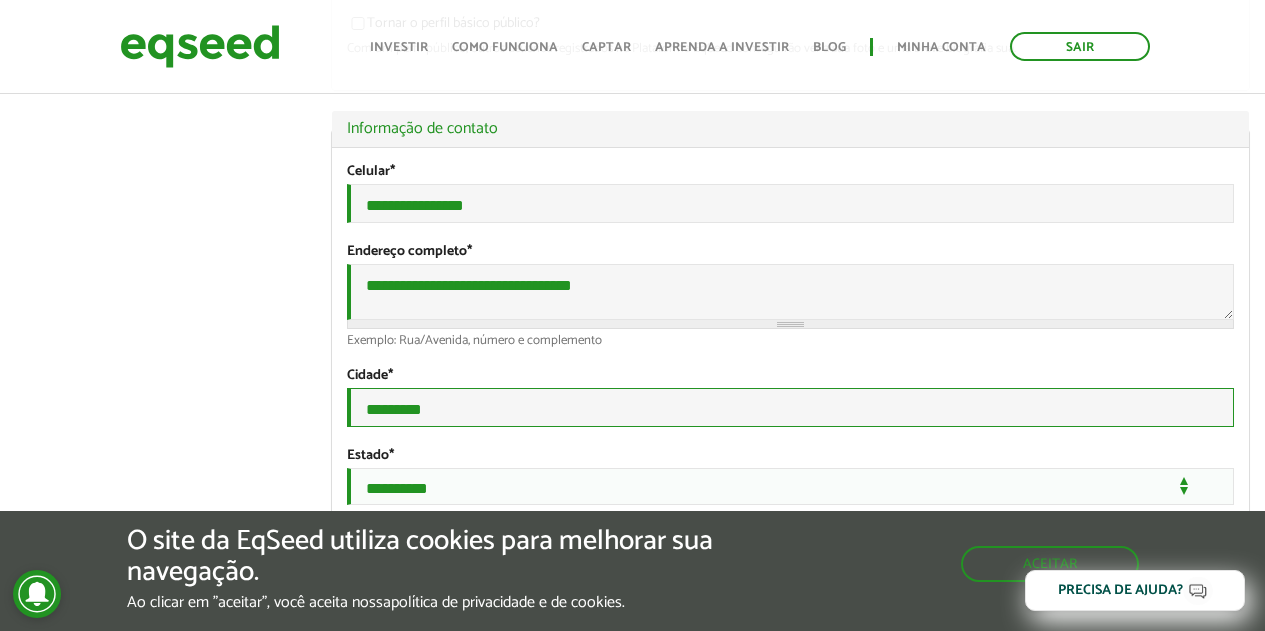 type on "*********" 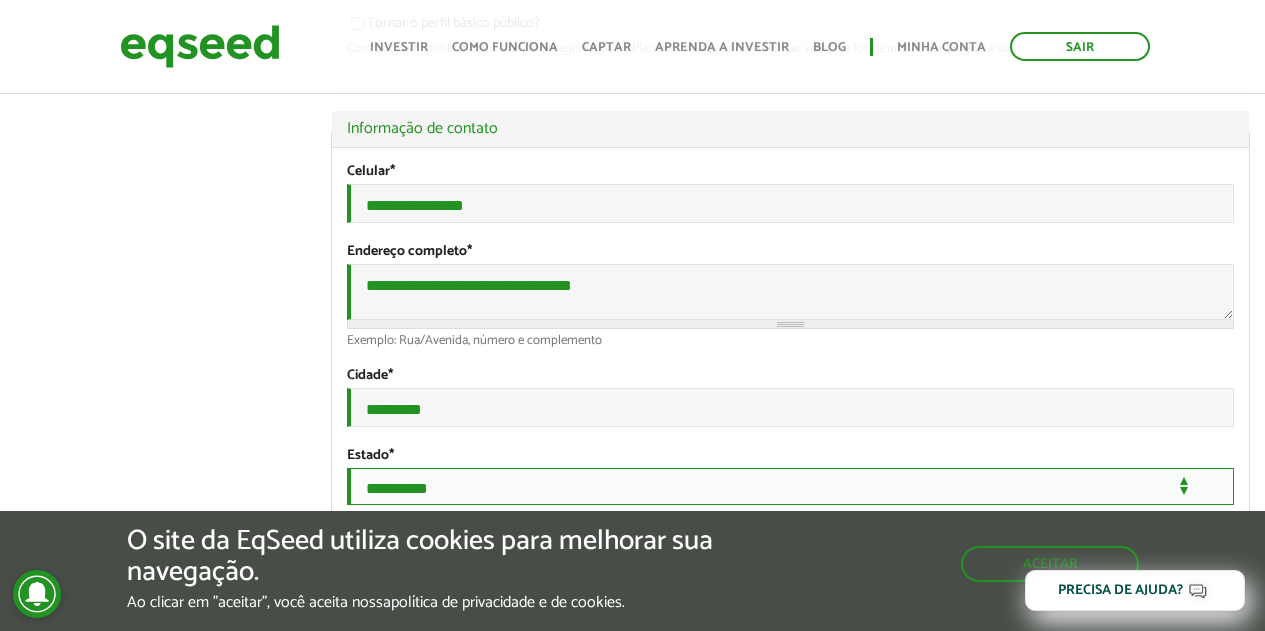 scroll, scrollTop: 800, scrollLeft: 0, axis: vertical 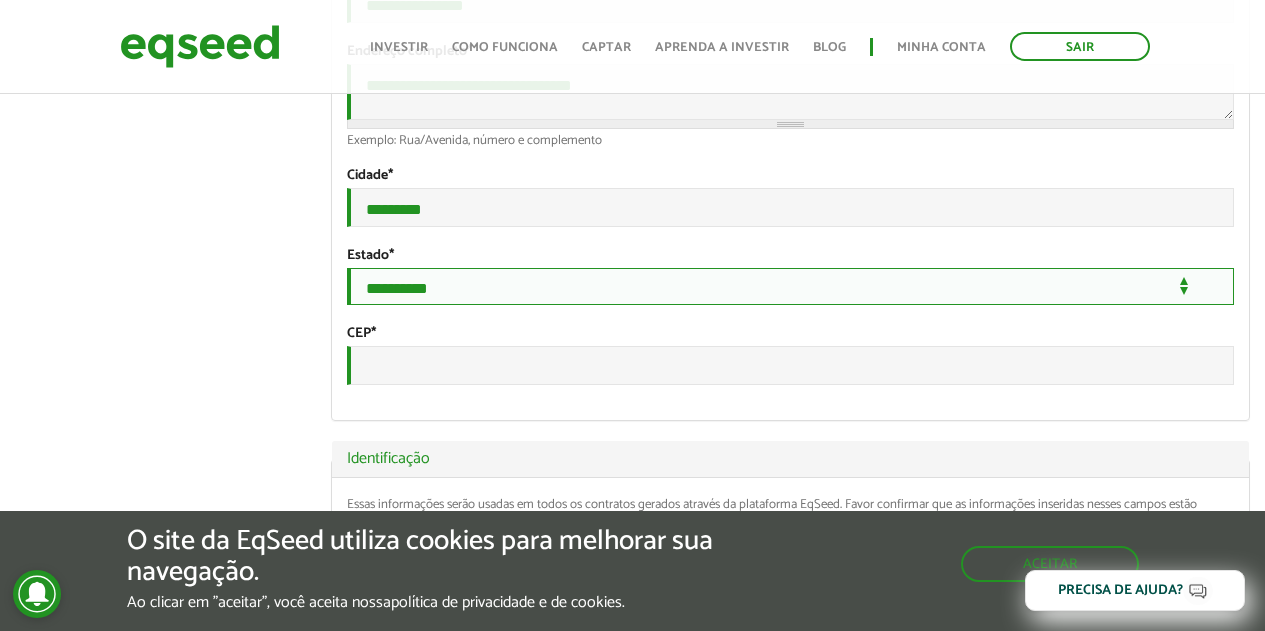 click on "**********" at bounding box center (790, 286) 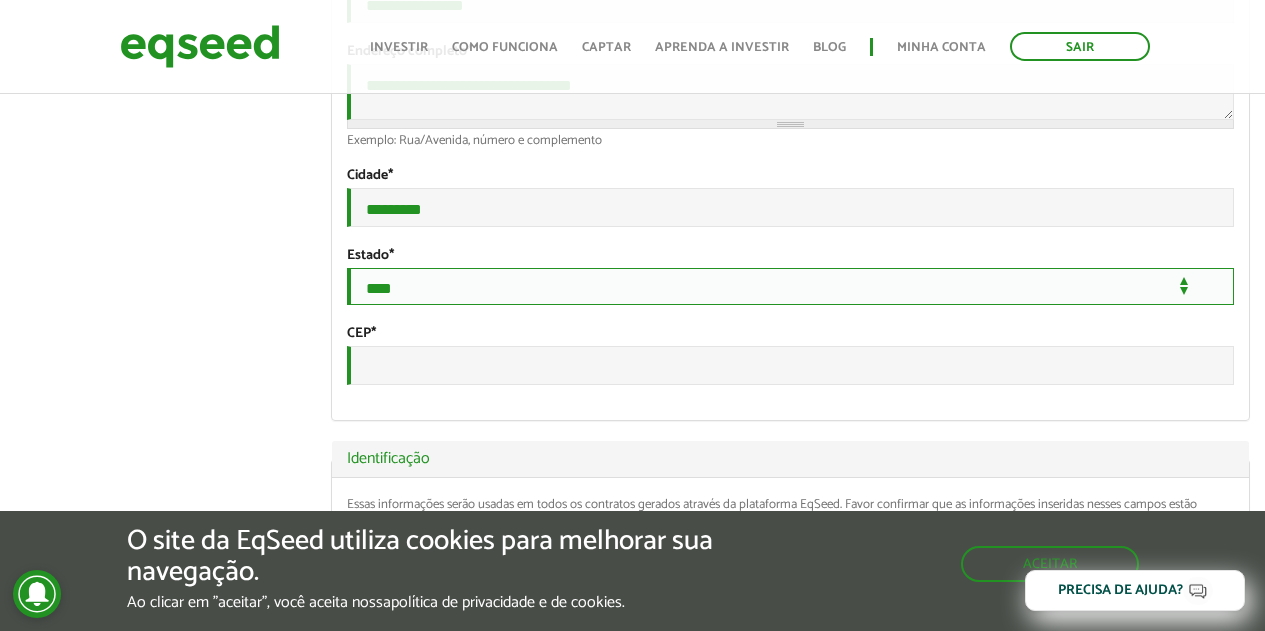 click on "**********" at bounding box center [790, 286] 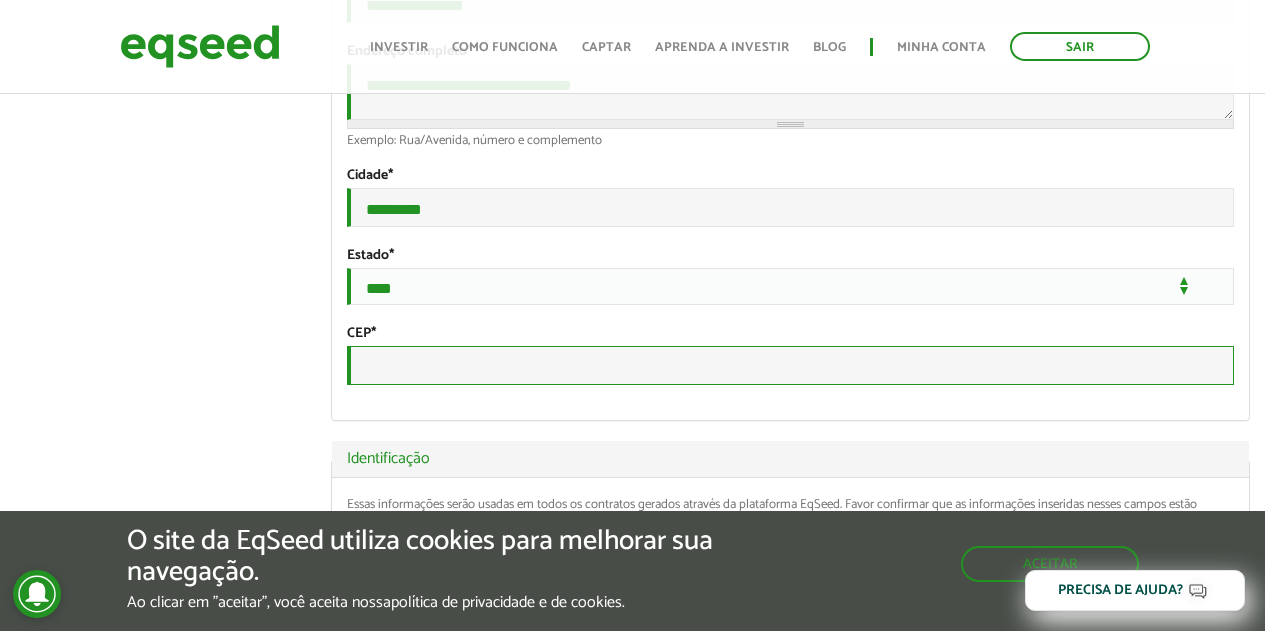 click on "CEP  *" at bounding box center (790, 365) 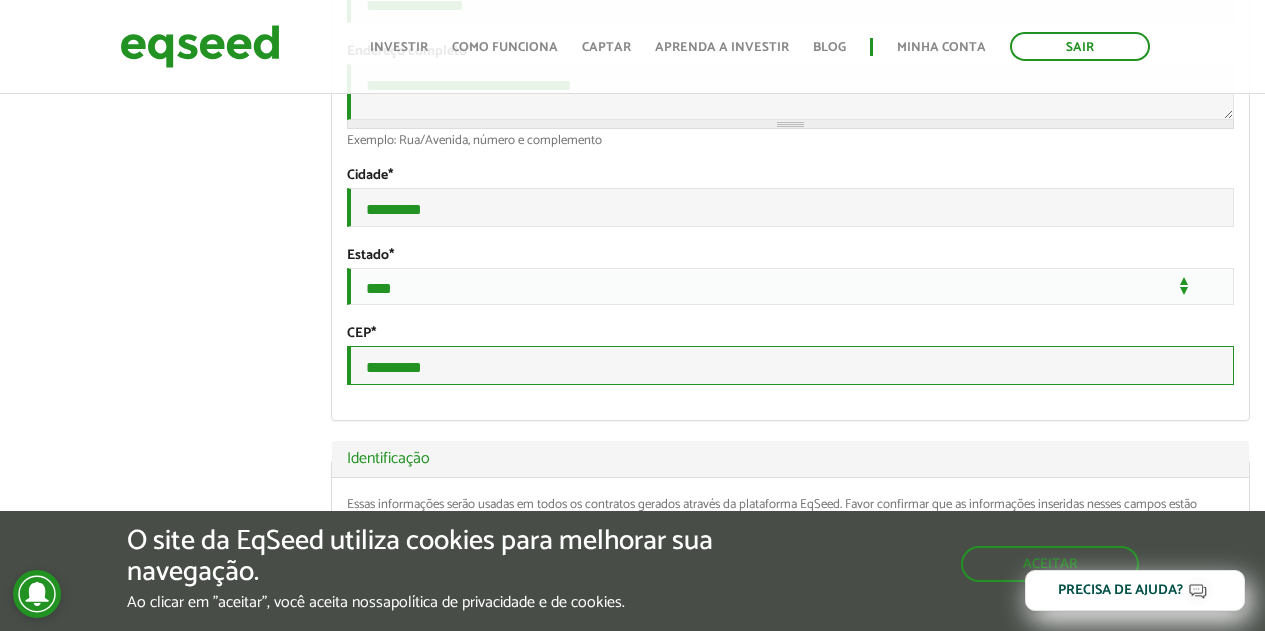 type on "*********" 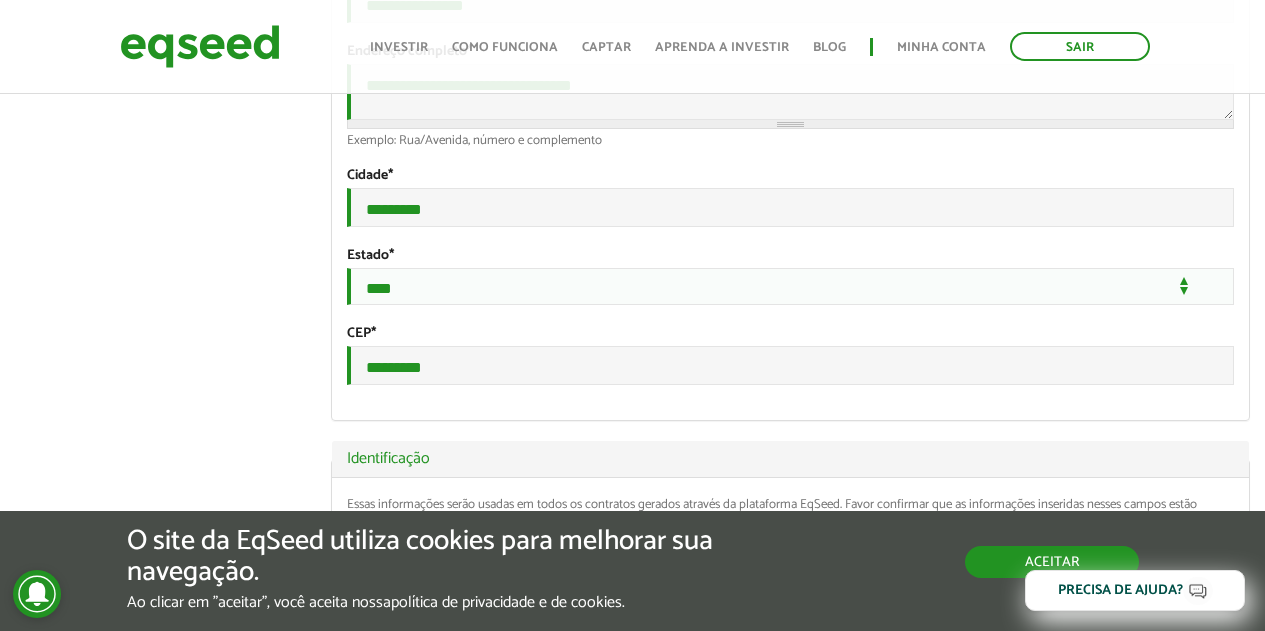 click on "Aceitar" at bounding box center (1052, 562) 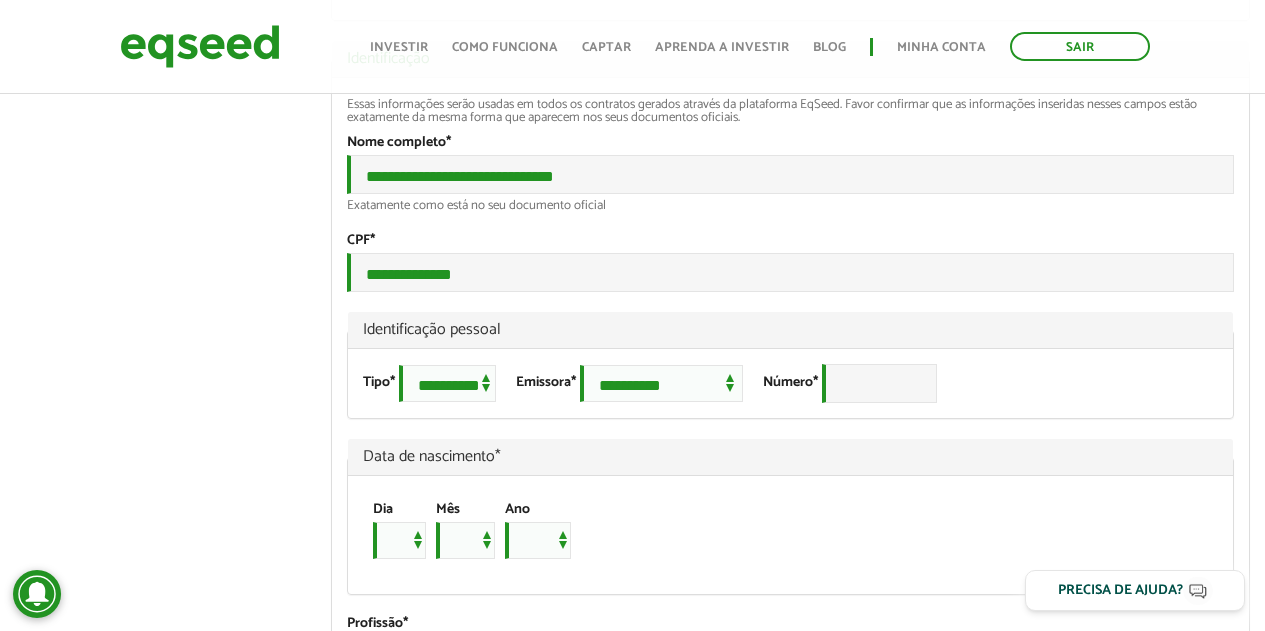 scroll, scrollTop: 1300, scrollLeft: 0, axis: vertical 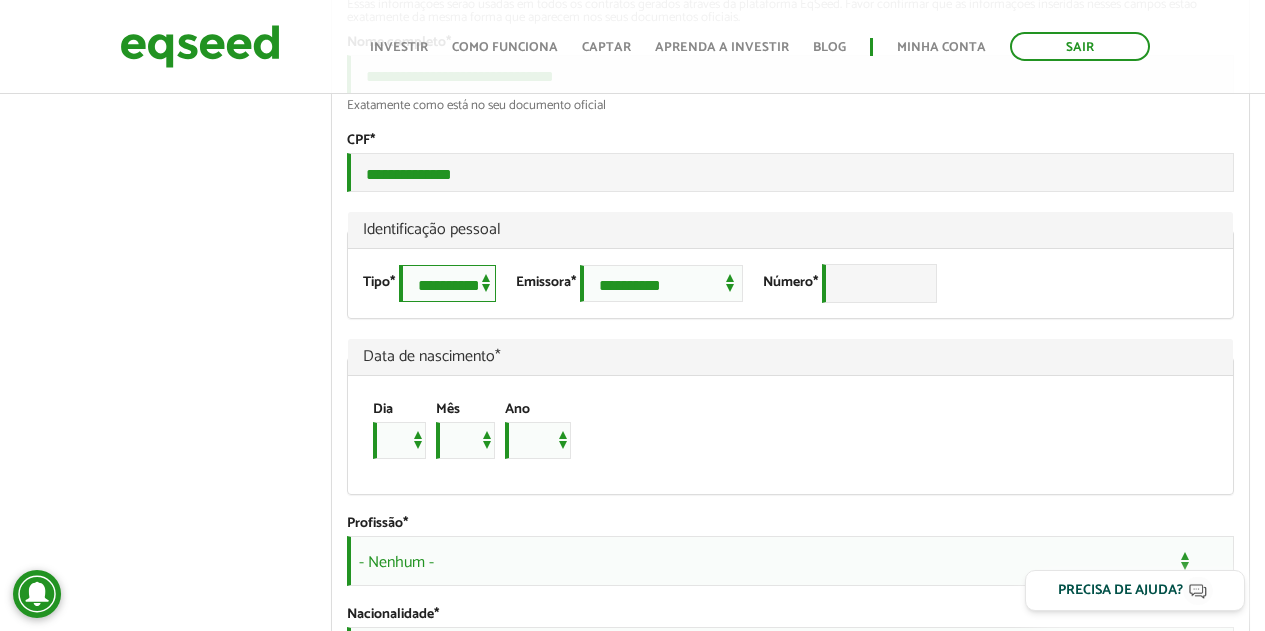 click on "**********" at bounding box center (447, 283) 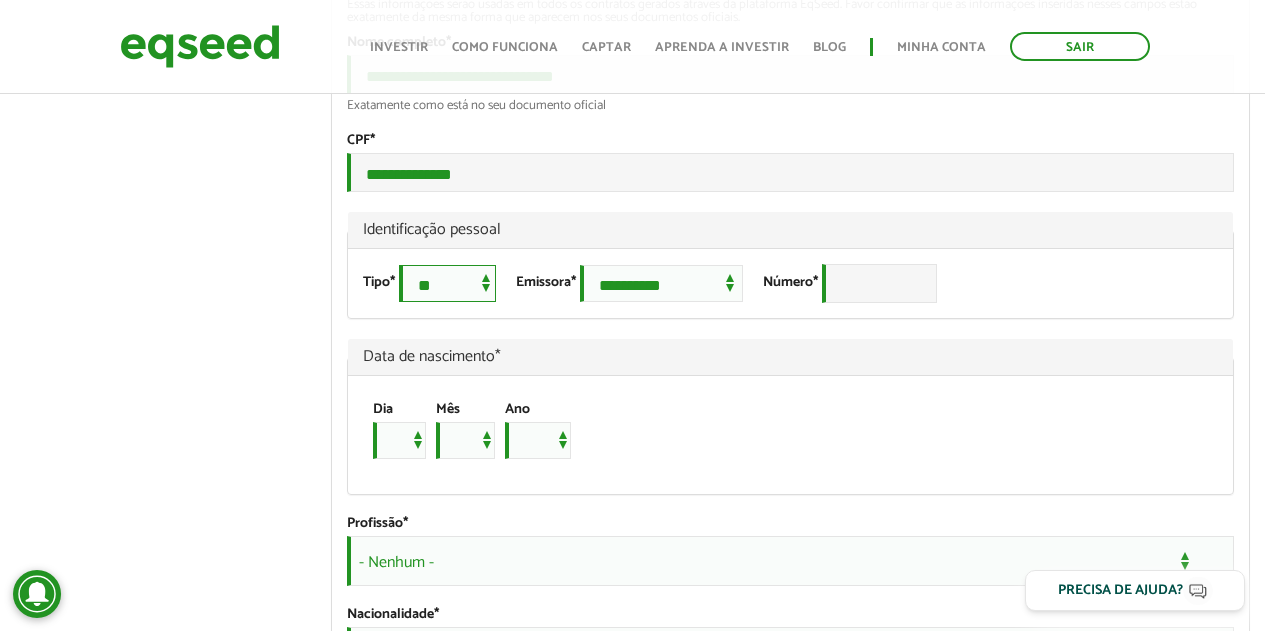 click on "**********" at bounding box center [447, 283] 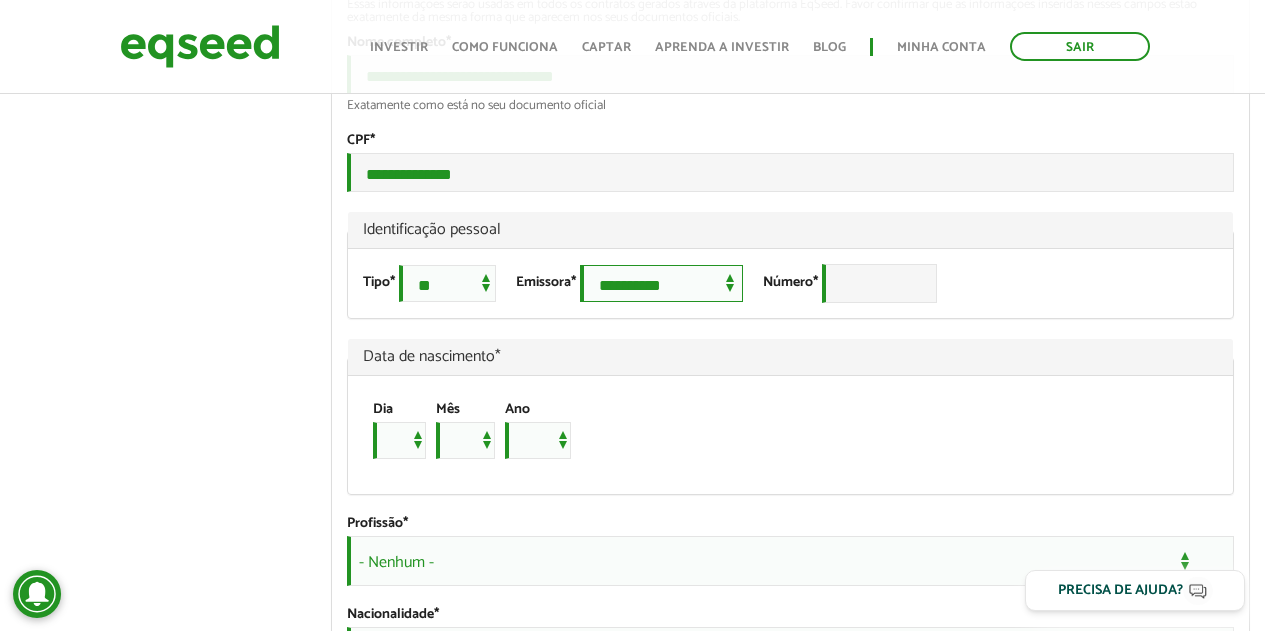 click on "**********" at bounding box center (661, 283) 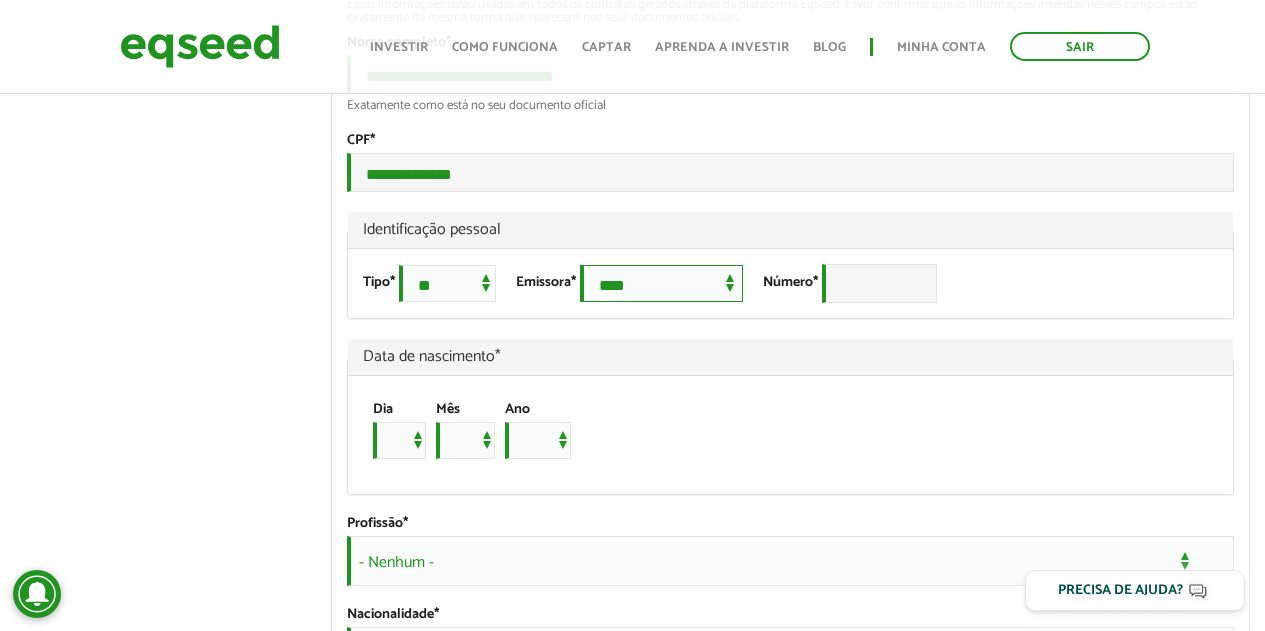 click on "**********" at bounding box center [661, 283] 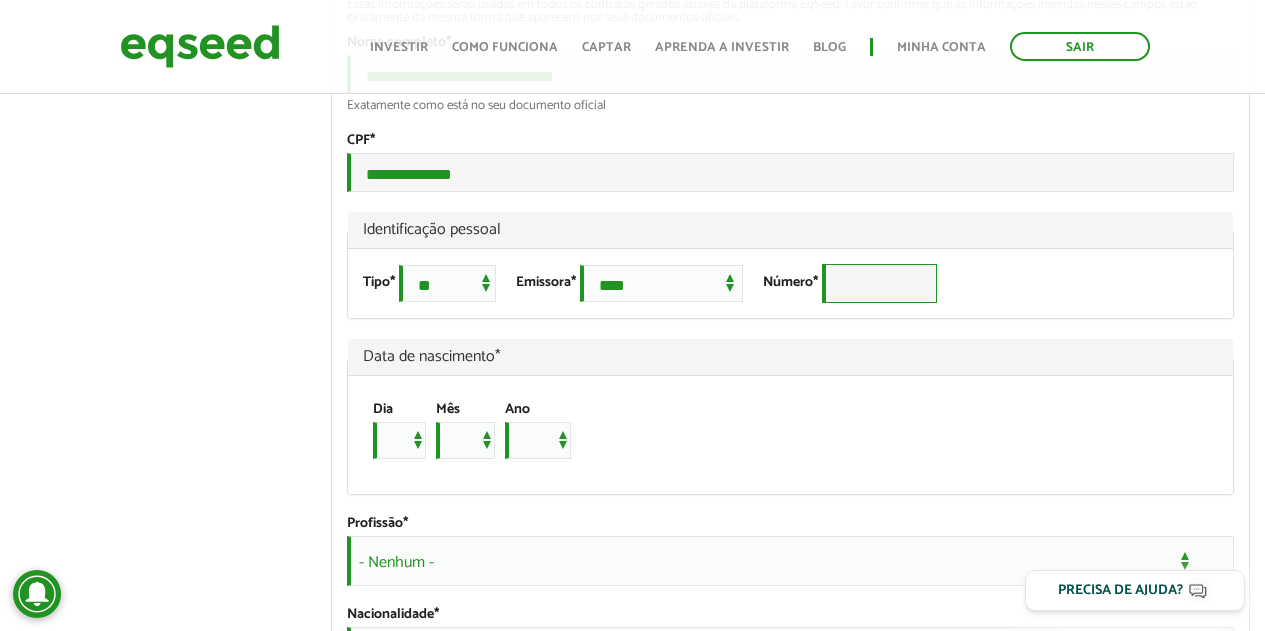 click on "Número  *" at bounding box center [879, 283] 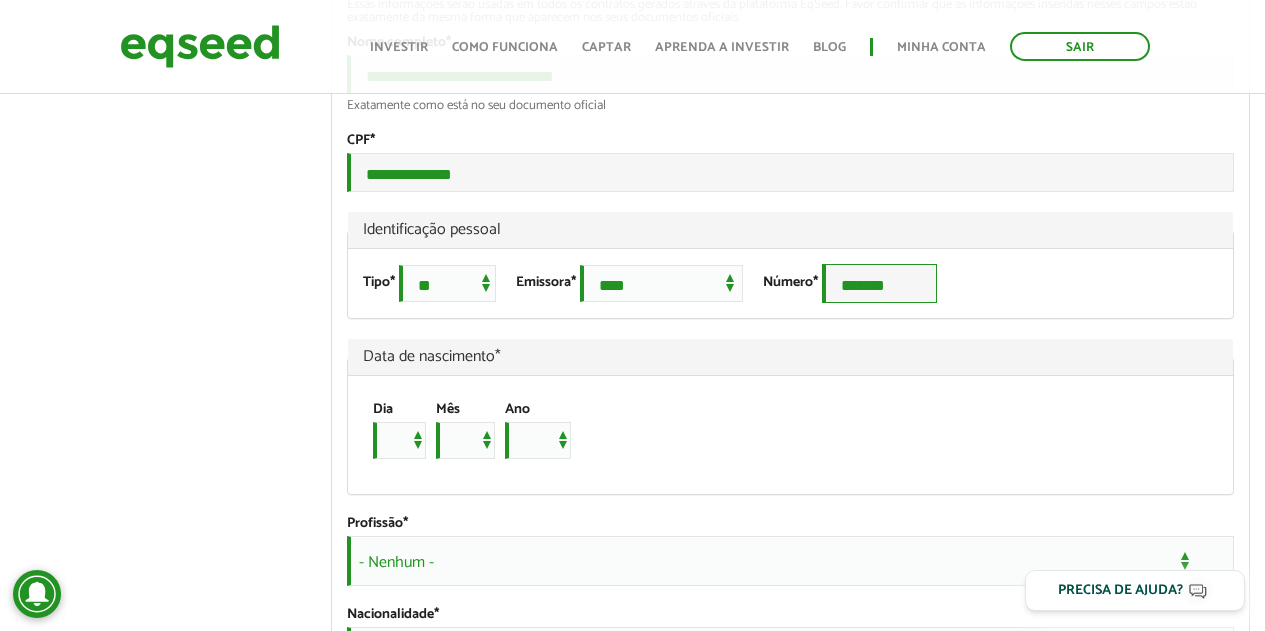 scroll, scrollTop: 1400, scrollLeft: 0, axis: vertical 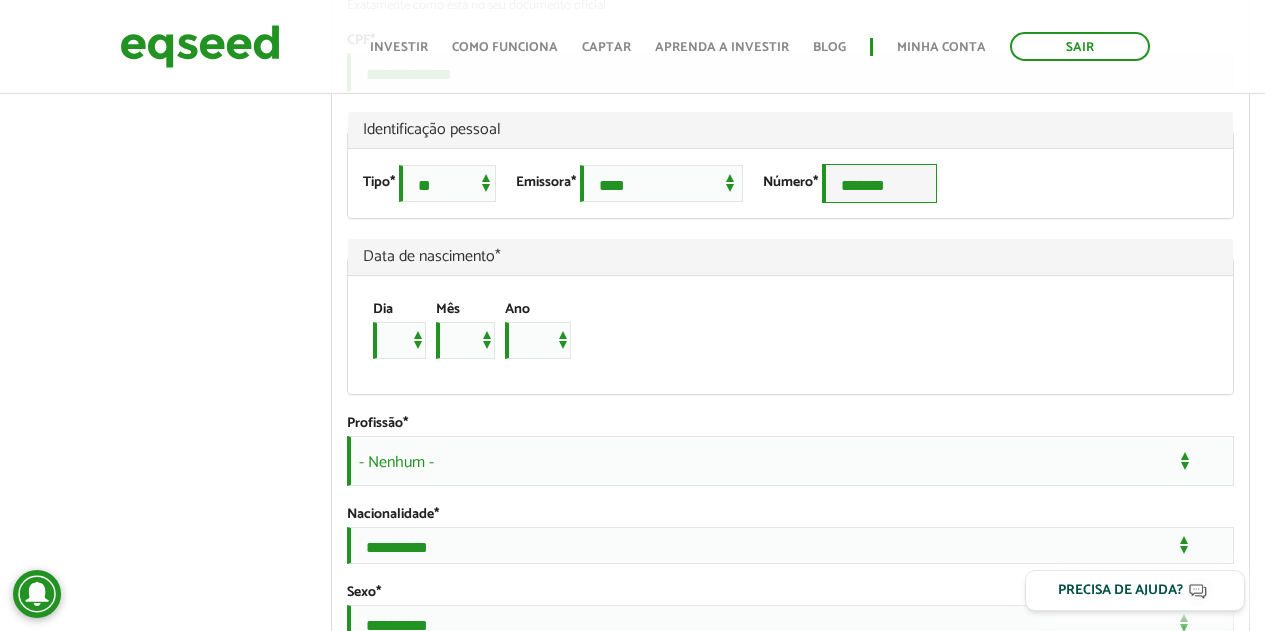 type on "*******" 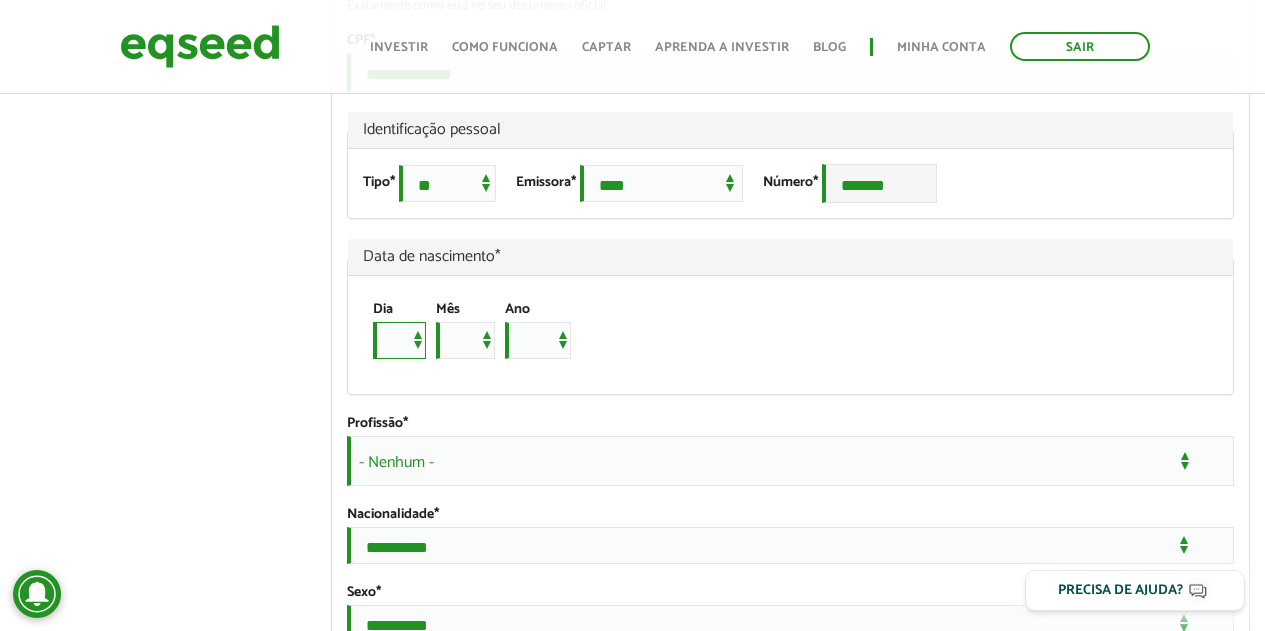 click on "* * * * * * * * * ** ** ** ** ** ** ** ** ** ** ** ** ** ** ** ** ** ** ** ** ** **" at bounding box center (399, 340) 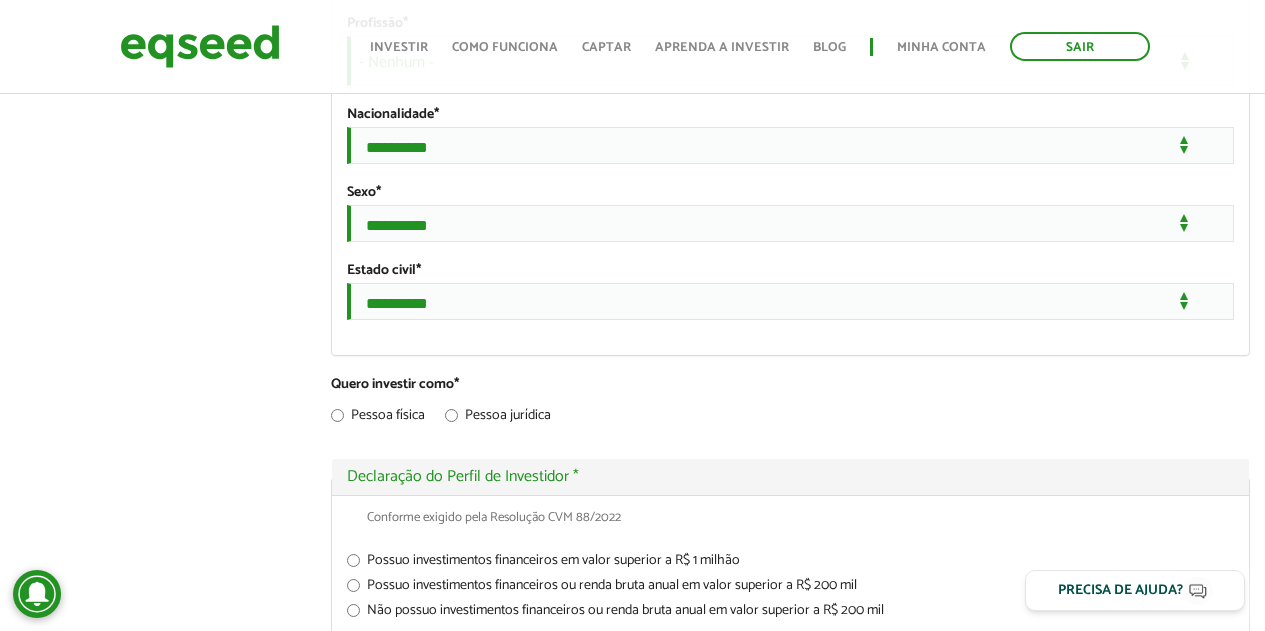 scroll, scrollTop: 1600, scrollLeft: 0, axis: vertical 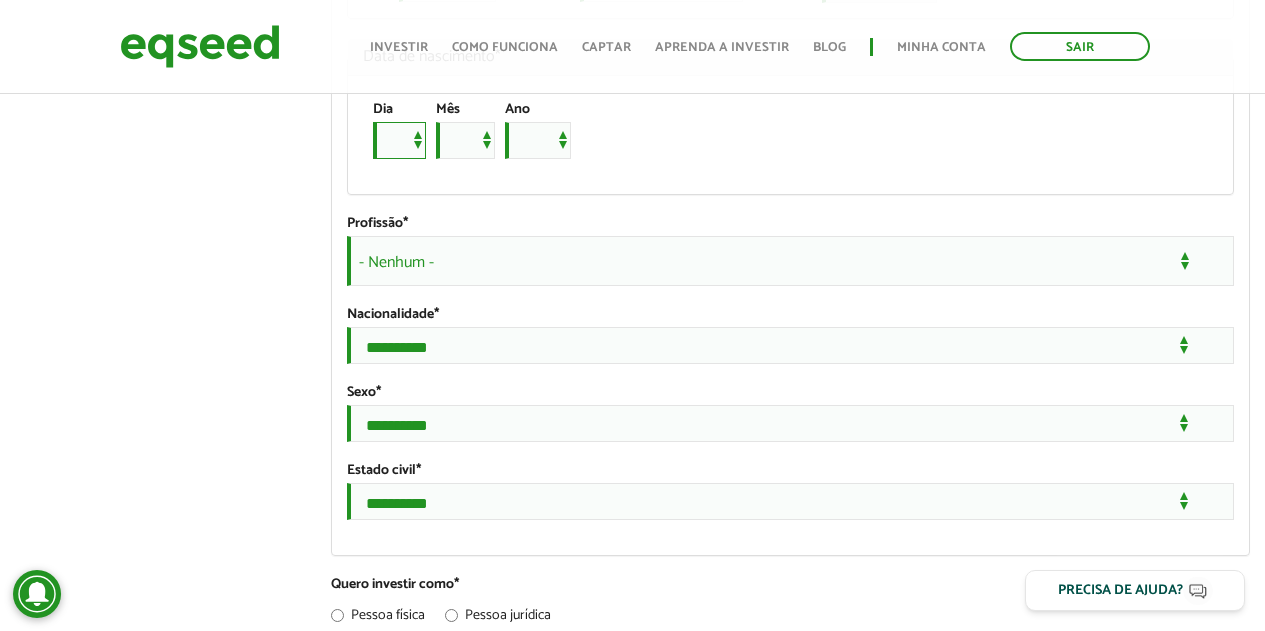 click on "* * * * * * * * * ** ** ** ** ** ** ** ** ** ** ** ** ** ** ** ** ** ** ** ** ** **" at bounding box center (399, 140) 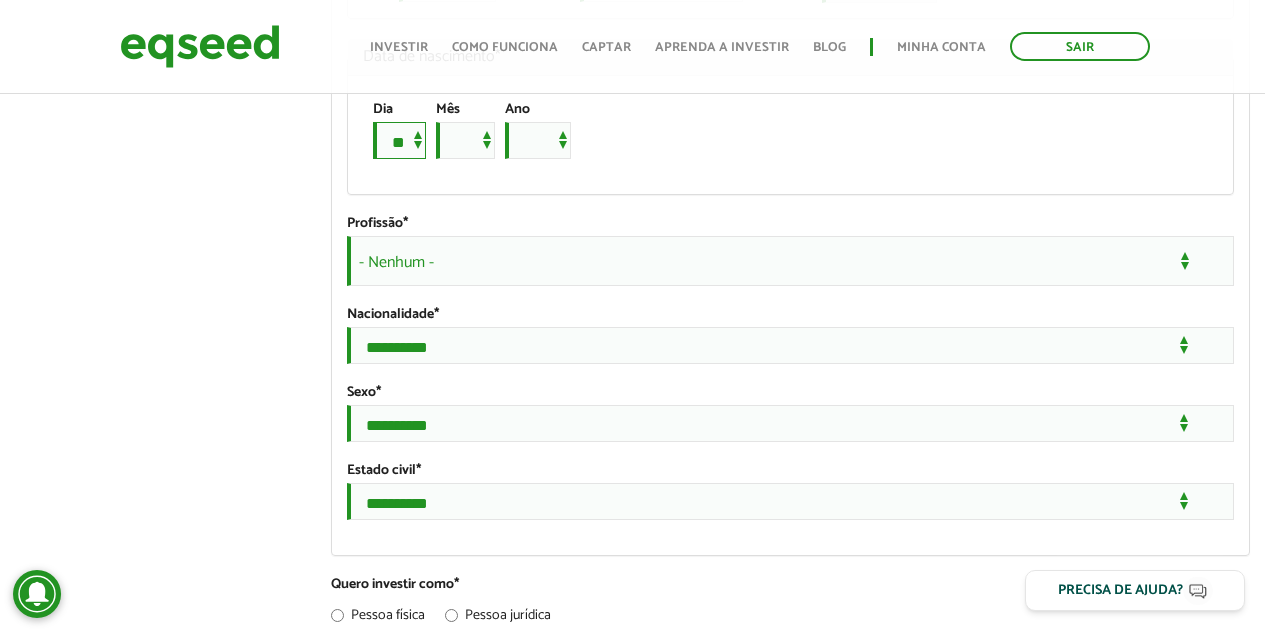 click on "* * * * * * * * * ** ** ** ** ** ** ** ** ** ** ** ** ** ** ** ** ** ** ** ** ** **" at bounding box center (399, 140) 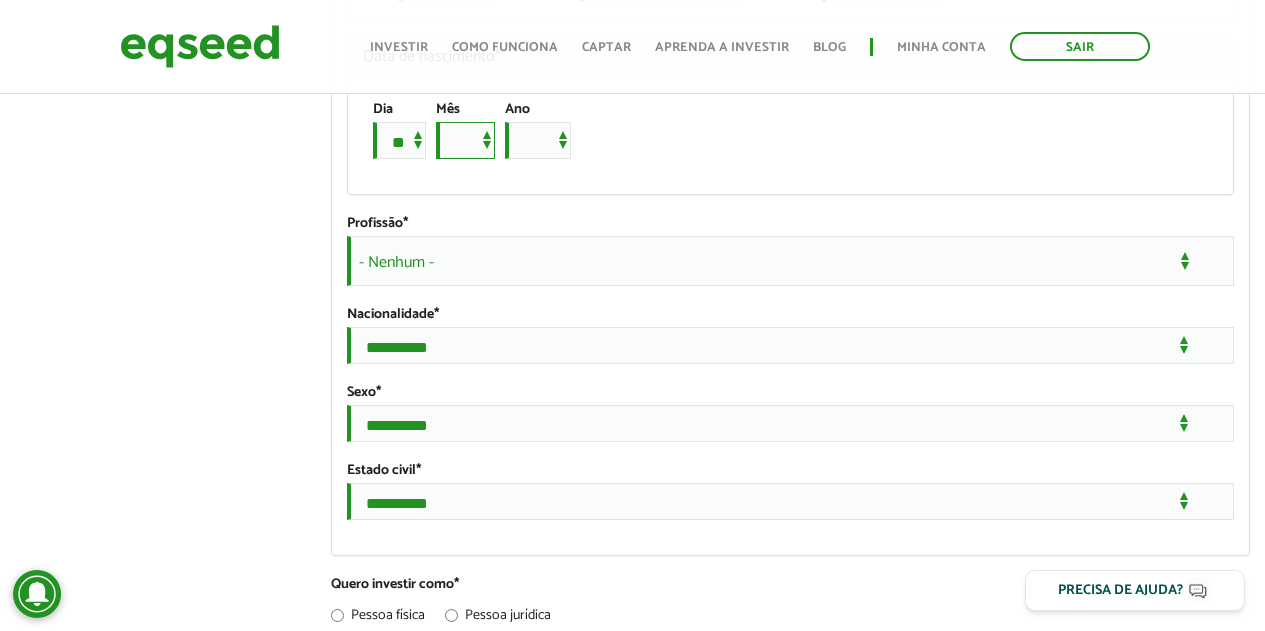 click on "*** *** *** *** *** *** *** *** *** *** *** ***" at bounding box center [465, 140] 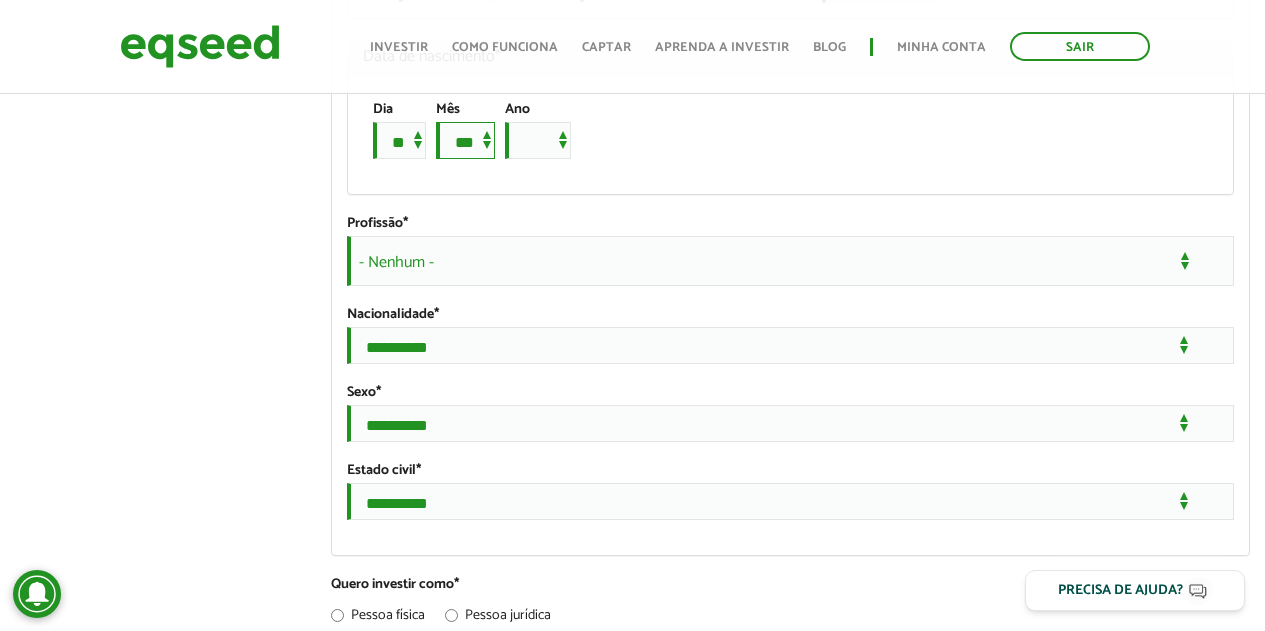 click on "*** *** *** *** *** *** *** *** *** *** *** ***" at bounding box center (465, 140) 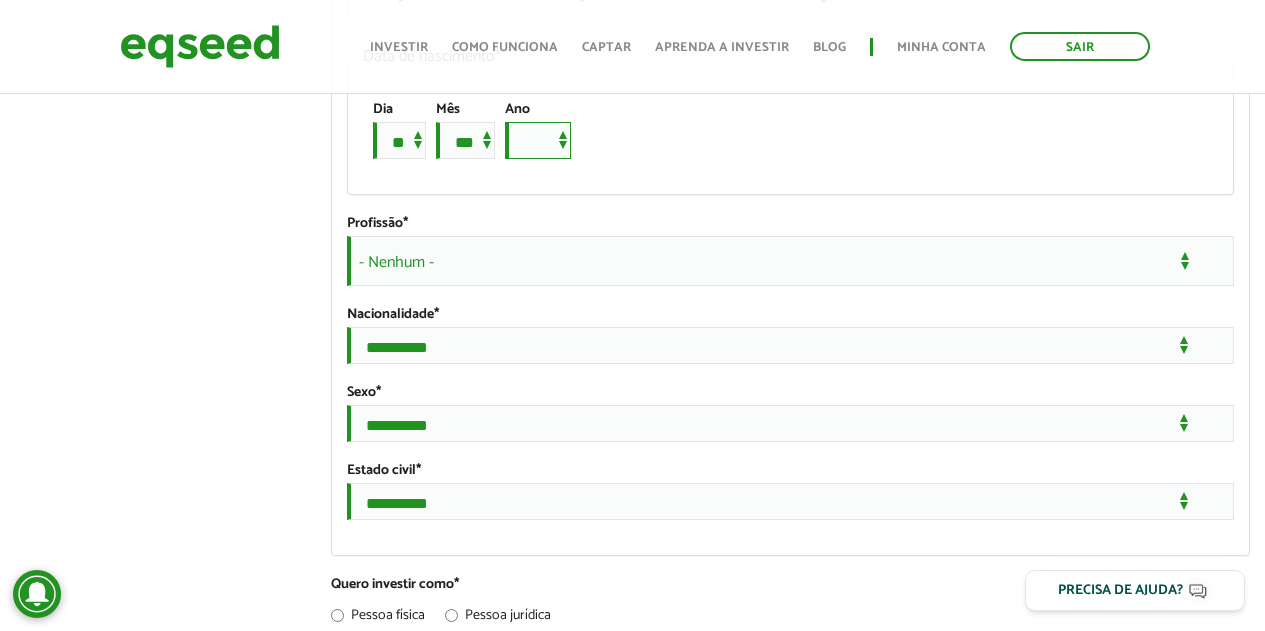 click on "**** **** **** **** **** **** **** **** **** **** **** **** **** **** **** **** **** **** **** **** **** **** **** **** **** **** **** **** **** **** **** **** **** **** **** **** **** **** **** **** **** **** **** **** **** **** **** **** **** **** **** **** **** **** **** **** **** **** **** **** **** **** **** **** **** **** **** **** **** **** **** **** **** **** **** **** **** **** **** **** **** **** **** **** **** **** **** **** **** **** **** **** **** **** **** **** **** **** **** **** **** **** **** **** **** **** **** **** **** **** **** **** **** **** **** **** **** **** **** **** **** **** **** **** **** ****" at bounding box center (538, 140) 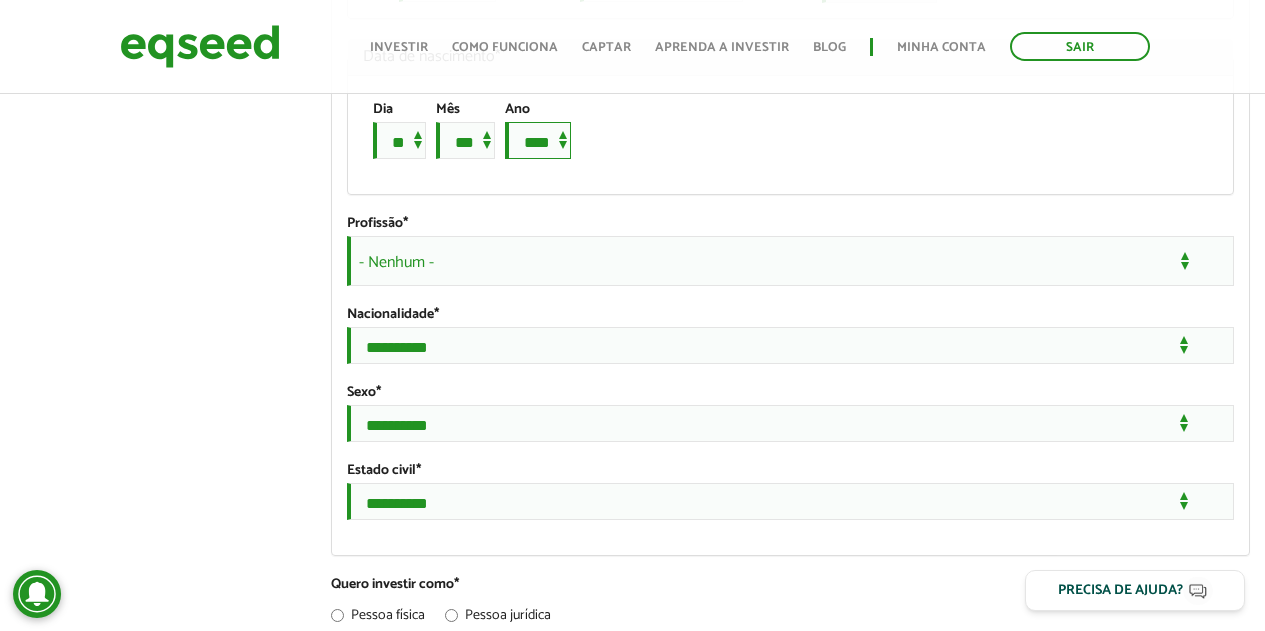 click on "**** **** **** **** **** **** **** **** **** **** **** **** **** **** **** **** **** **** **** **** **** **** **** **** **** **** **** **** **** **** **** **** **** **** **** **** **** **** **** **** **** **** **** **** **** **** **** **** **** **** **** **** **** **** **** **** **** **** **** **** **** **** **** **** **** **** **** **** **** **** **** **** **** **** **** **** **** **** **** **** **** **** **** **** **** **** **** **** **** **** **** **** **** **** **** **** **** **** **** **** **** **** **** **** **** **** **** **** **** **** **** **** **** **** **** **** **** **** **** **** **** **** **** **** **** ****" at bounding box center (538, 140) 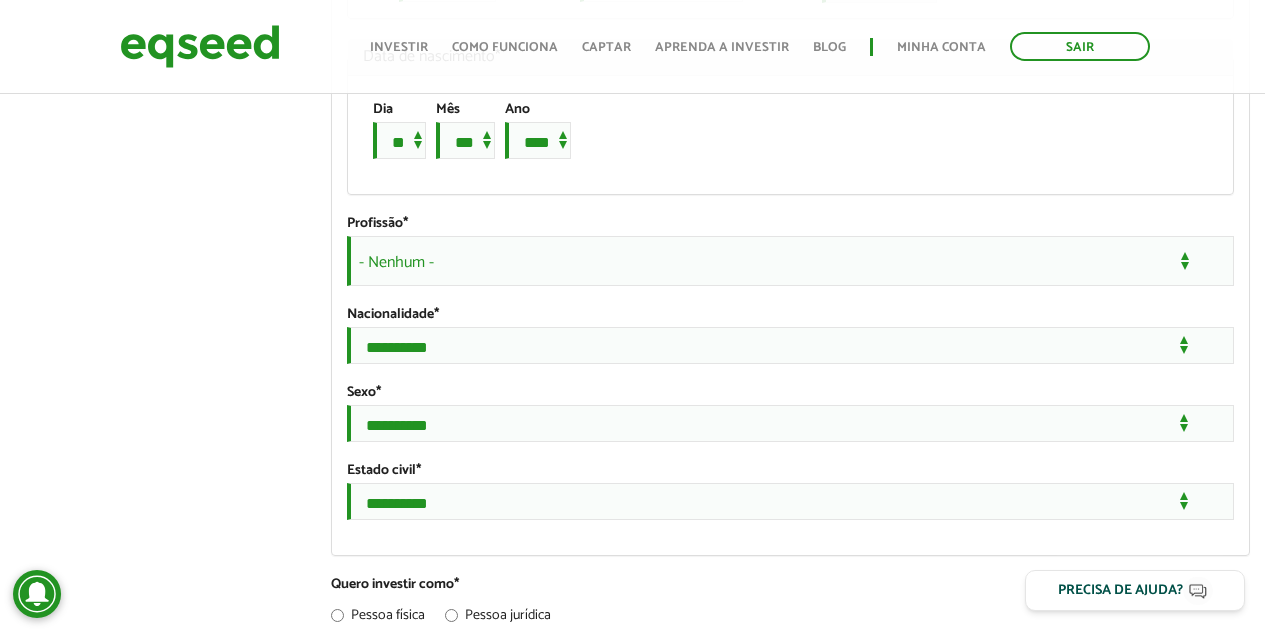 click on "- Nenhum -" at bounding box center (790, 261) 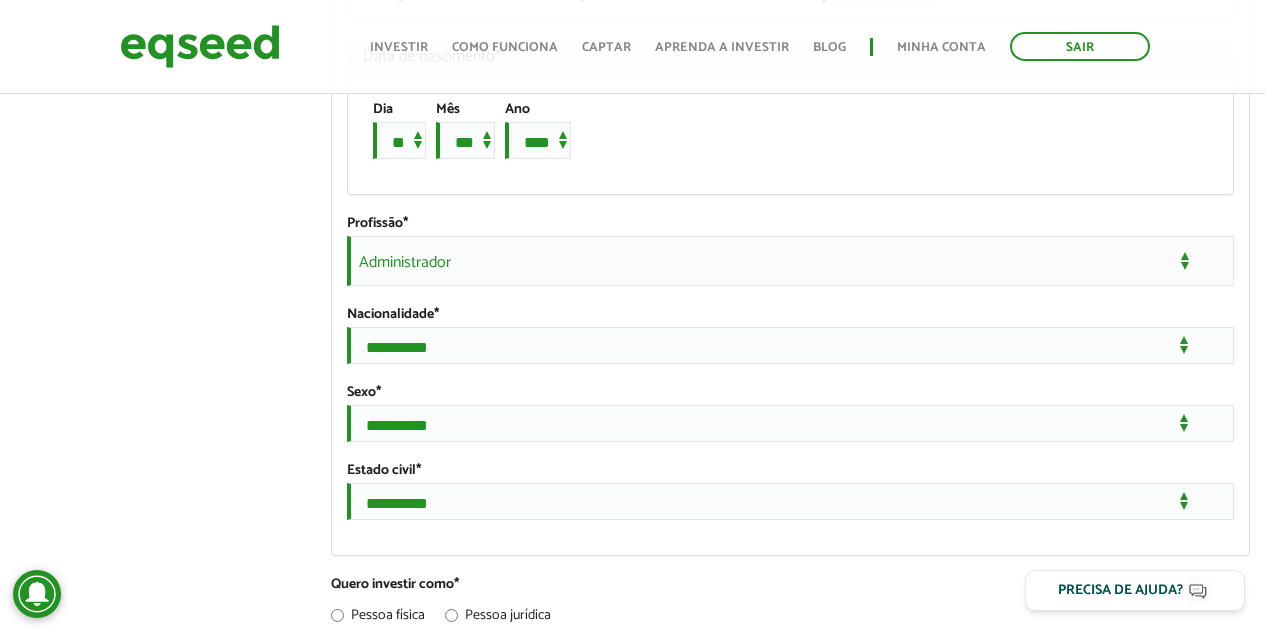 scroll, scrollTop: 1700, scrollLeft: 0, axis: vertical 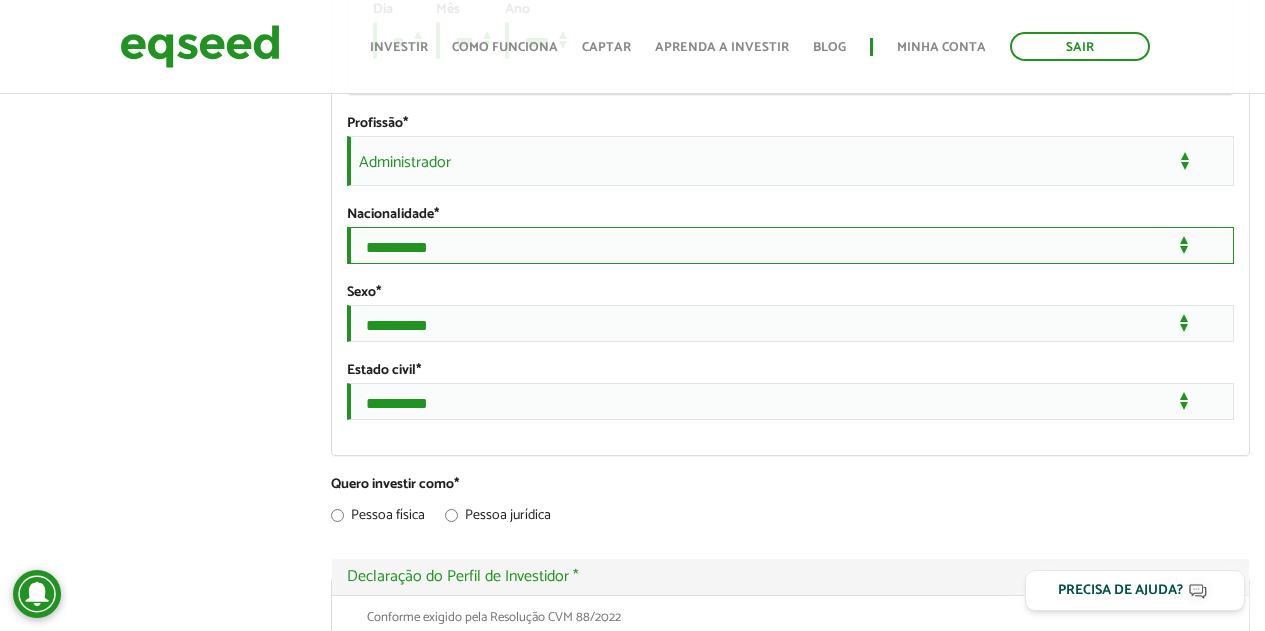 click on "**********" at bounding box center (790, 245) 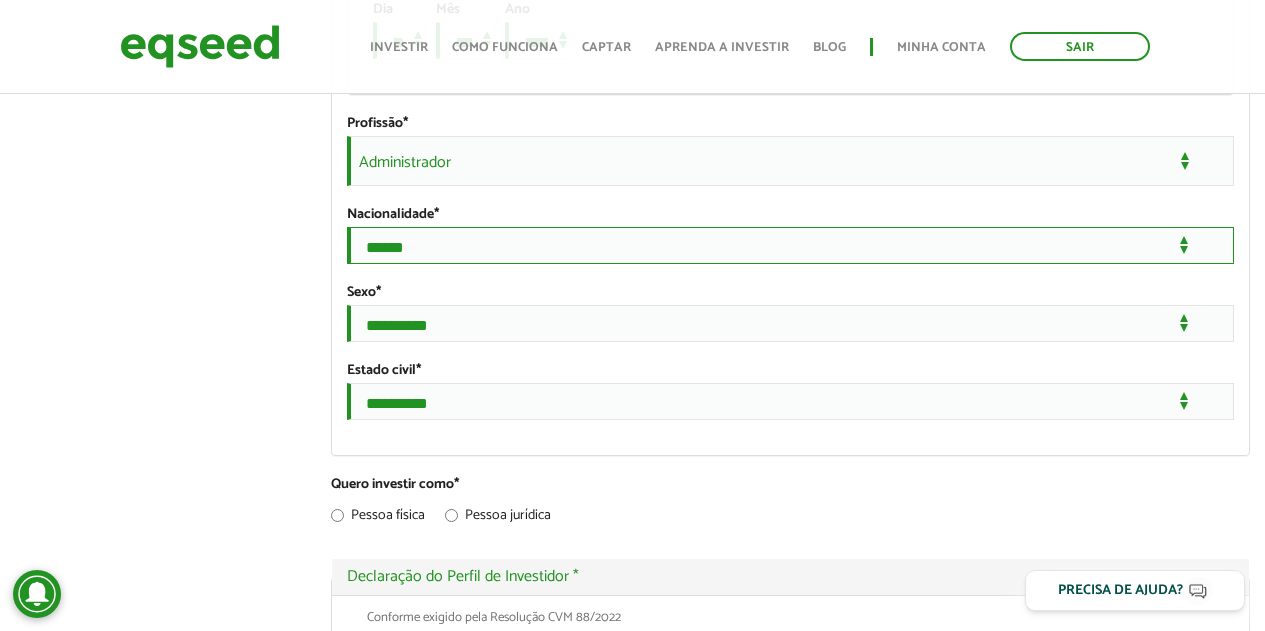click on "**********" at bounding box center (790, 245) 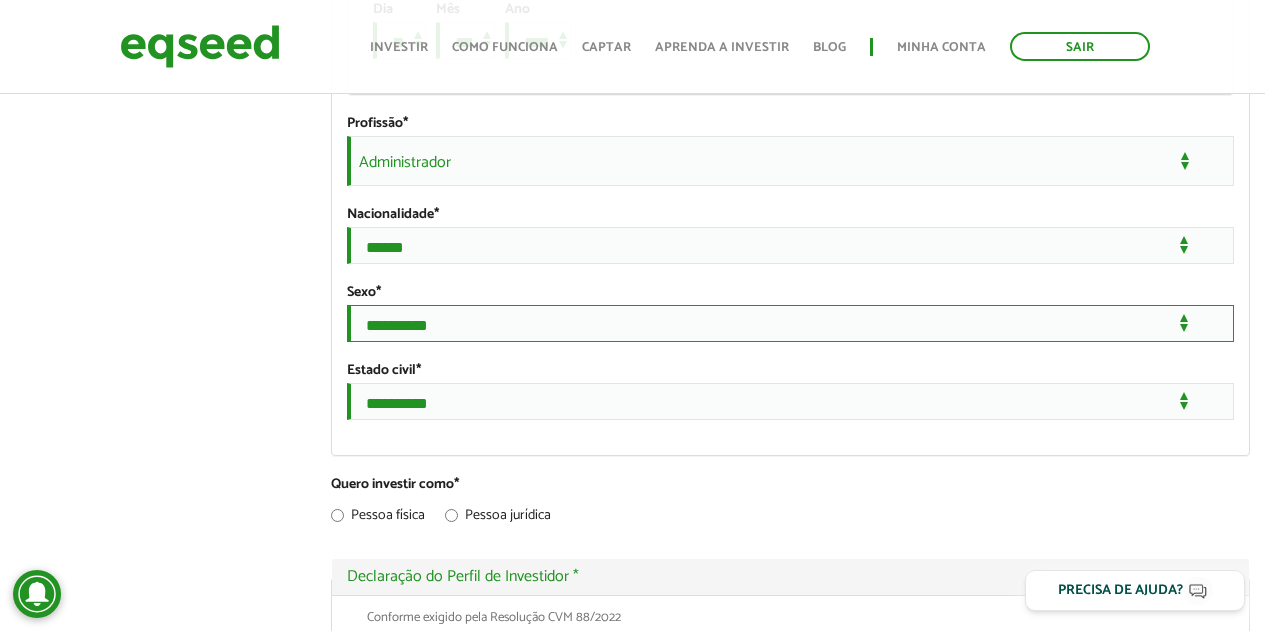 select on "***" 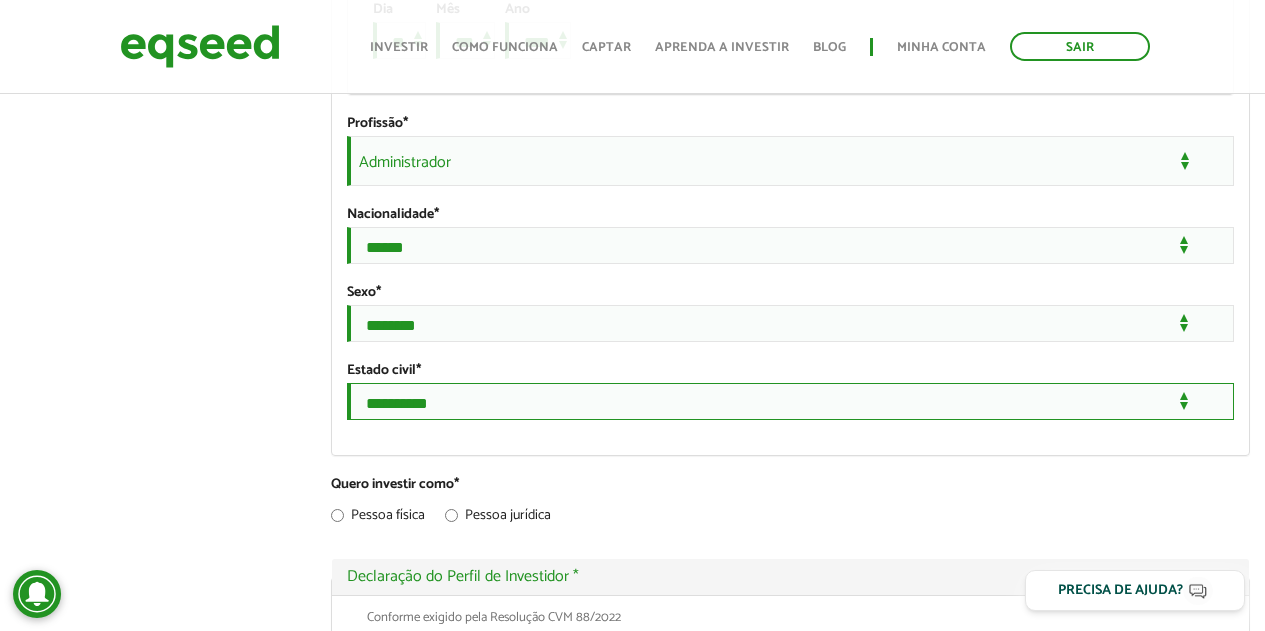 select on "***" 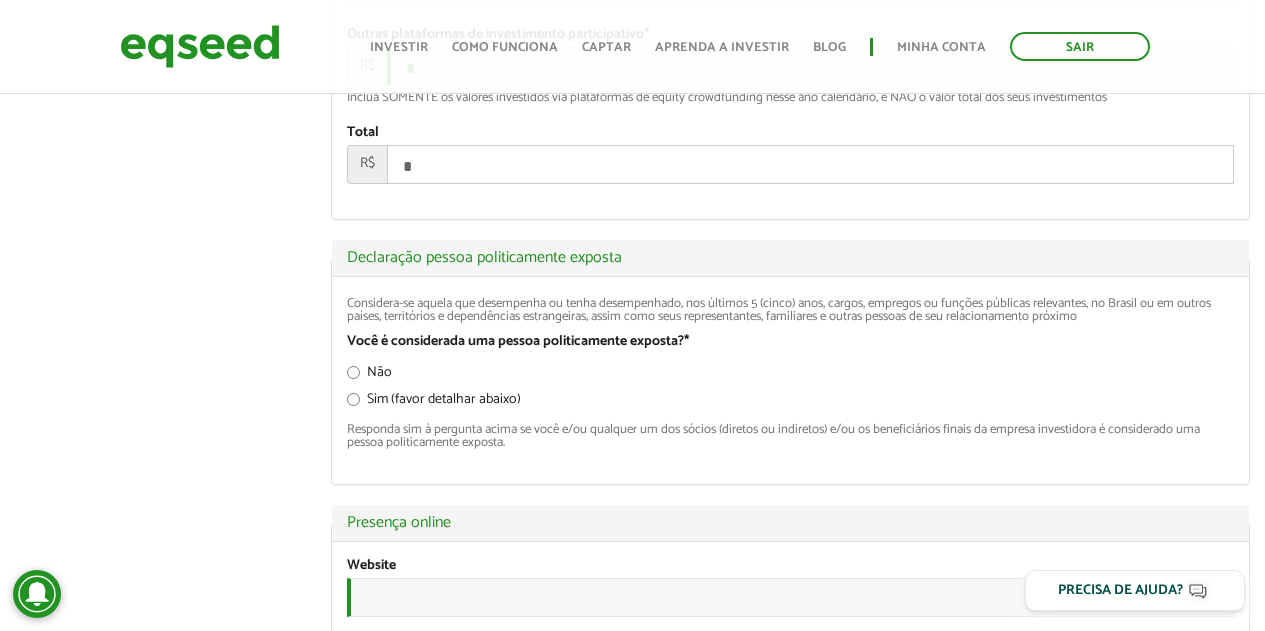 scroll, scrollTop: 2750, scrollLeft: 0, axis: vertical 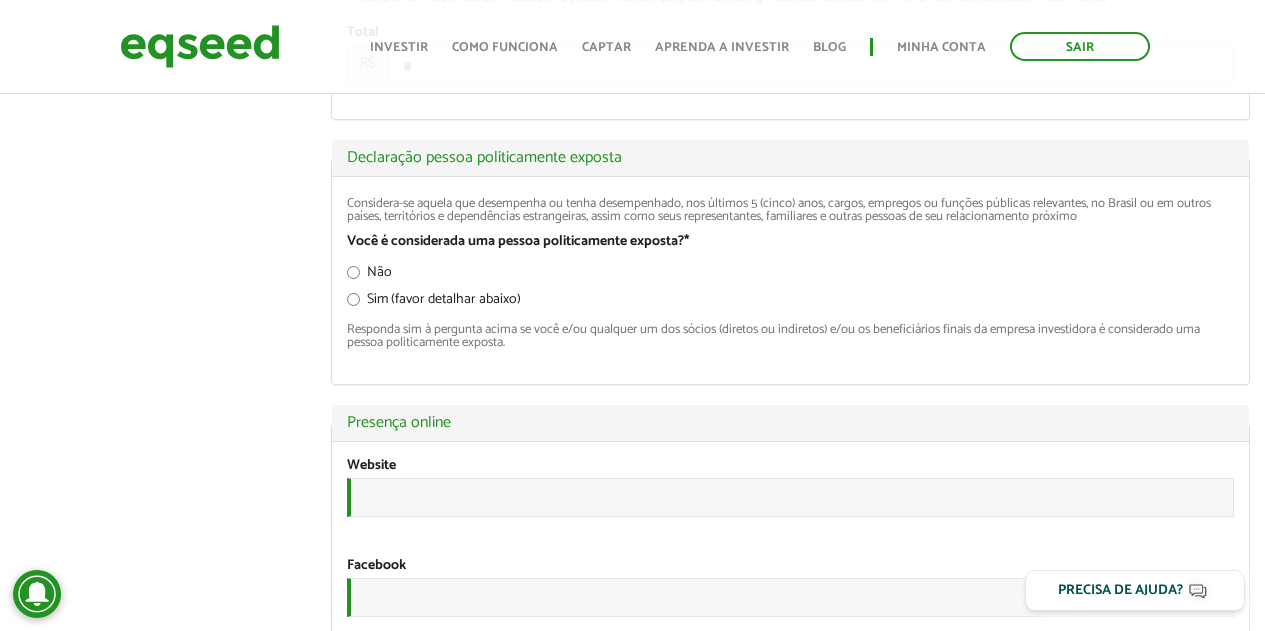 click on "Não" at bounding box center [369, 276] 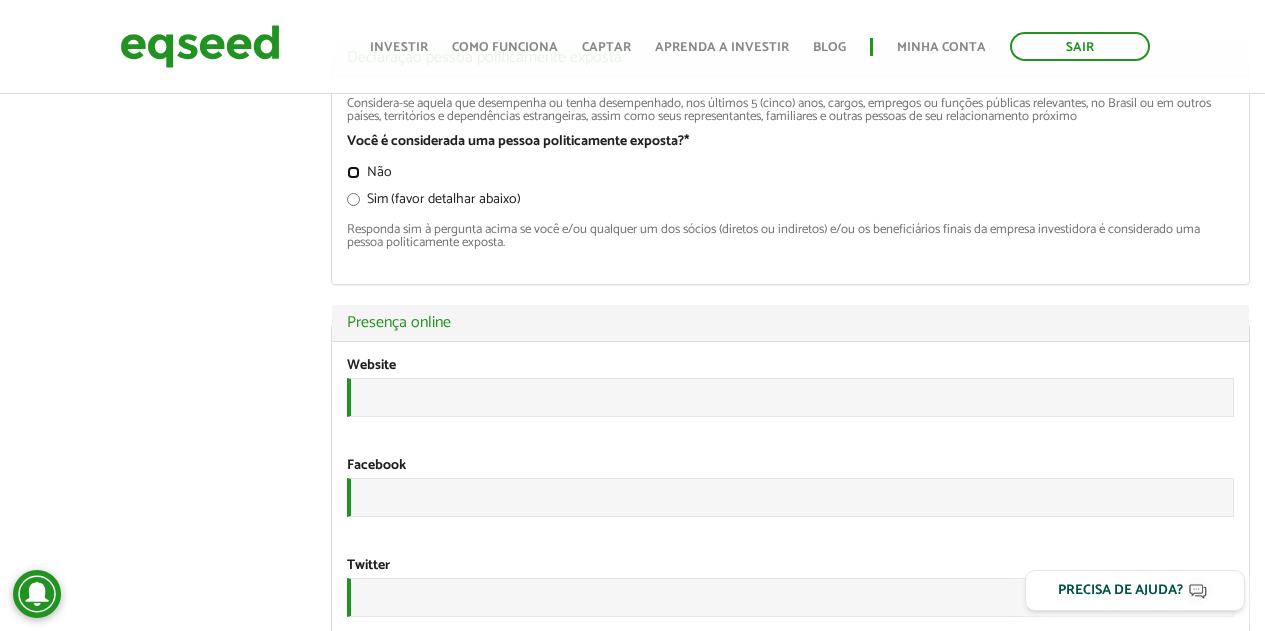 scroll, scrollTop: 2950, scrollLeft: 0, axis: vertical 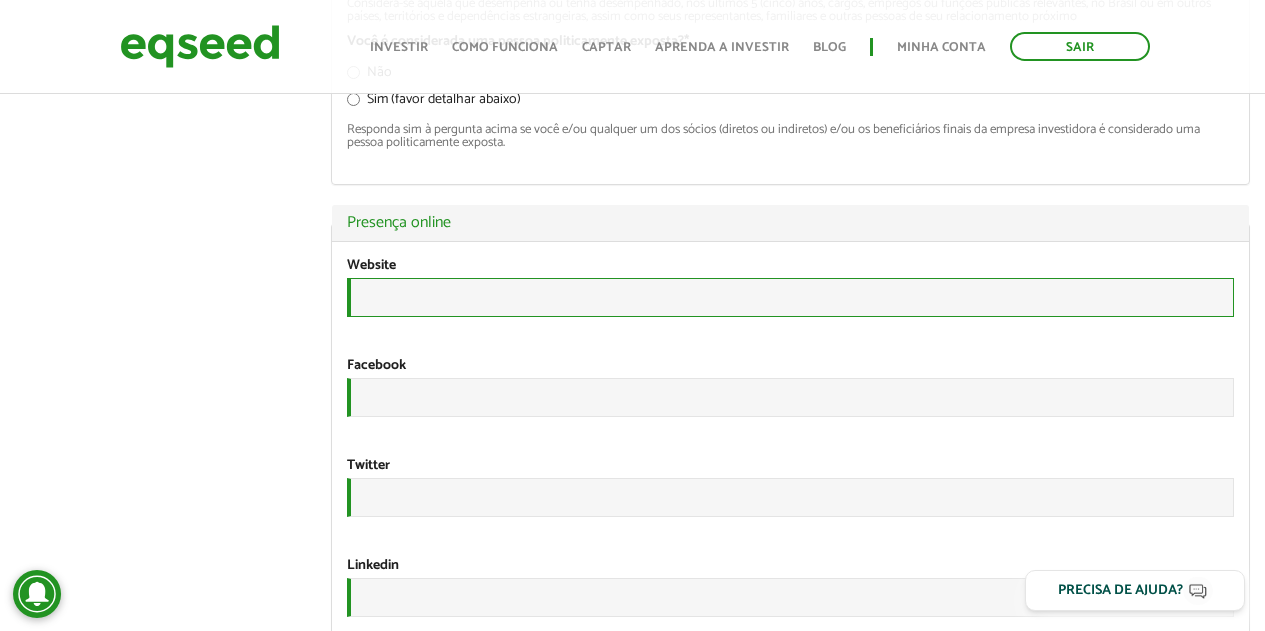 click on "URL" at bounding box center [790, 297] 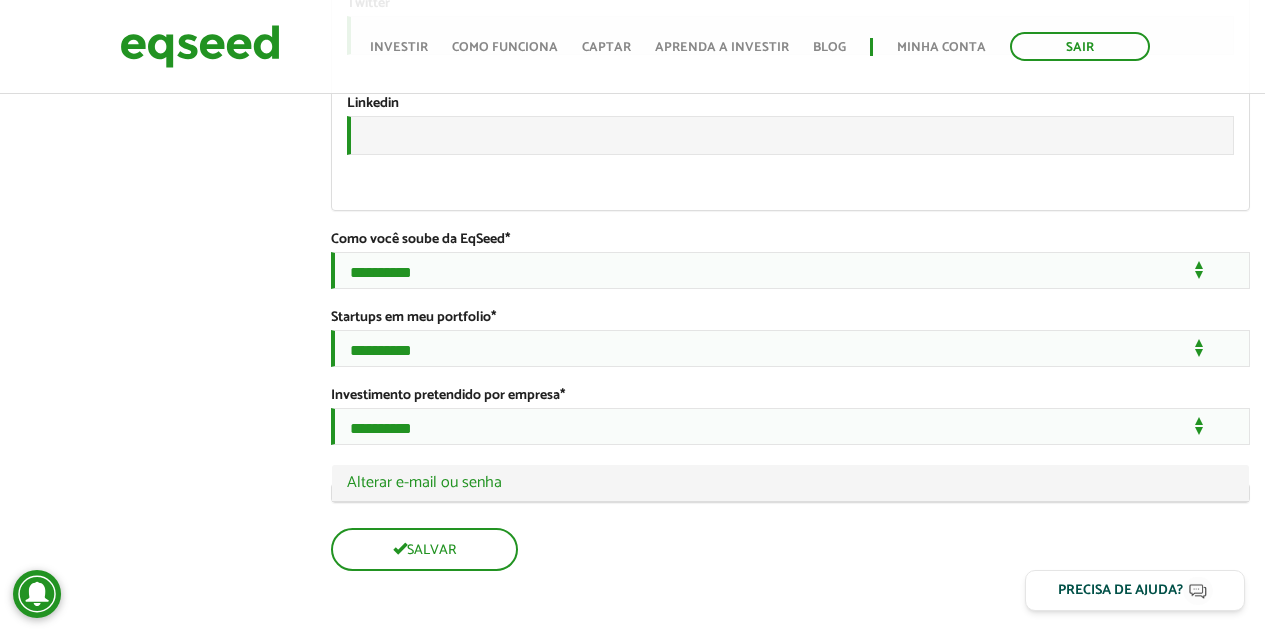 scroll, scrollTop: 3550, scrollLeft: 0, axis: vertical 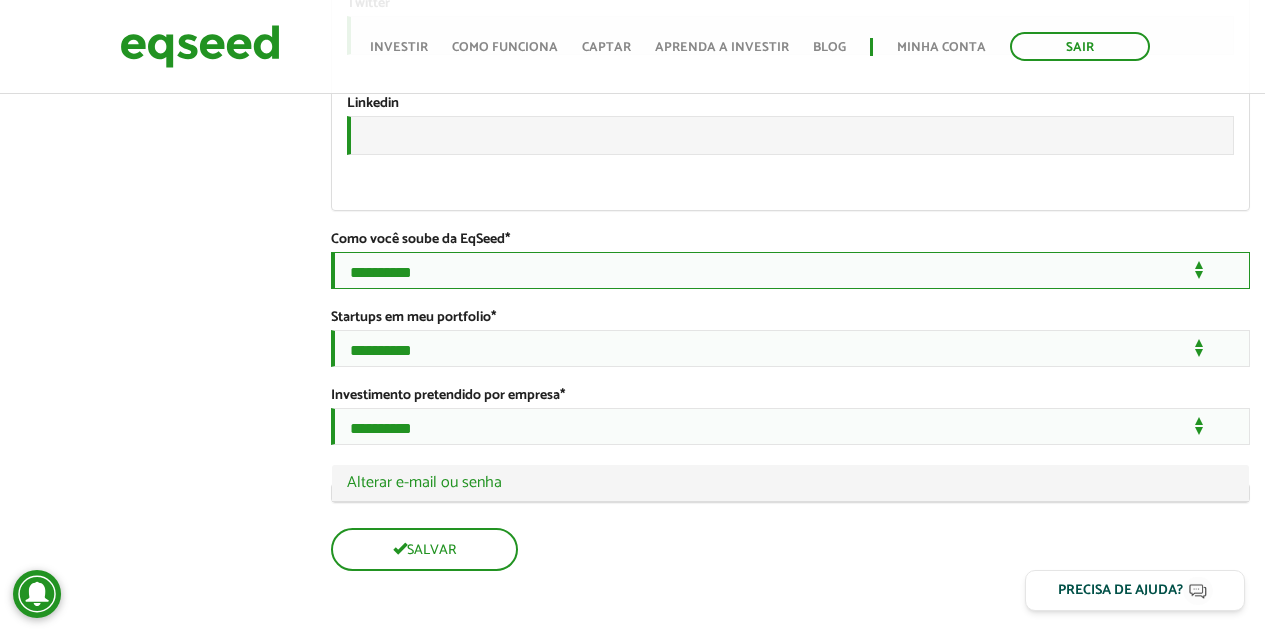 click on "**********" at bounding box center (790, 270) 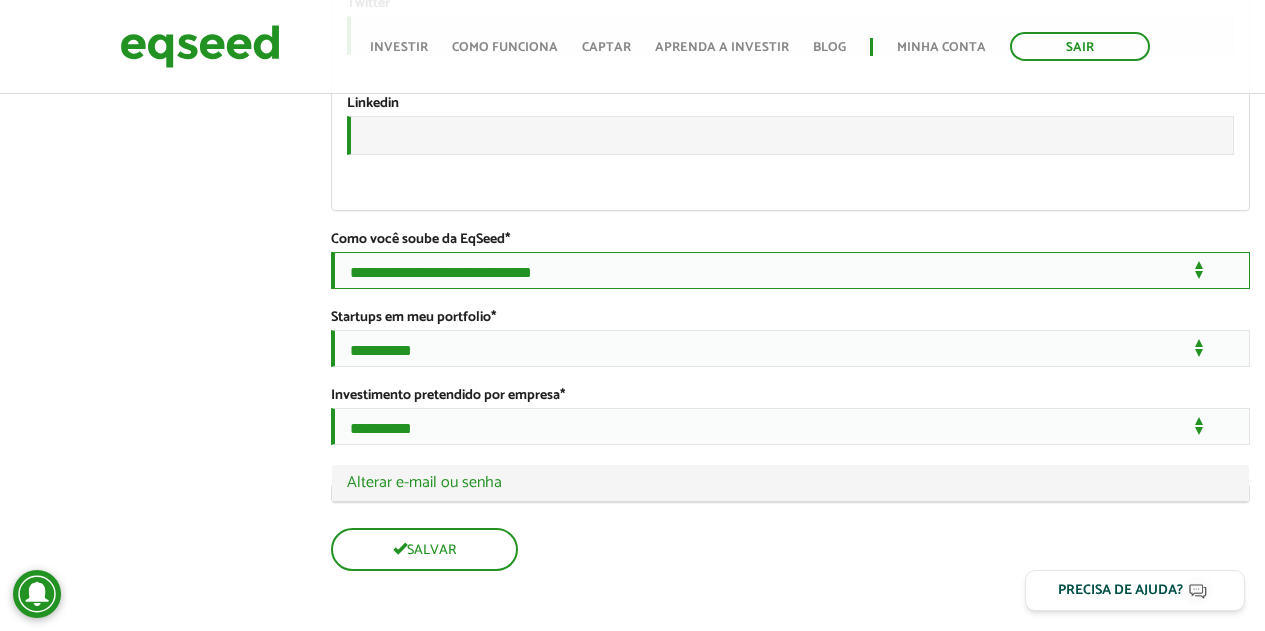 click on "**********" at bounding box center (790, 270) 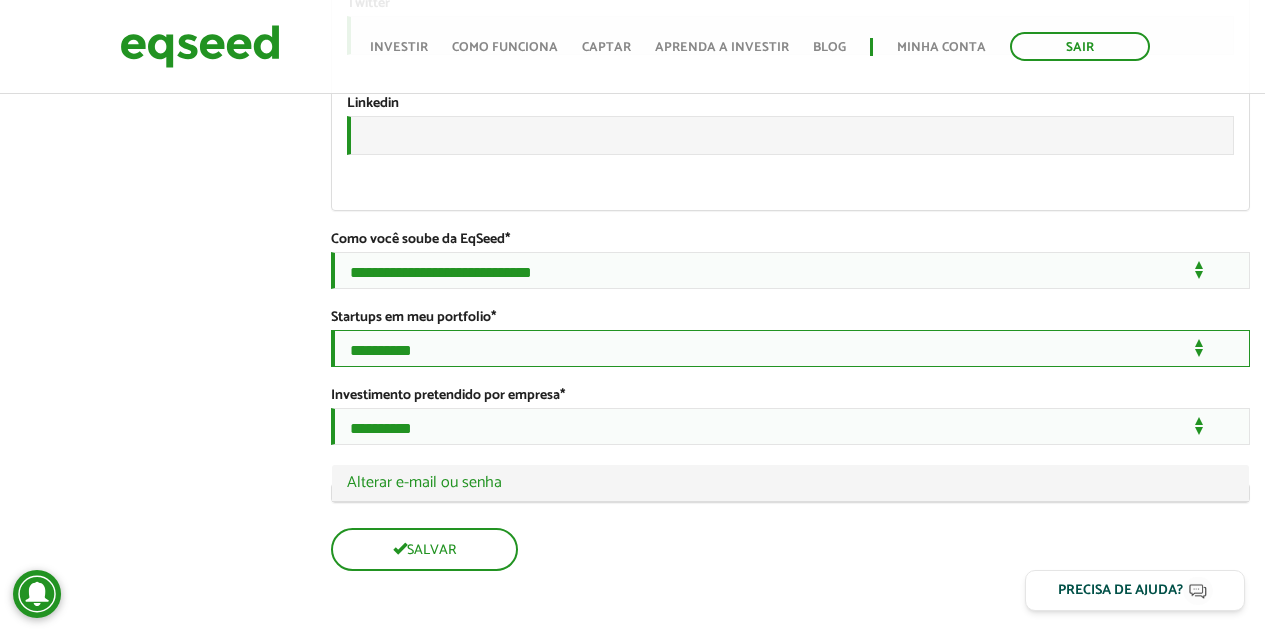 click on "**********" at bounding box center [790, 348] 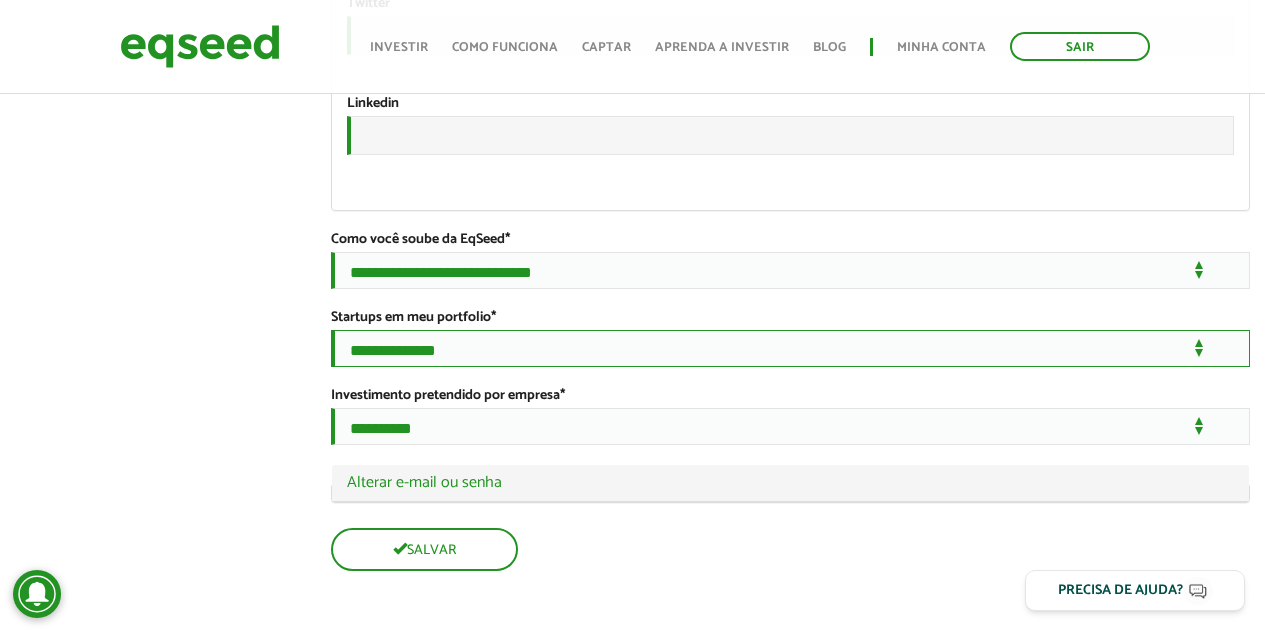 click on "**********" at bounding box center [790, 348] 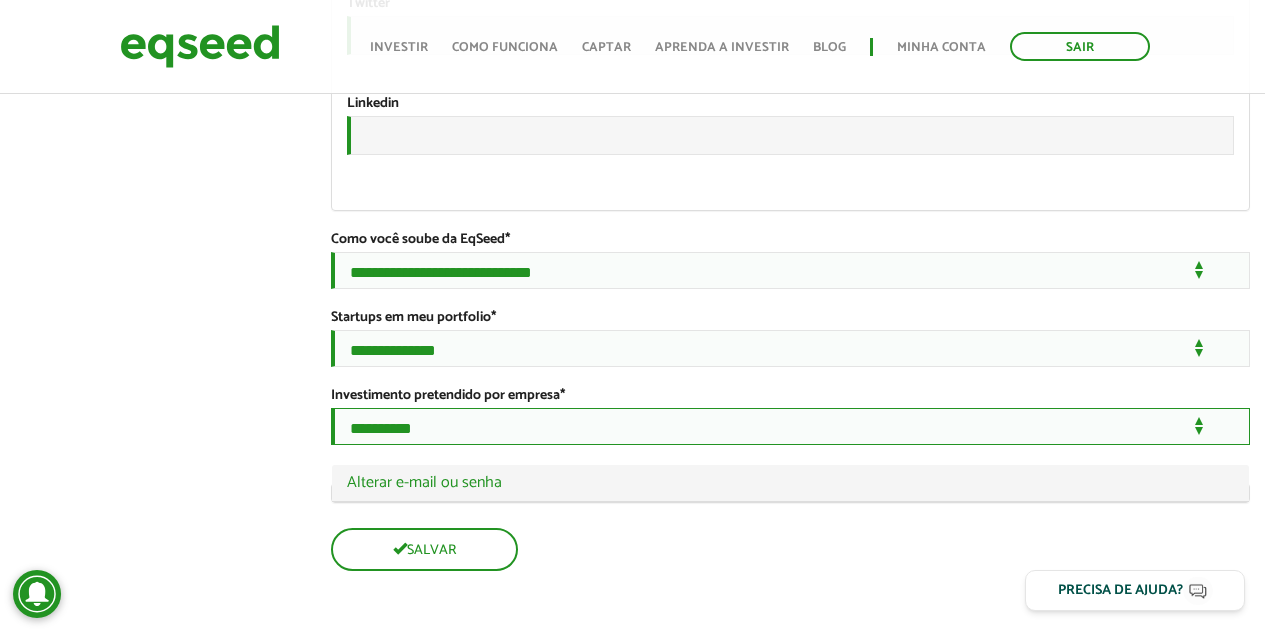 click on "**********" at bounding box center (790, 426) 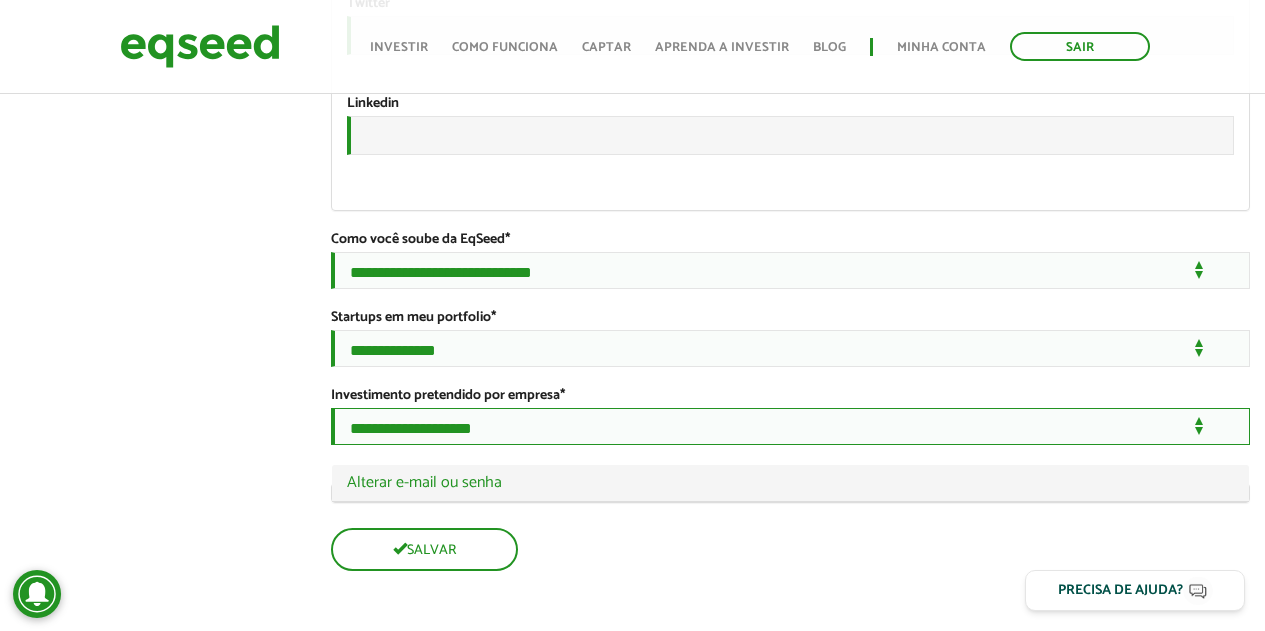 click on "**********" at bounding box center (790, 426) 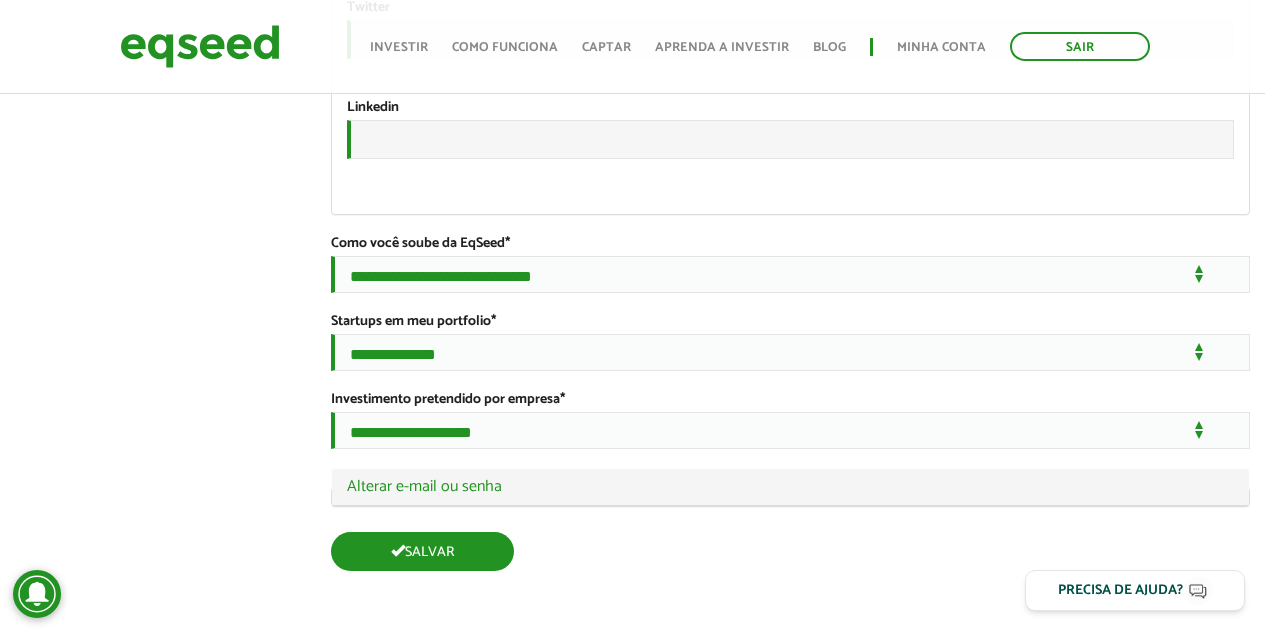 click on "Salvar" at bounding box center [422, 551] 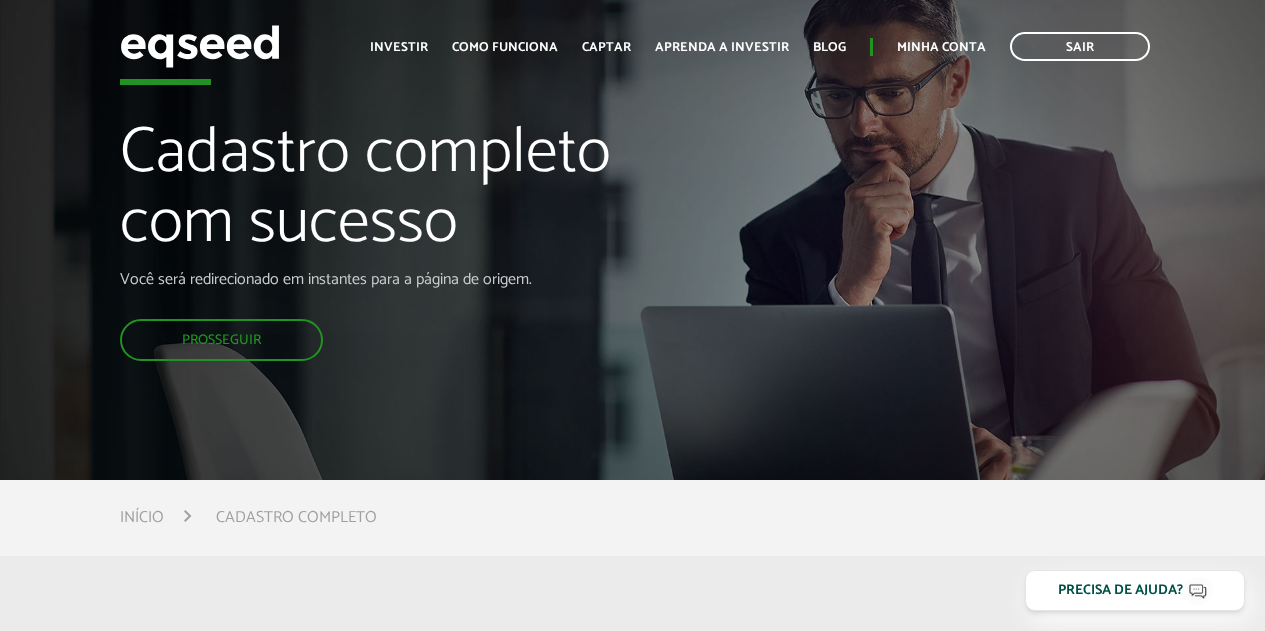 scroll, scrollTop: 0, scrollLeft: 0, axis: both 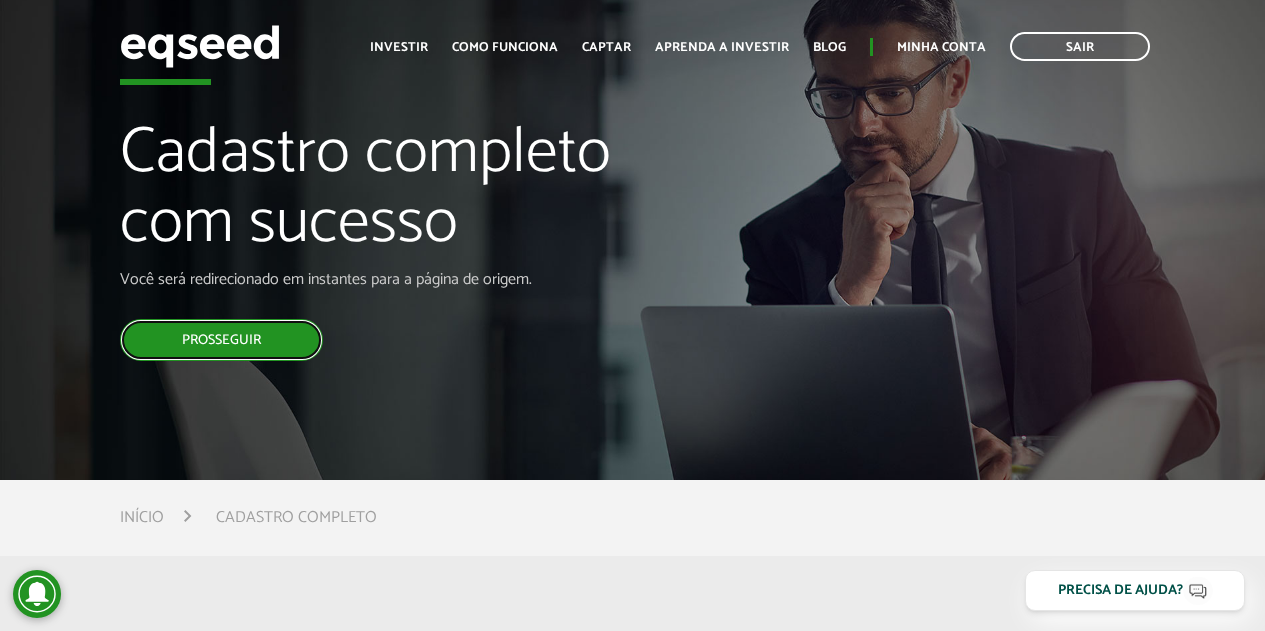 click on "Prosseguir" at bounding box center [221, 340] 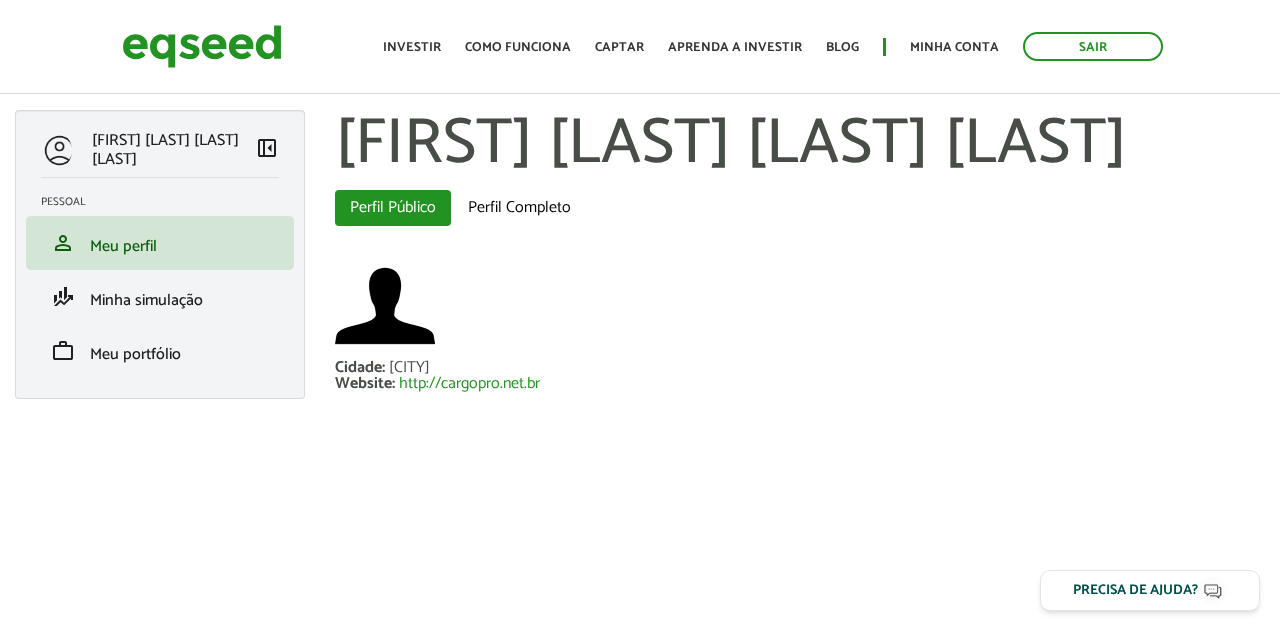 scroll, scrollTop: 0, scrollLeft: 0, axis: both 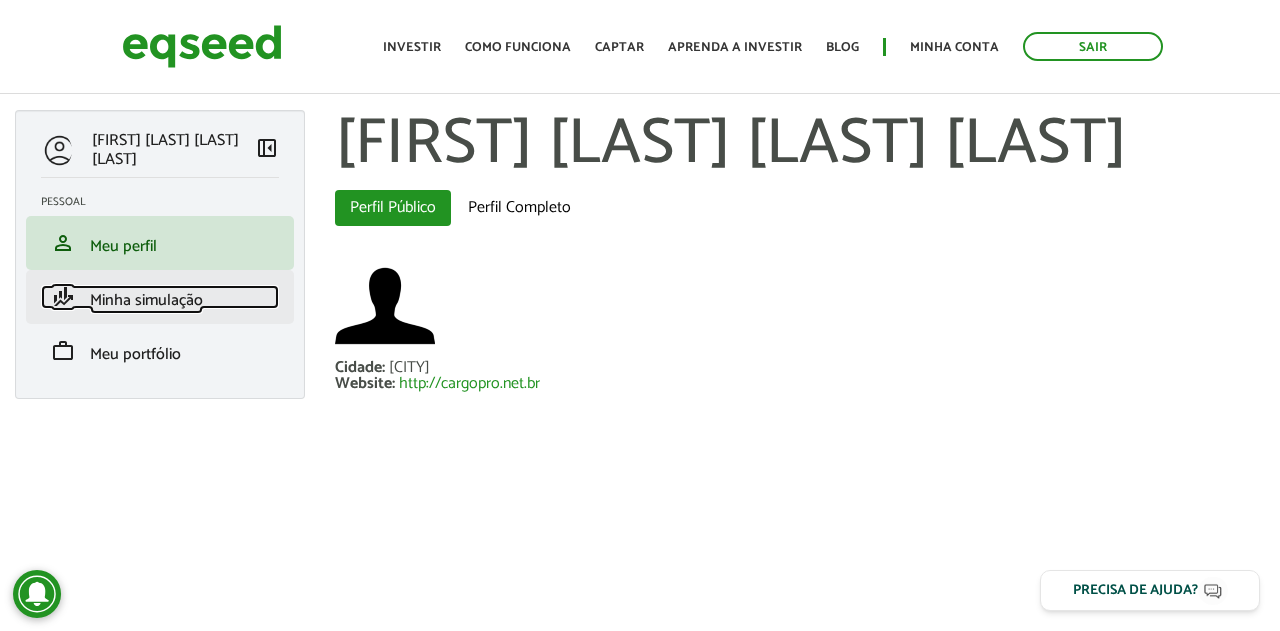 click on "Minha simulação" at bounding box center [146, 300] 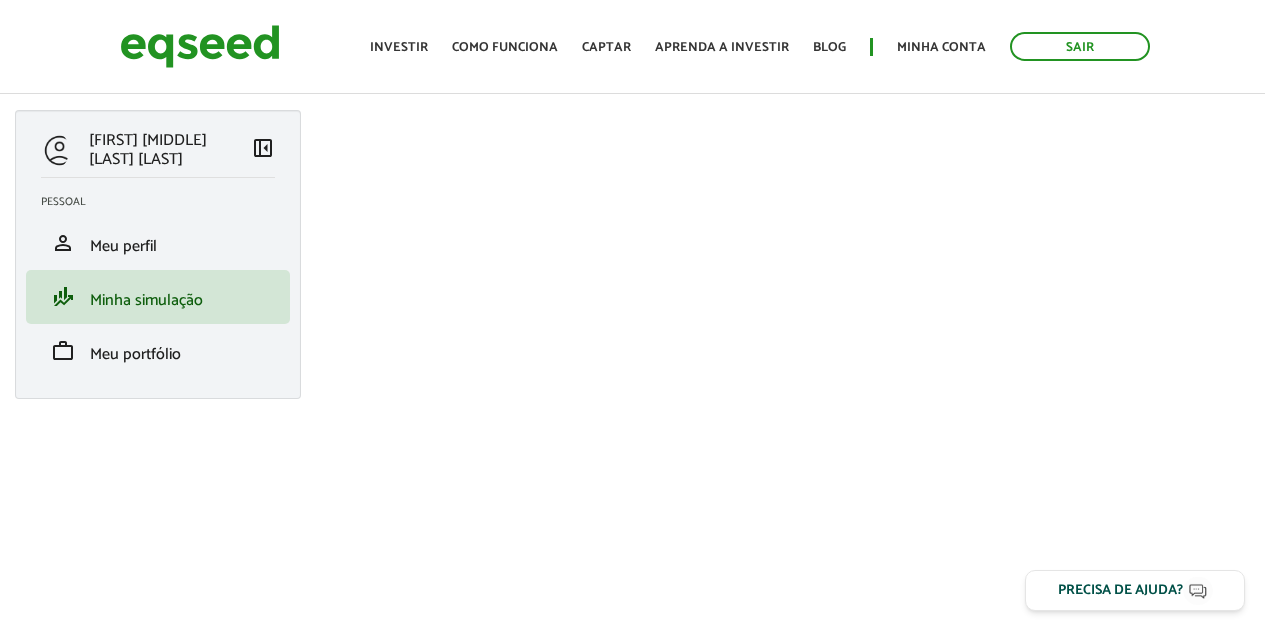scroll, scrollTop: 0, scrollLeft: 0, axis: both 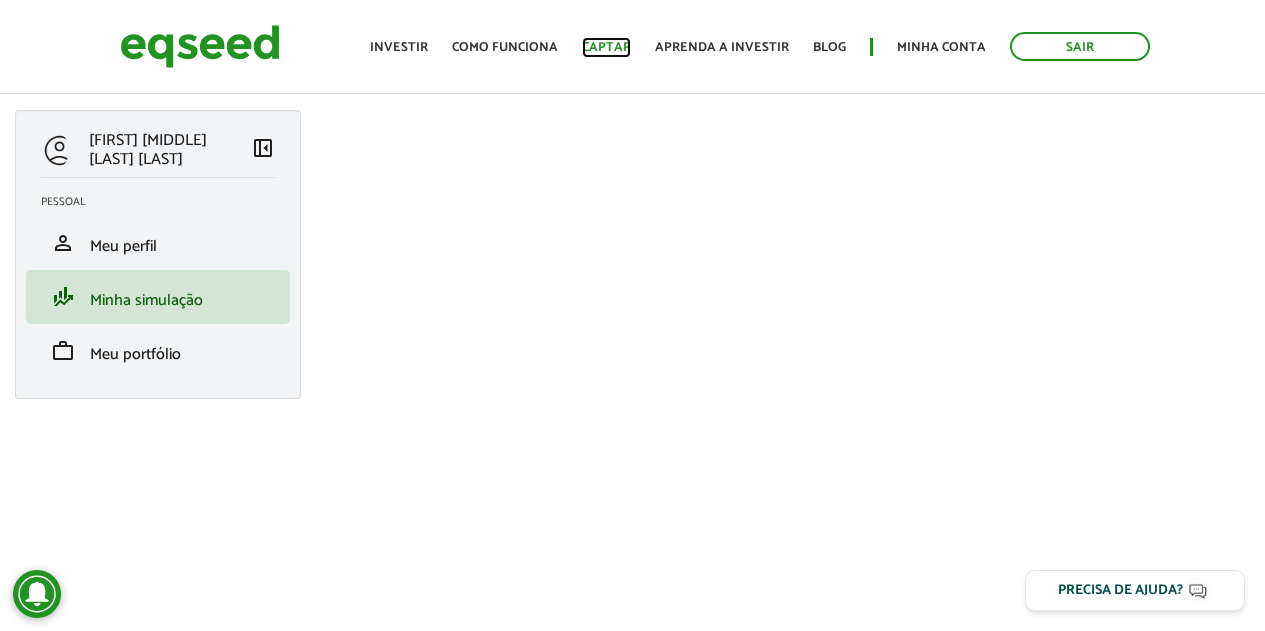 click on "Captar" at bounding box center (606, 47) 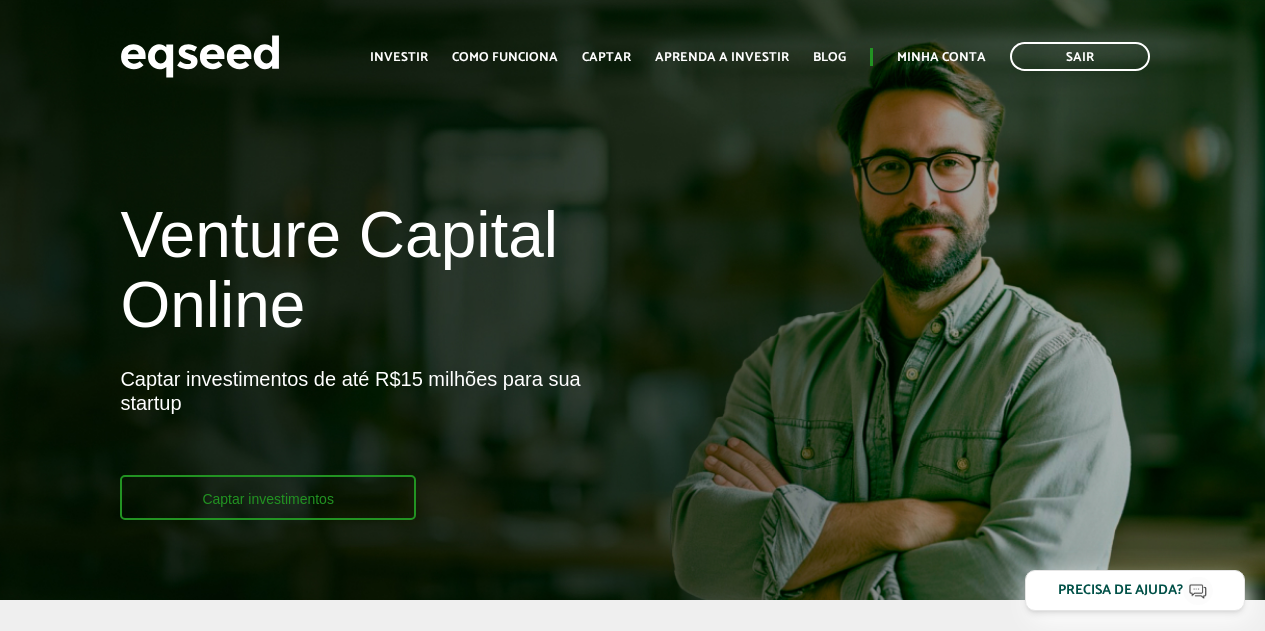 scroll, scrollTop: 0, scrollLeft: 0, axis: both 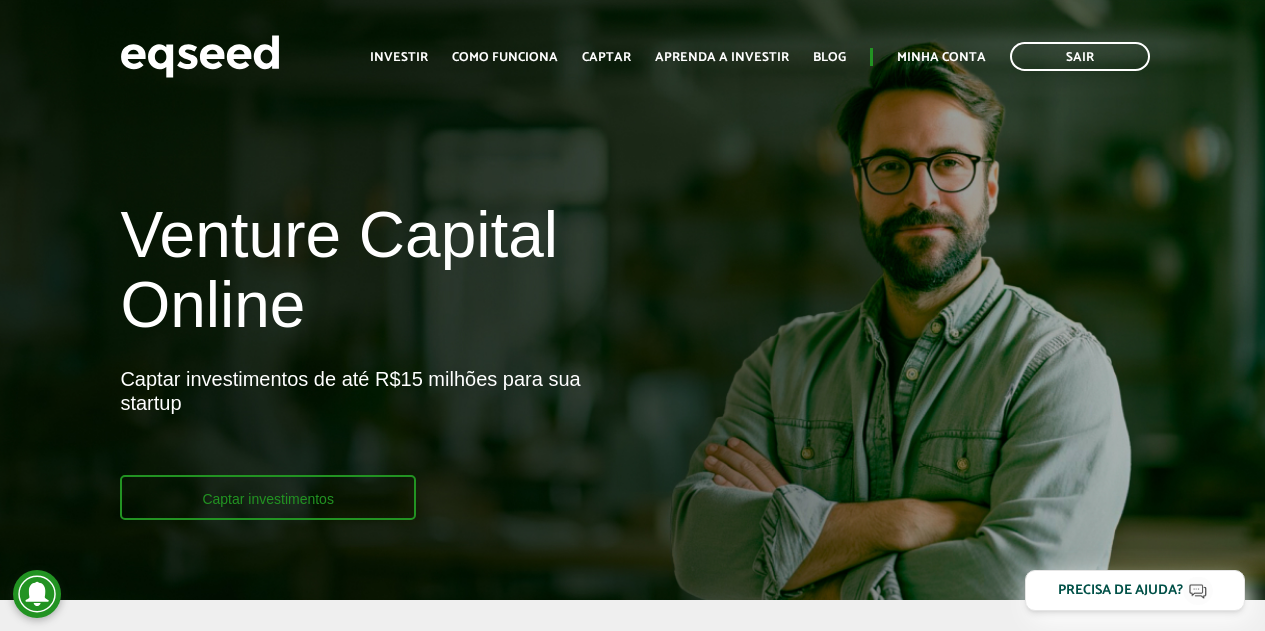 click on "Captar investimentos" at bounding box center [268, 497] 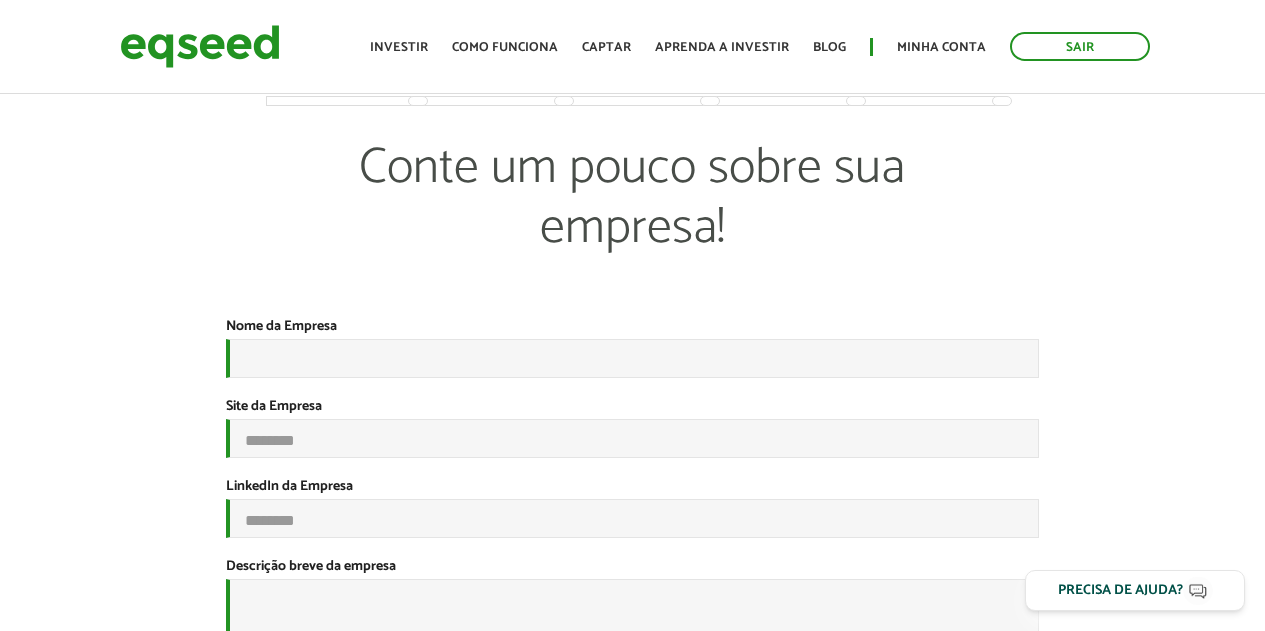 scroll, scrollTop: 0, scrollLeft: 0, axis: both 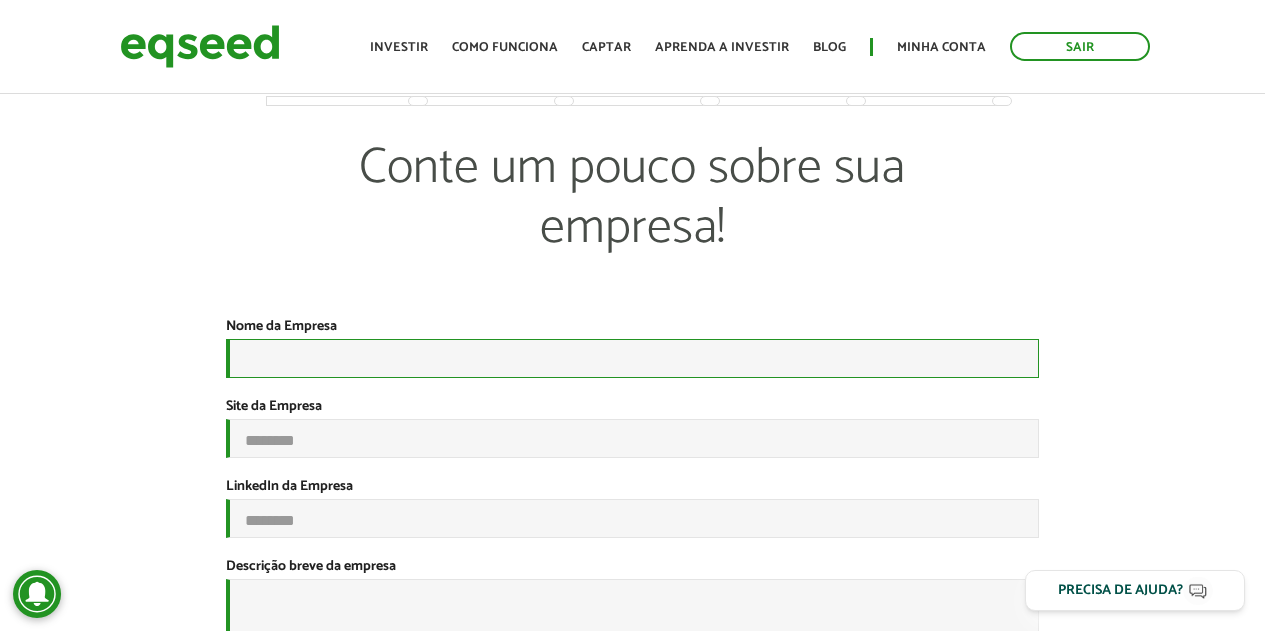 click on "Nome da Empresa  *" at bounding box center [632, 358] 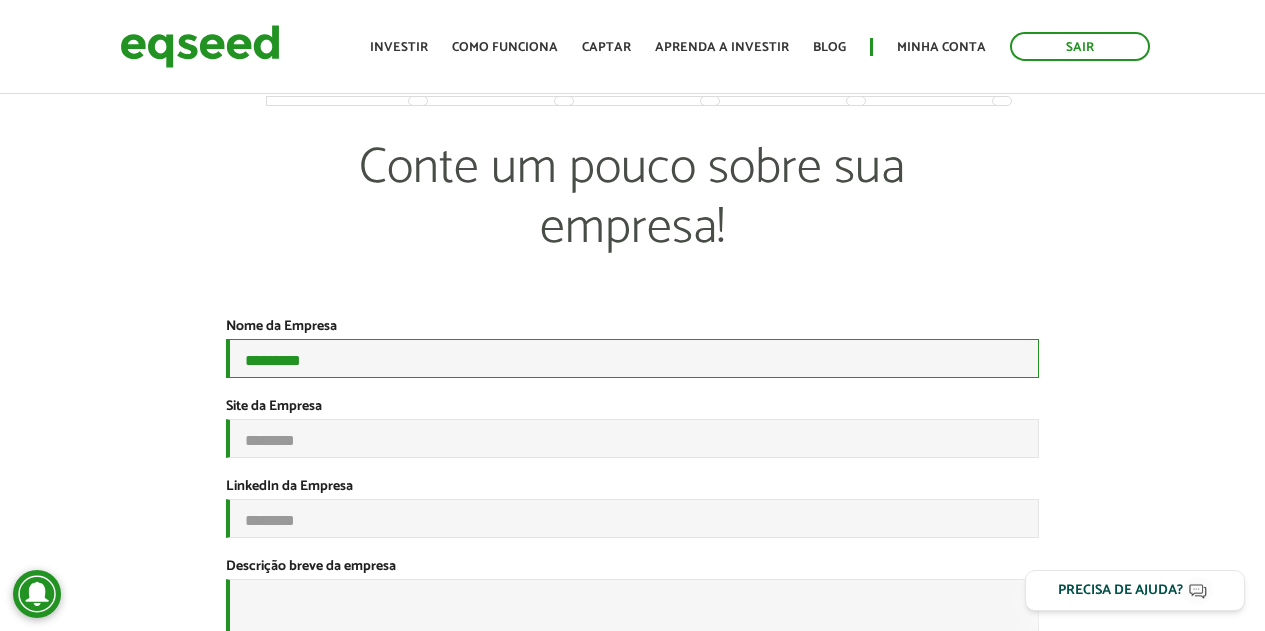 type on "*********" 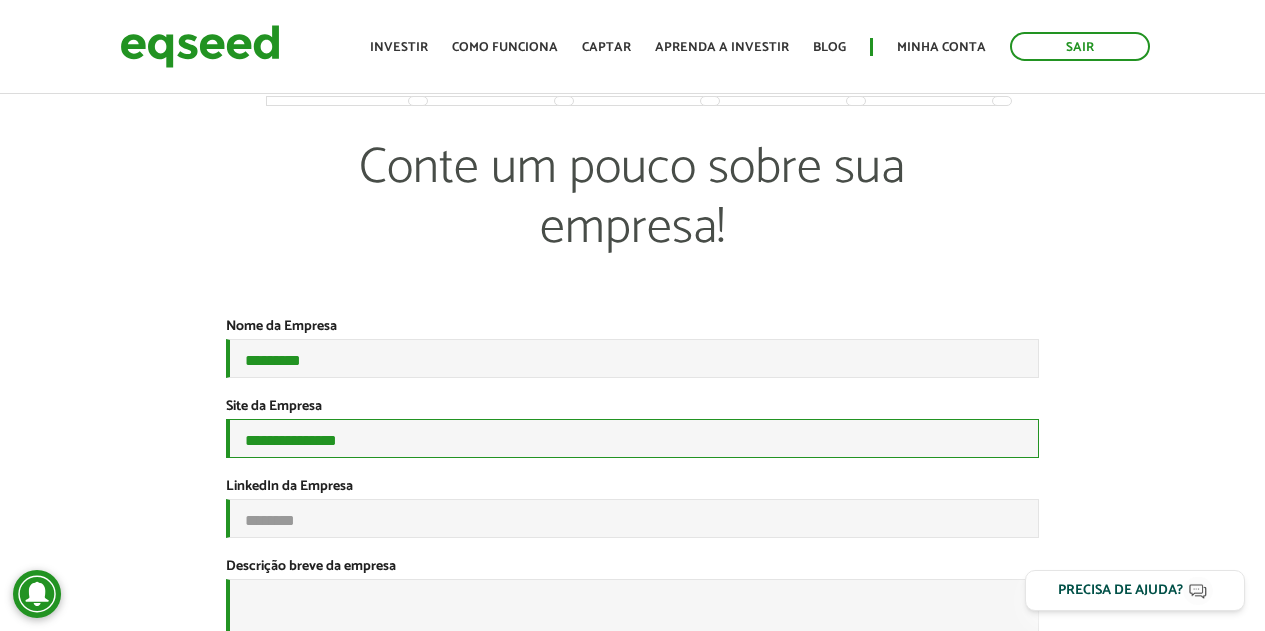 type on "**********" 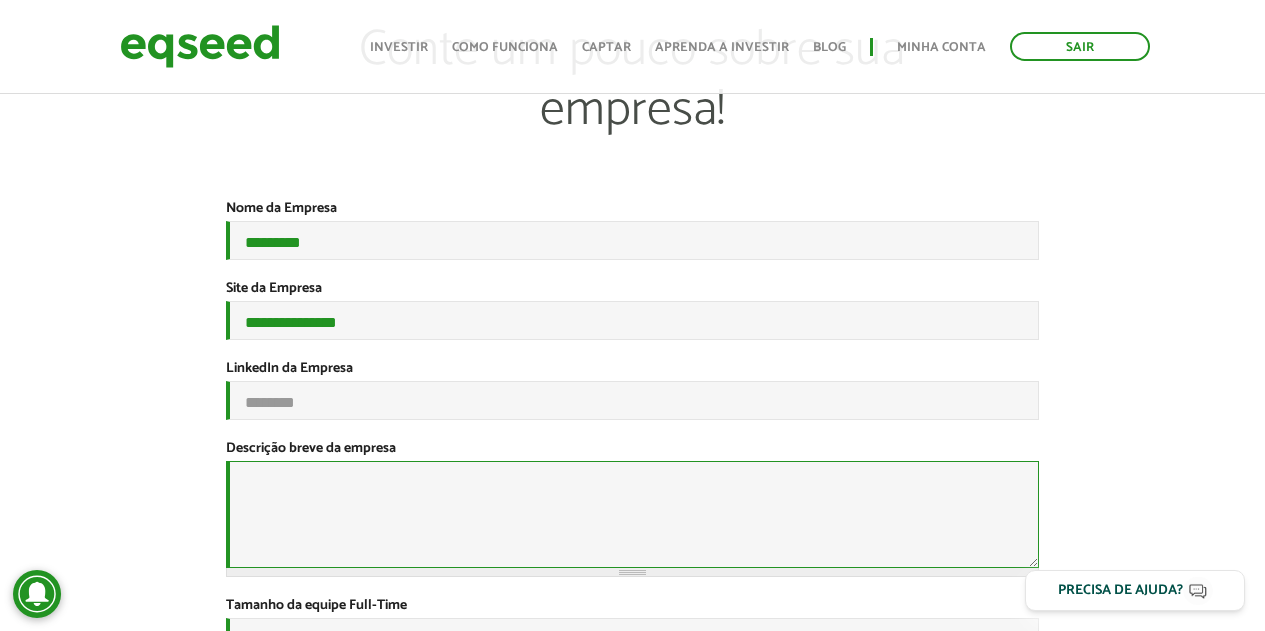 scroll, scrollTop: 218, scrollLeft: 0, axis: vertical 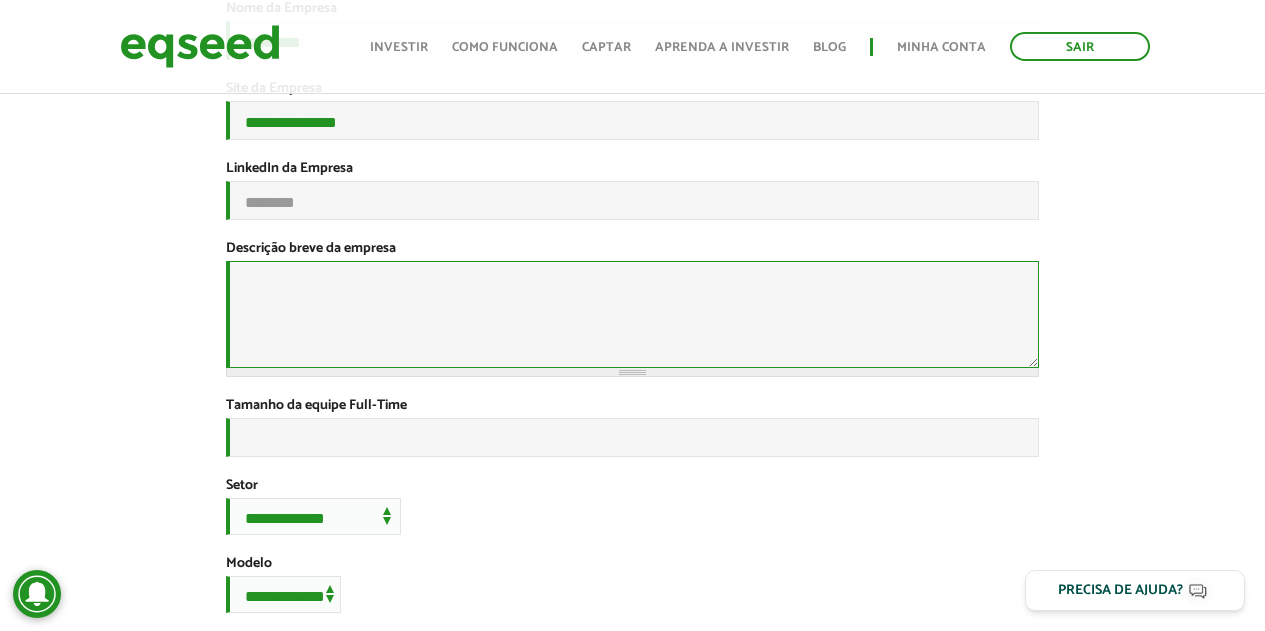 paste on "**********" 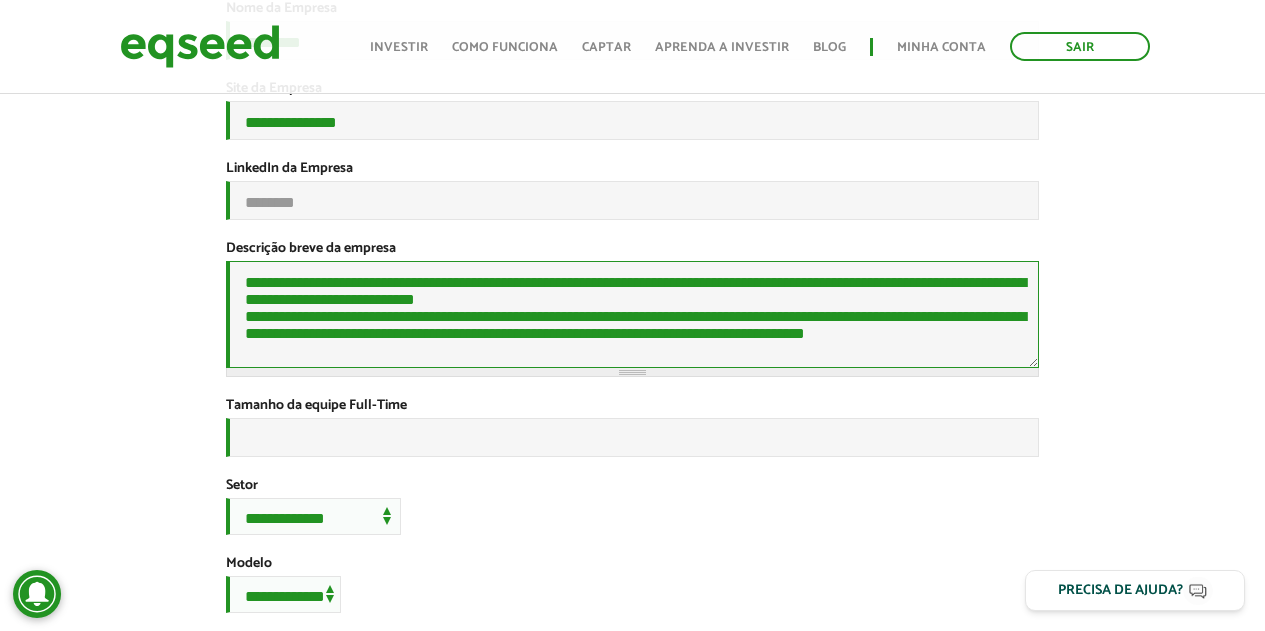 scroll, scrollTop: 418, scrollLeft: 0, axis: vertical 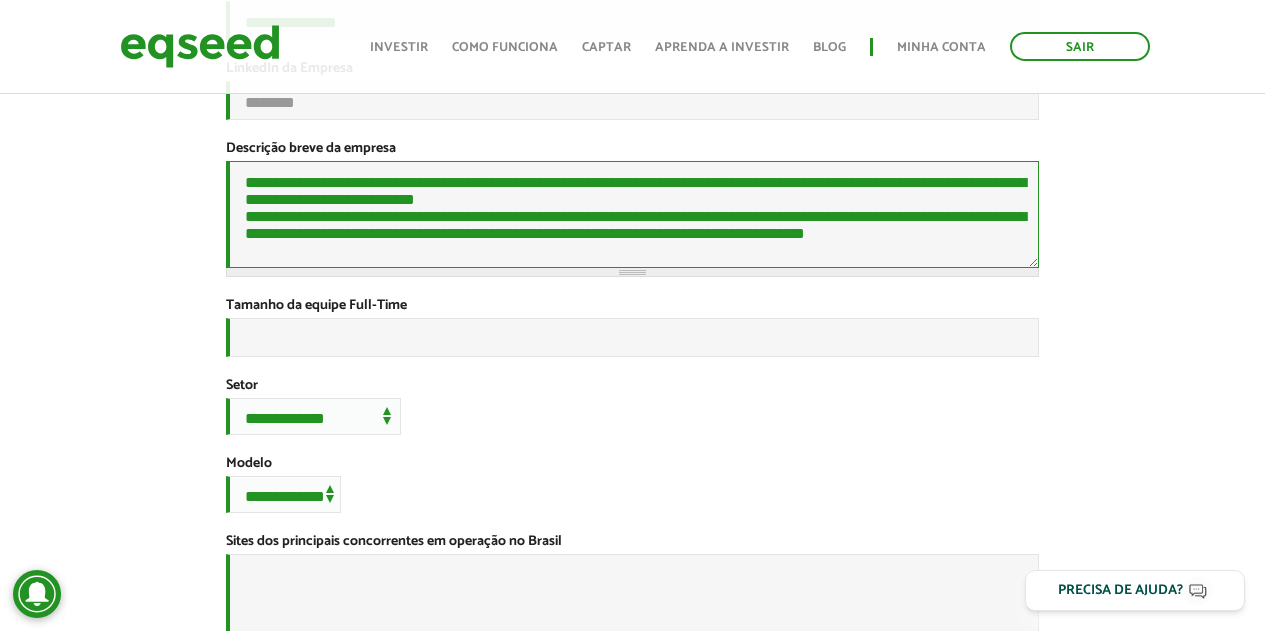 type on "**********" 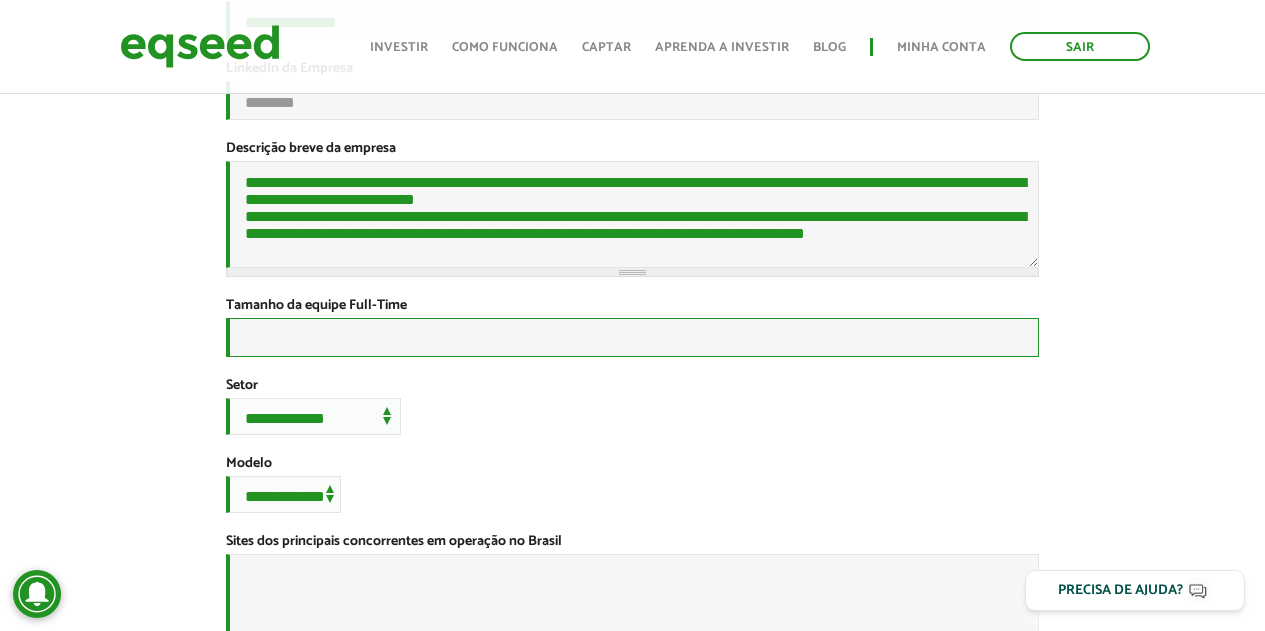 click on "Tamanho da equipe Full-Time  *" at bounding box center [632, 337] 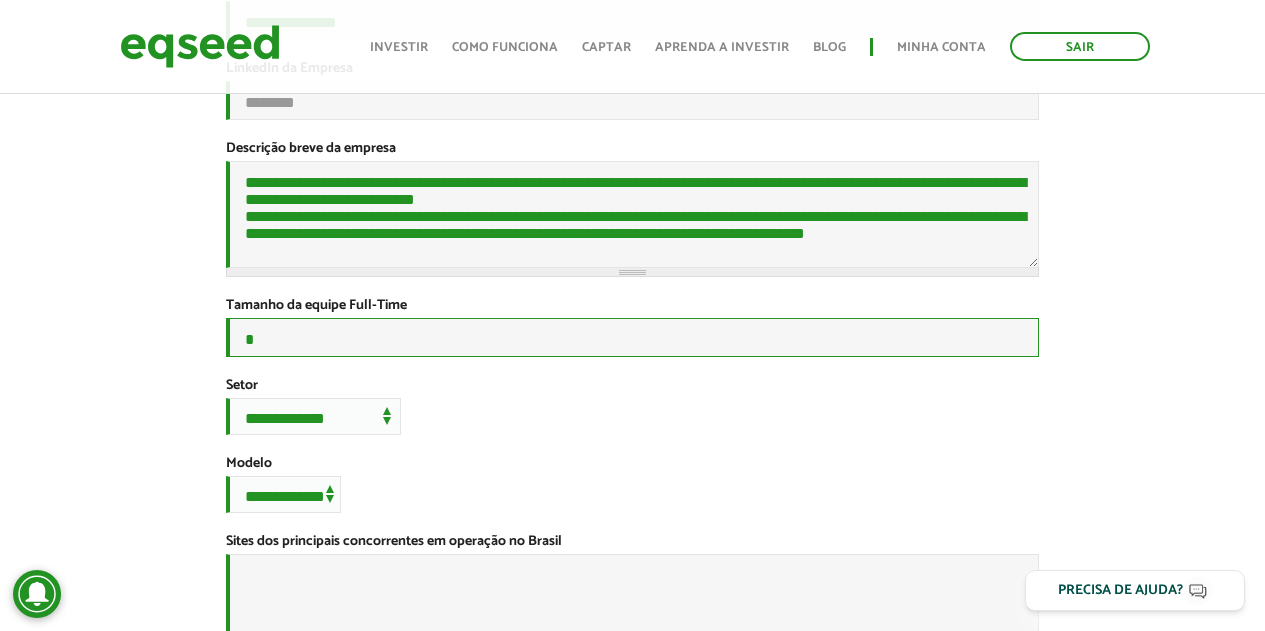 scroll, scrollTop: 518, scrollLeft: 0, axis: vertical 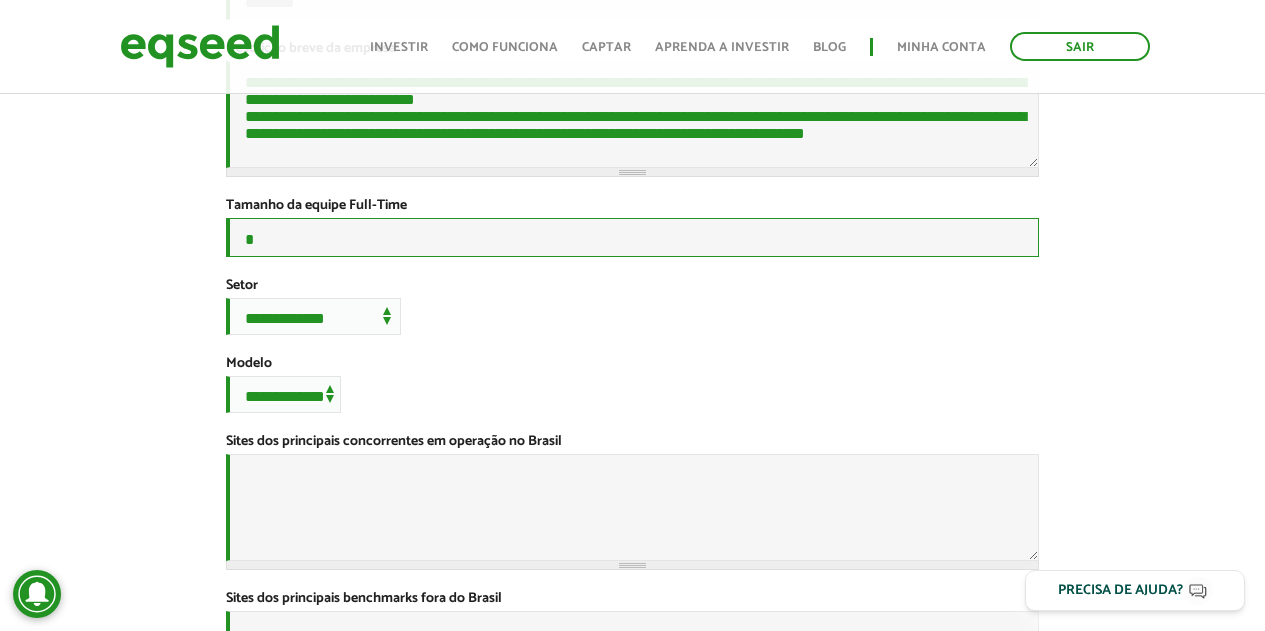 type on "*" 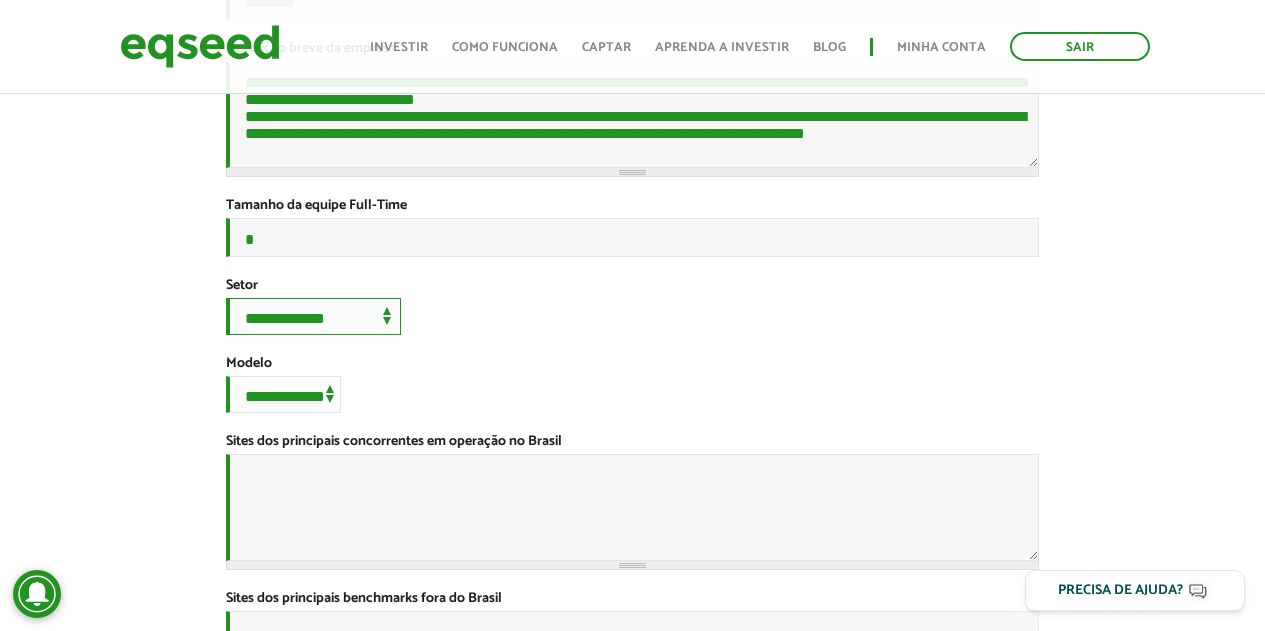 click on "**********" at bounding box center [313, 316] 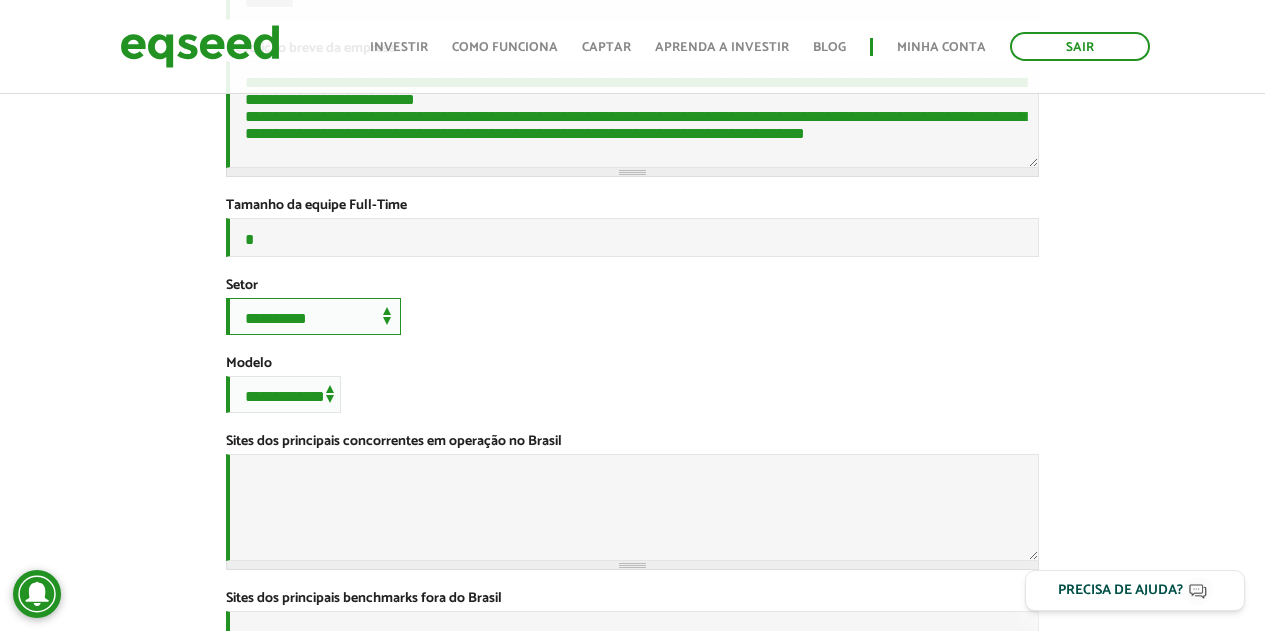 click on "**********" at bounding box center [313, 316] 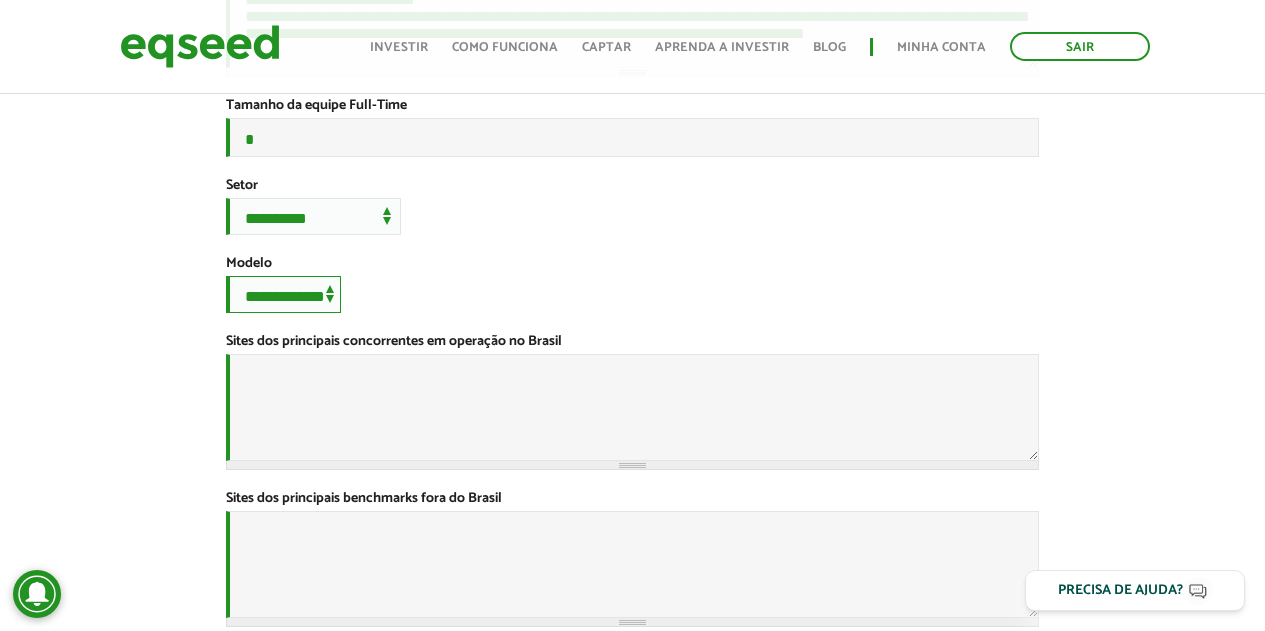 click on "**********" at bounding box center [283, 294] 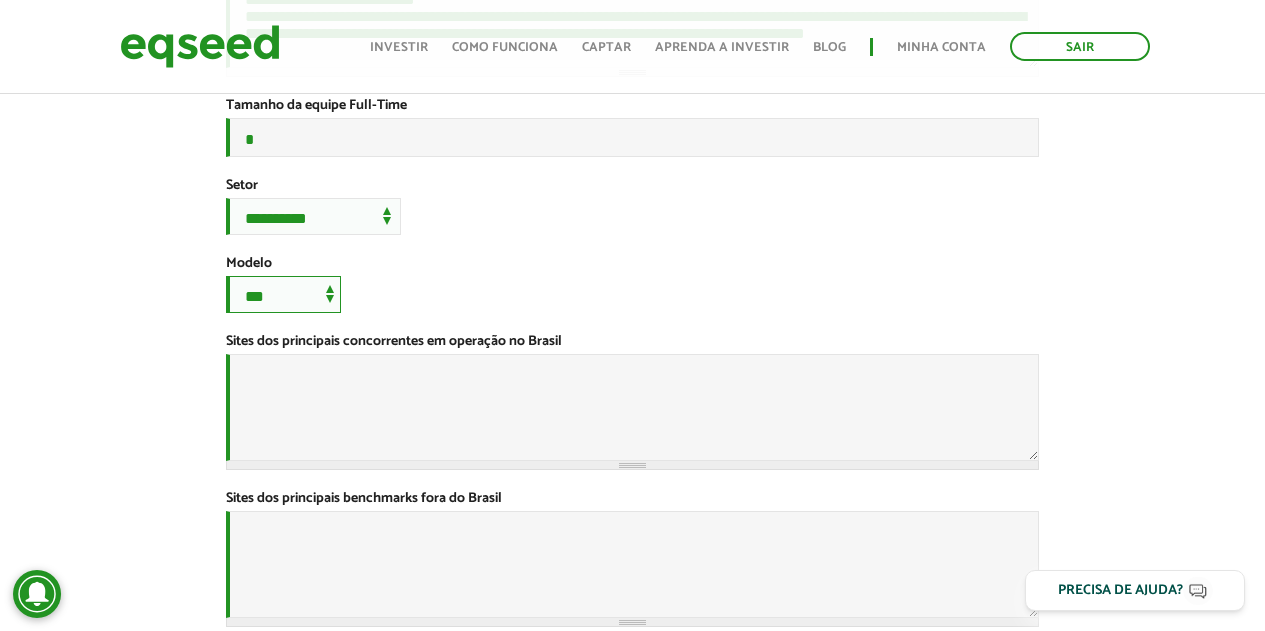 click on "**********" at bounding box center (283, 294) 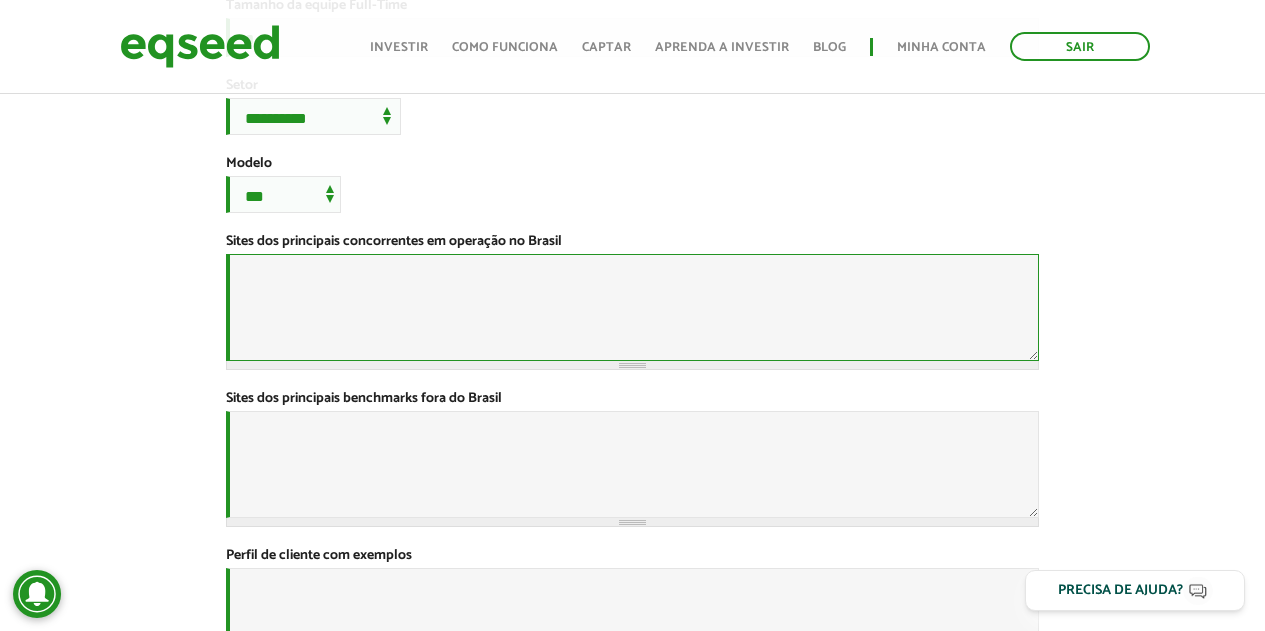 click on "Sites dos principais concorrentes em operação no Brasil  *" at bounding box center (632, 307) 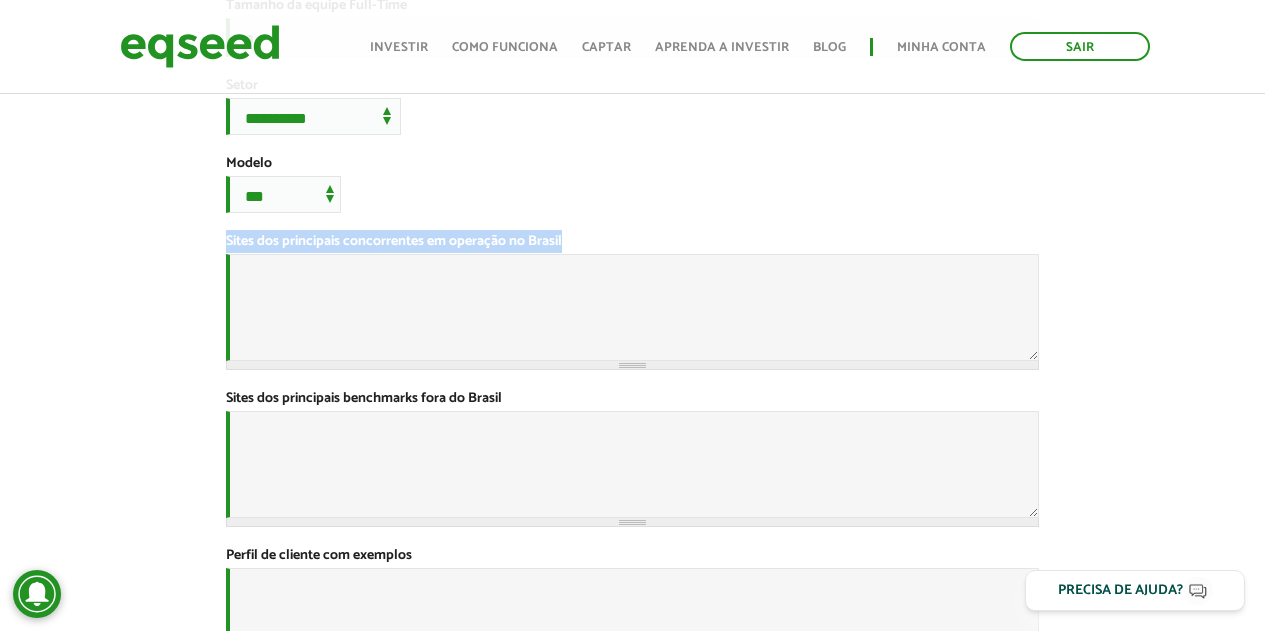 drag, startPoint x: 224, startPoint y: 353, endPoint x: 577, endPoint y: 341, distance: 353.20392 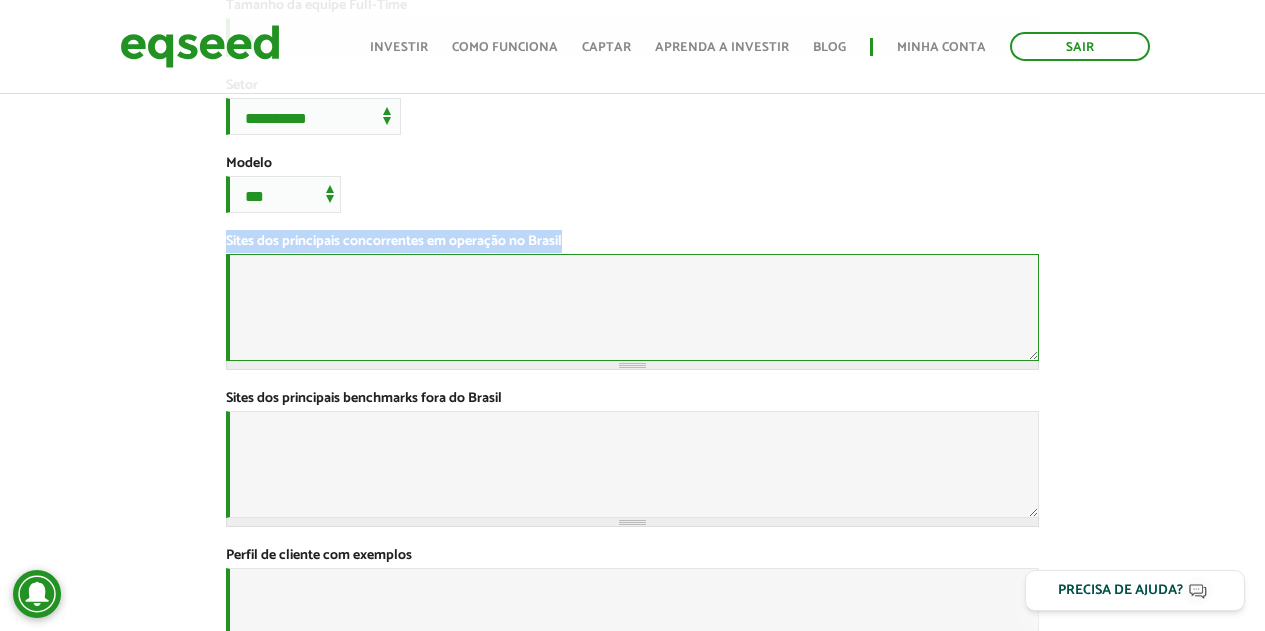 click on "Sites dos principais concorrentes em operação no Brasil  *" at bounding box center (632, 307) 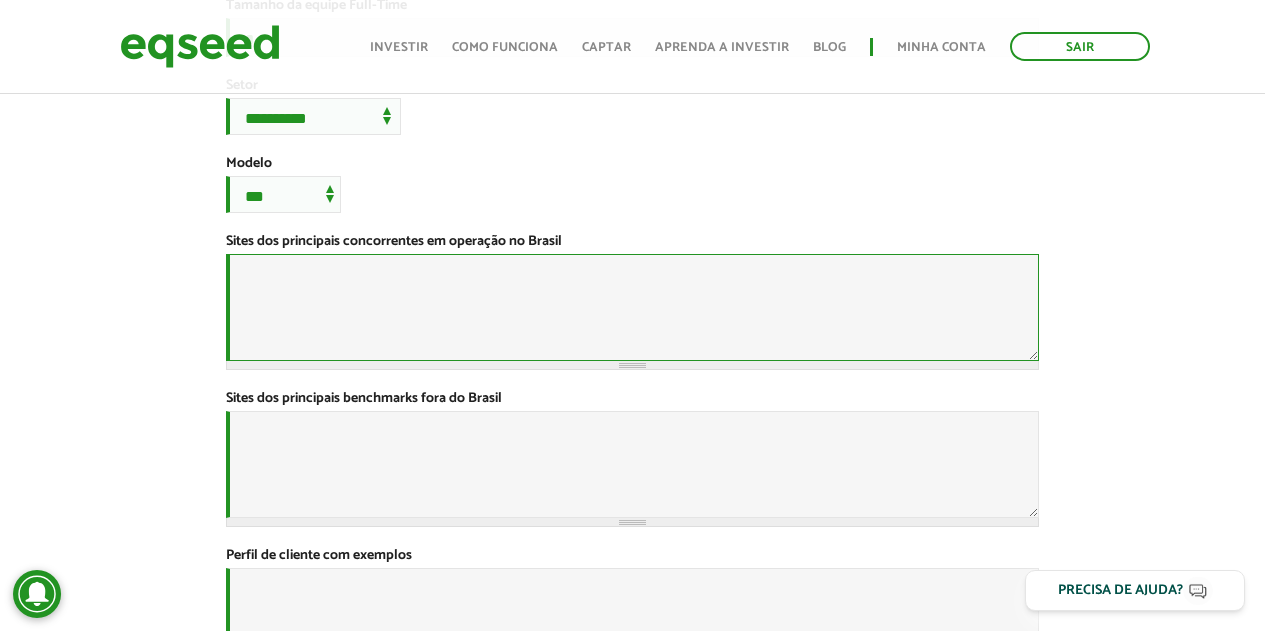 paste on "*********" 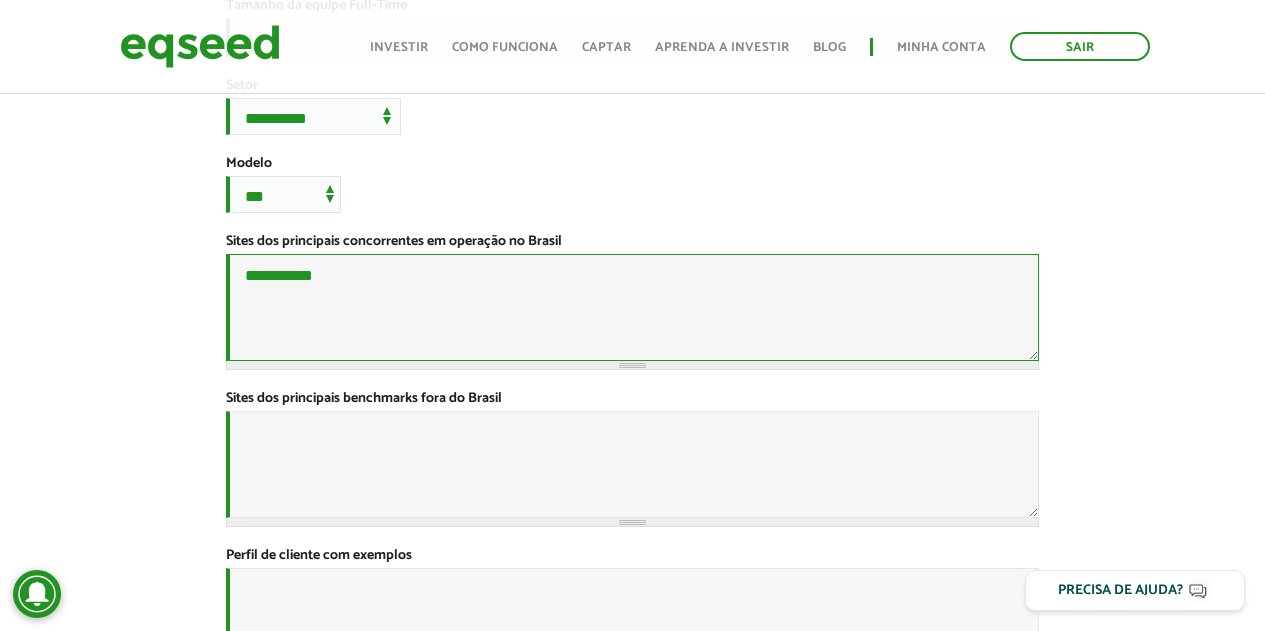 paste on "**********" 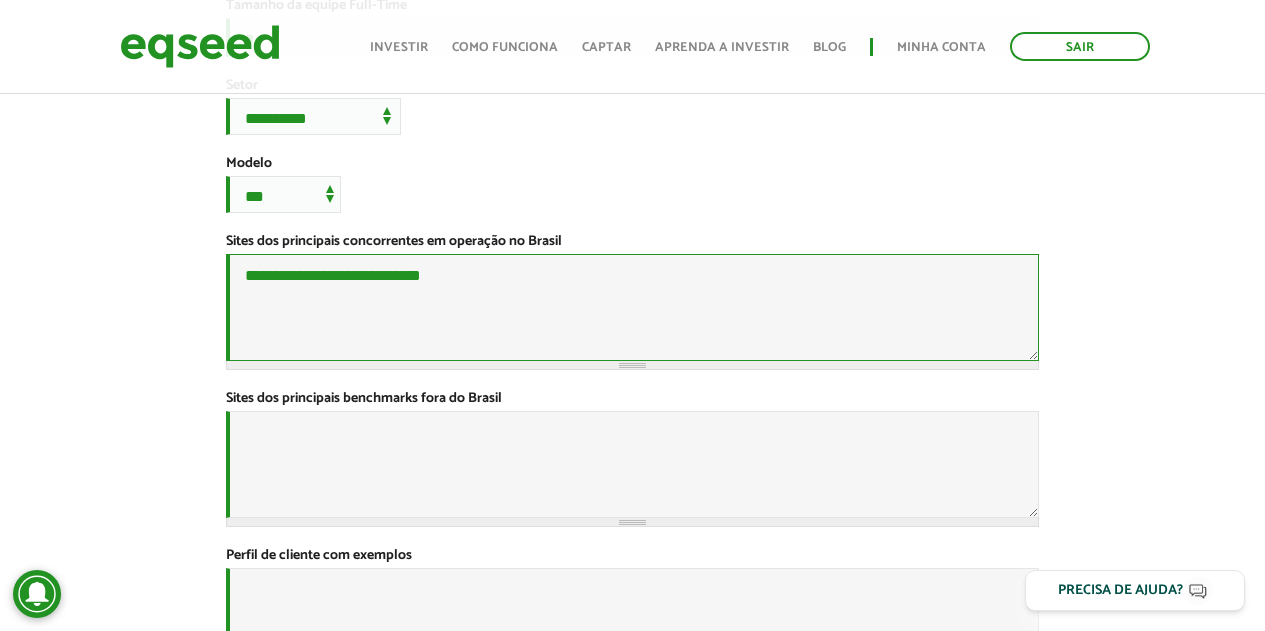 paste on "**********" 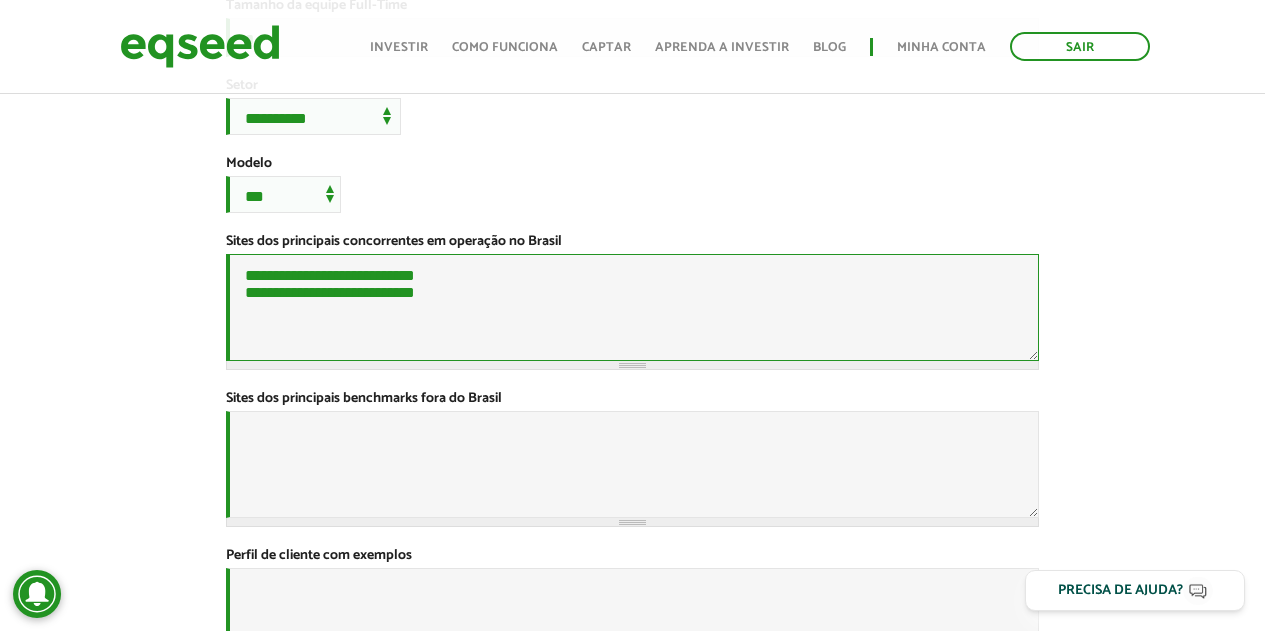 paste on "**********" 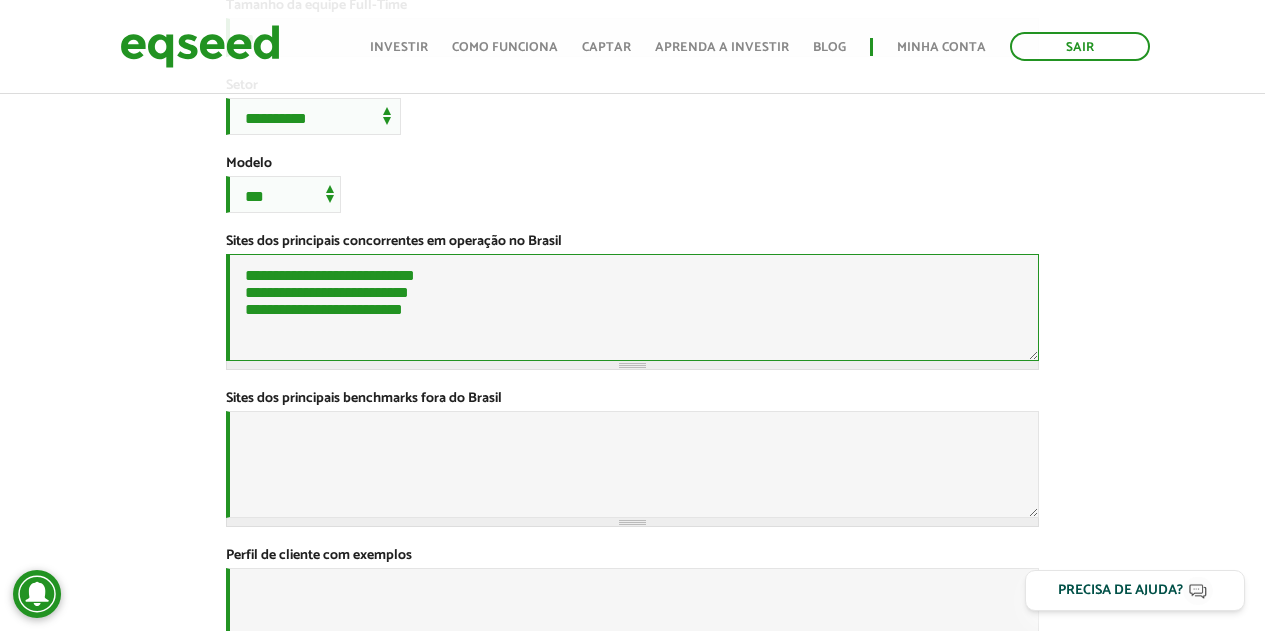 paste on "**********" 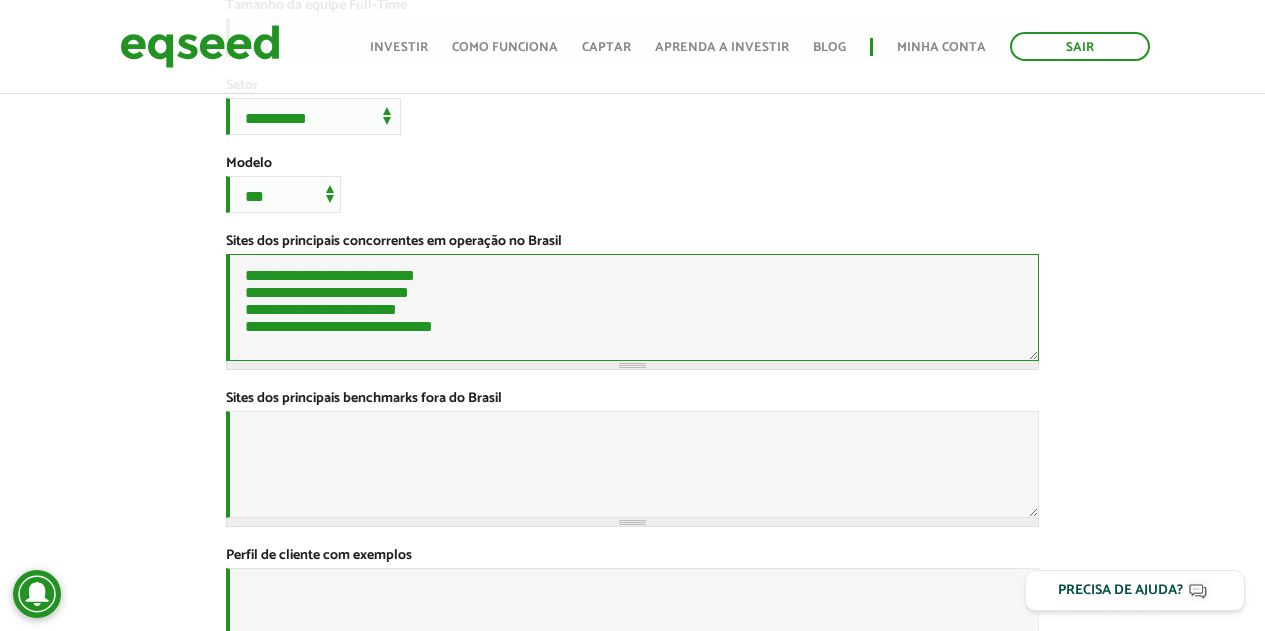 paste on "**********" 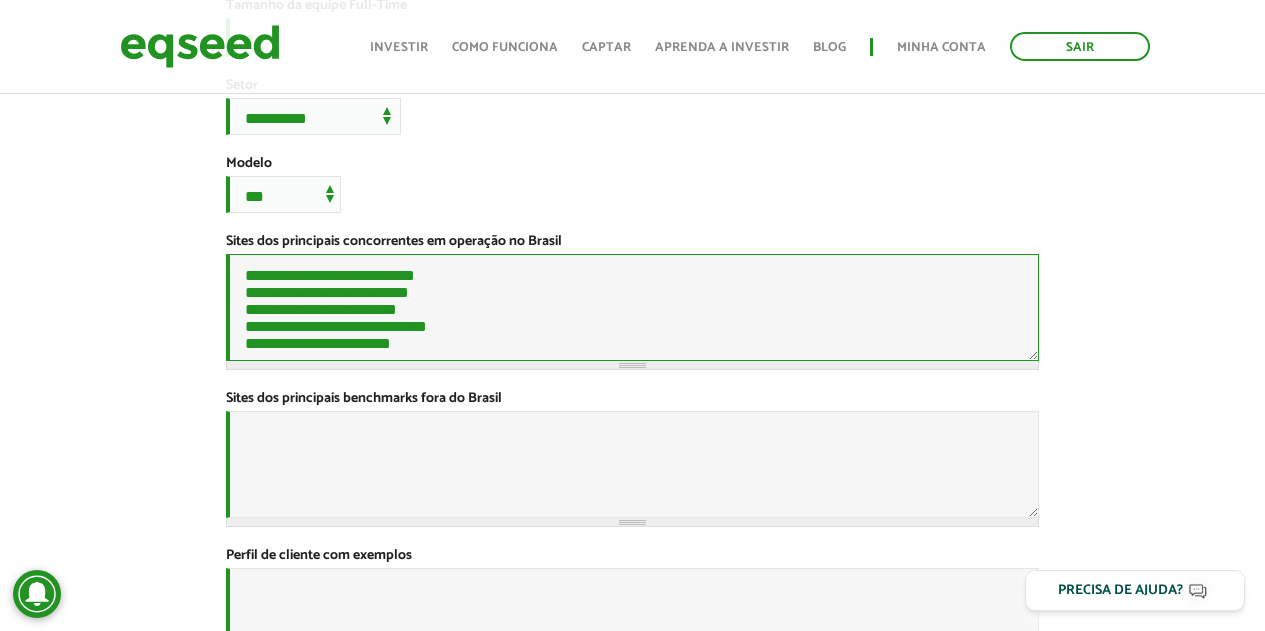 type on "**********" 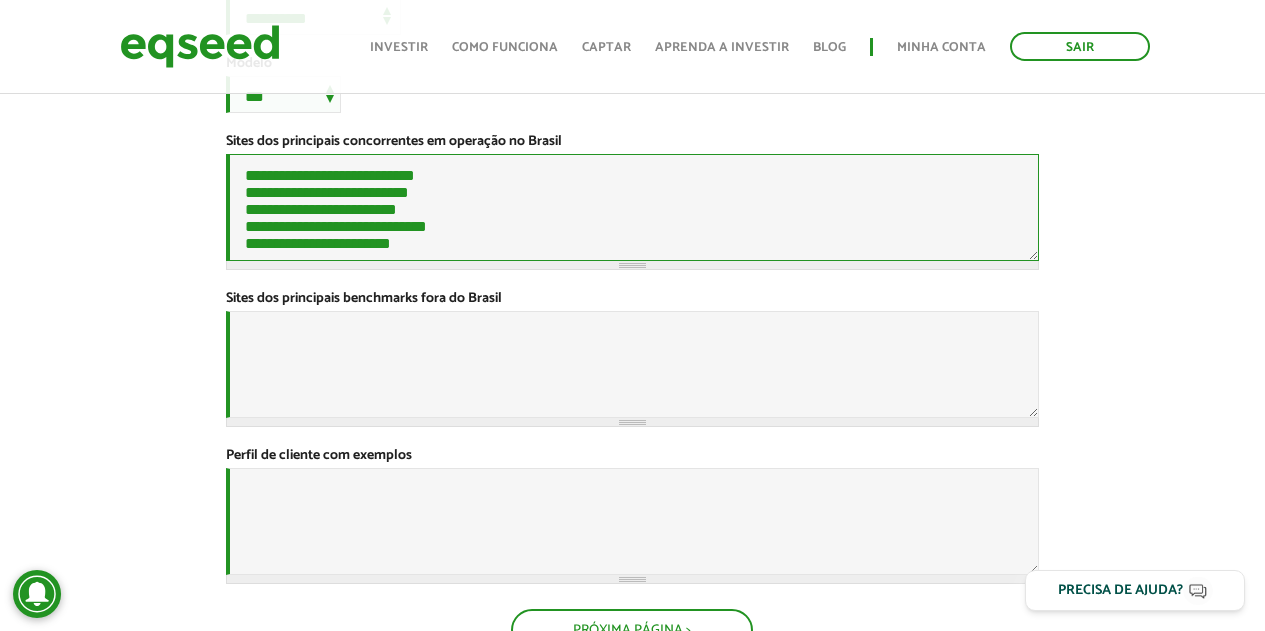 scroll, scrollTop: 1018, scrollLeft: 0, axis: vertical 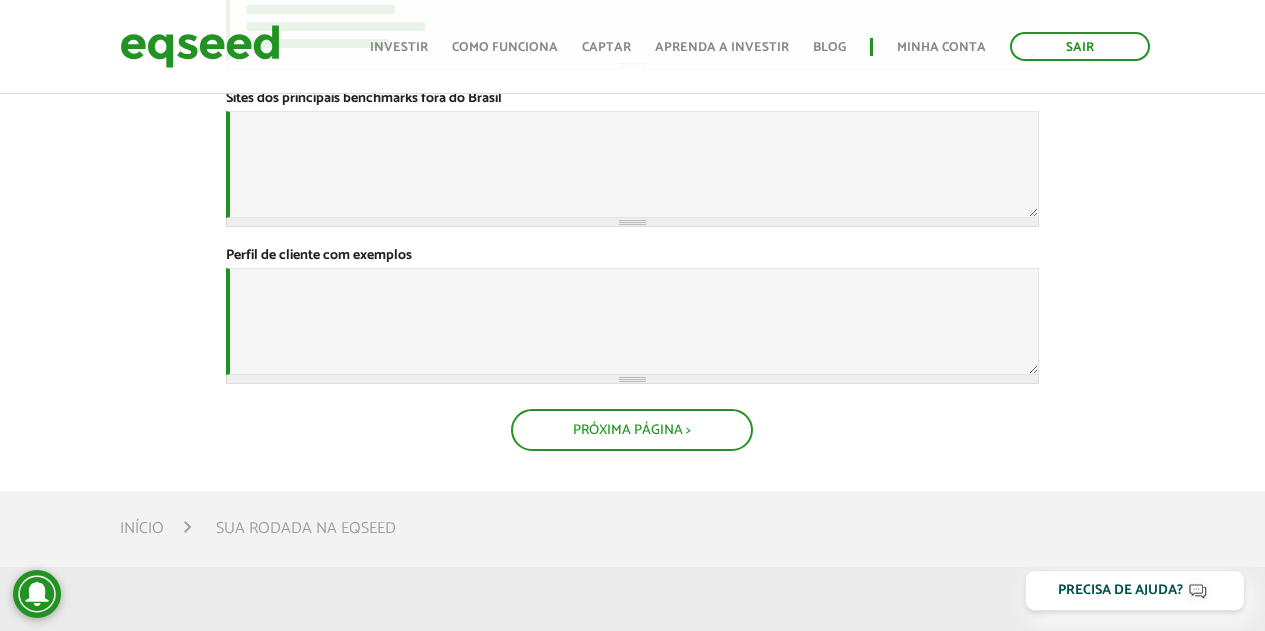 click on "Sites dos principais benchmarks fora do Brasil  *" at bounding box center (364, 99) 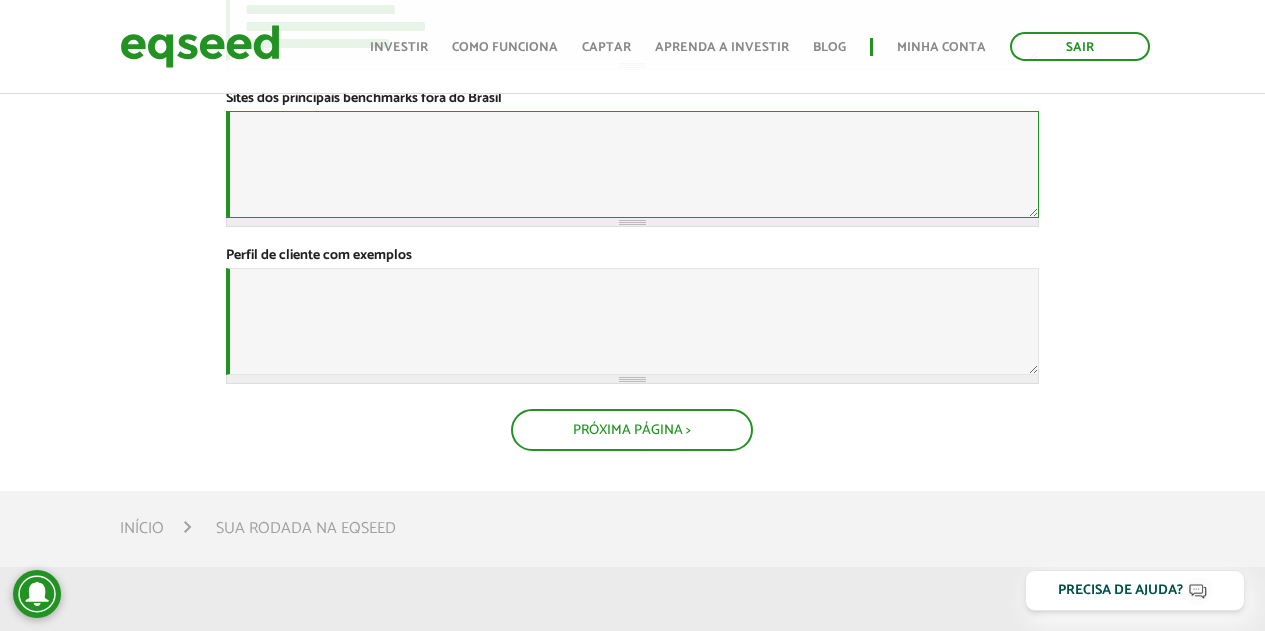 click on "Sites dos principais benchmarks fora do Brasil  *" at bounding box center (632, 164) 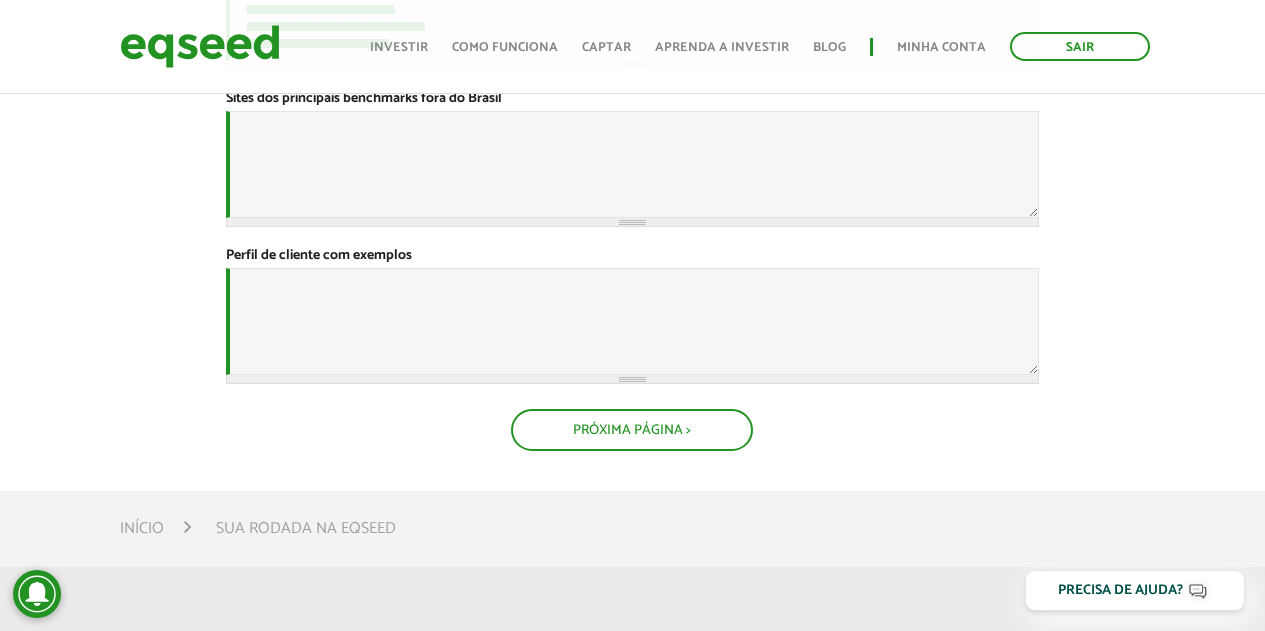 click on "Sites dos principais benchmarks fora do Brasil  *" at bounding box center [364, 99] 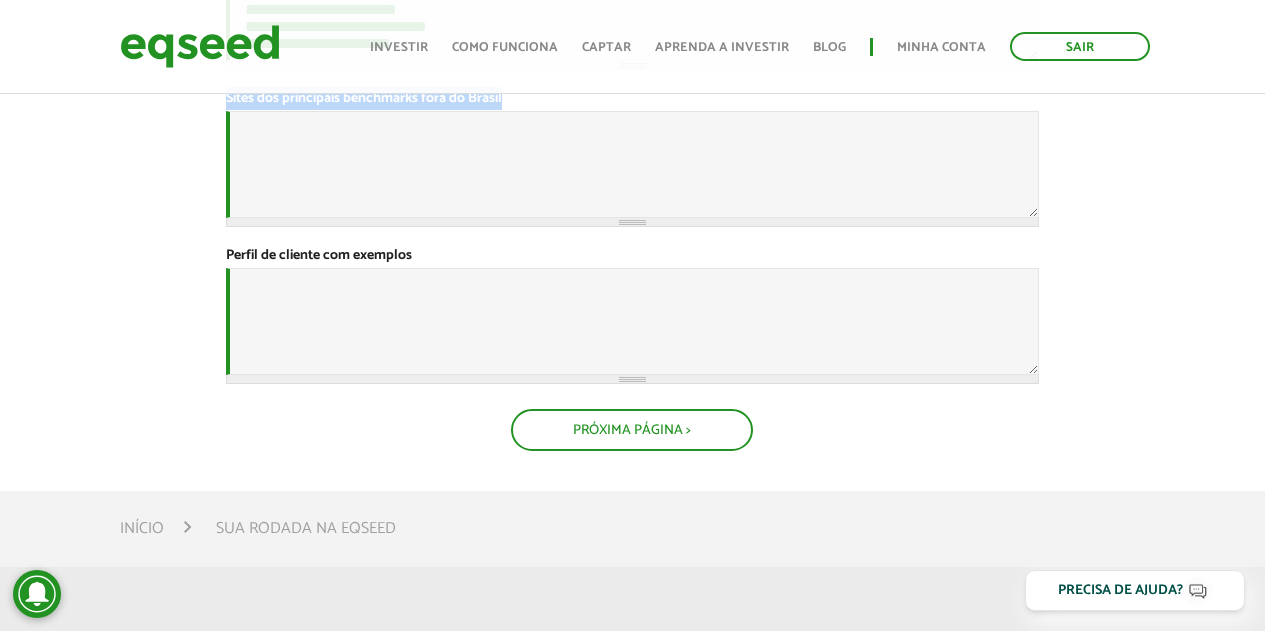 copy on "Sites dos principais benchmarks fora do Brasil  *" 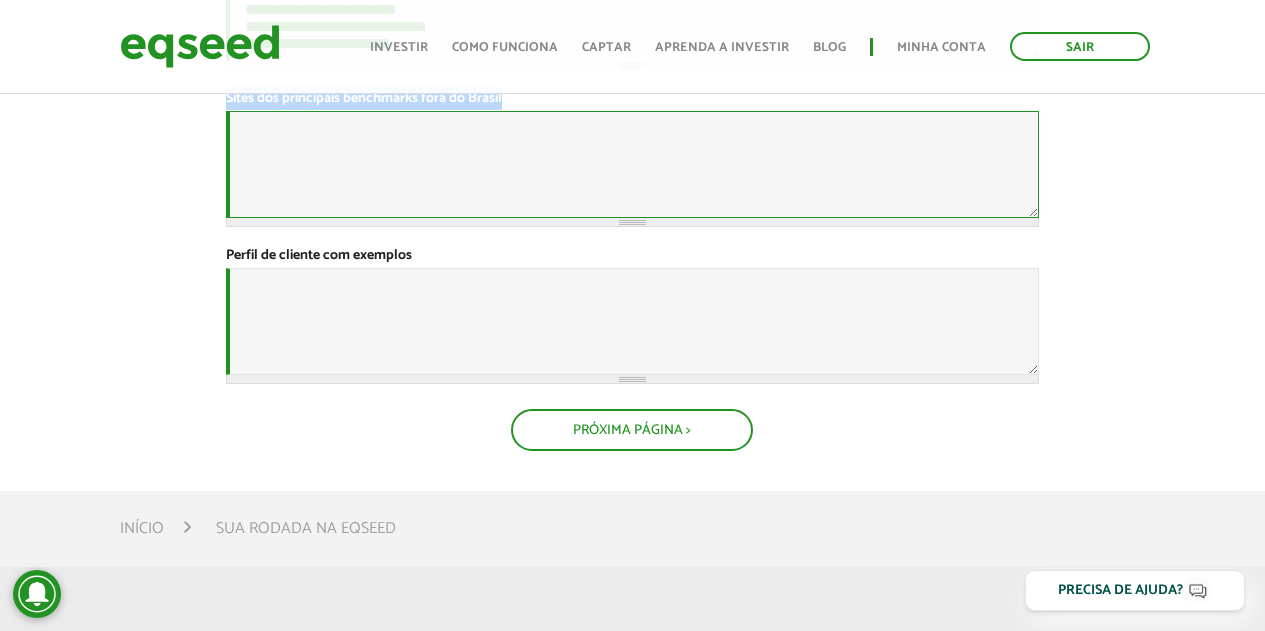 click on "Sites dos principais benchmarks fora do Brasil  *" at bounding box center [632, 164] 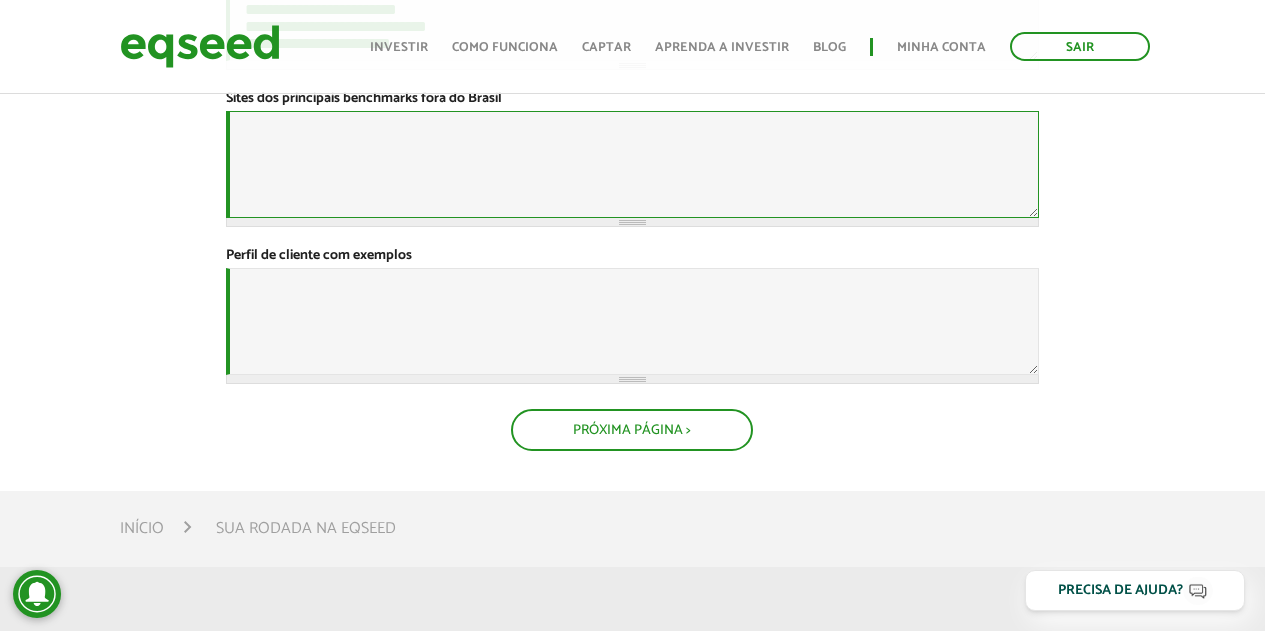 paste on "**********" 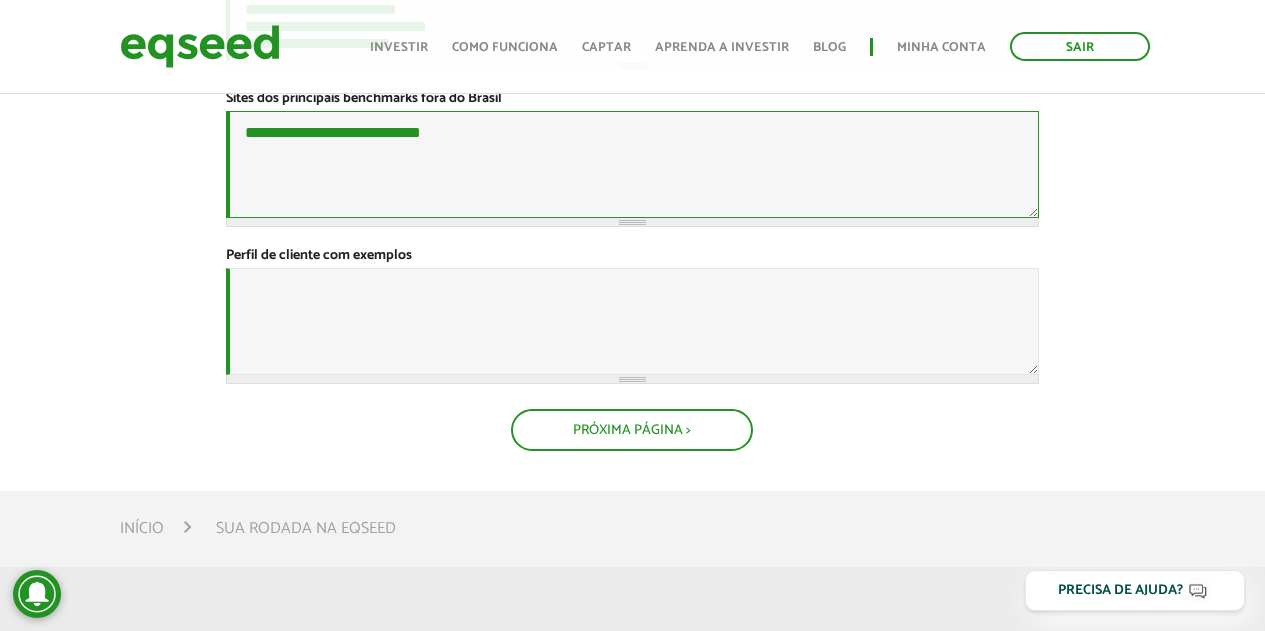 paste on "**********" 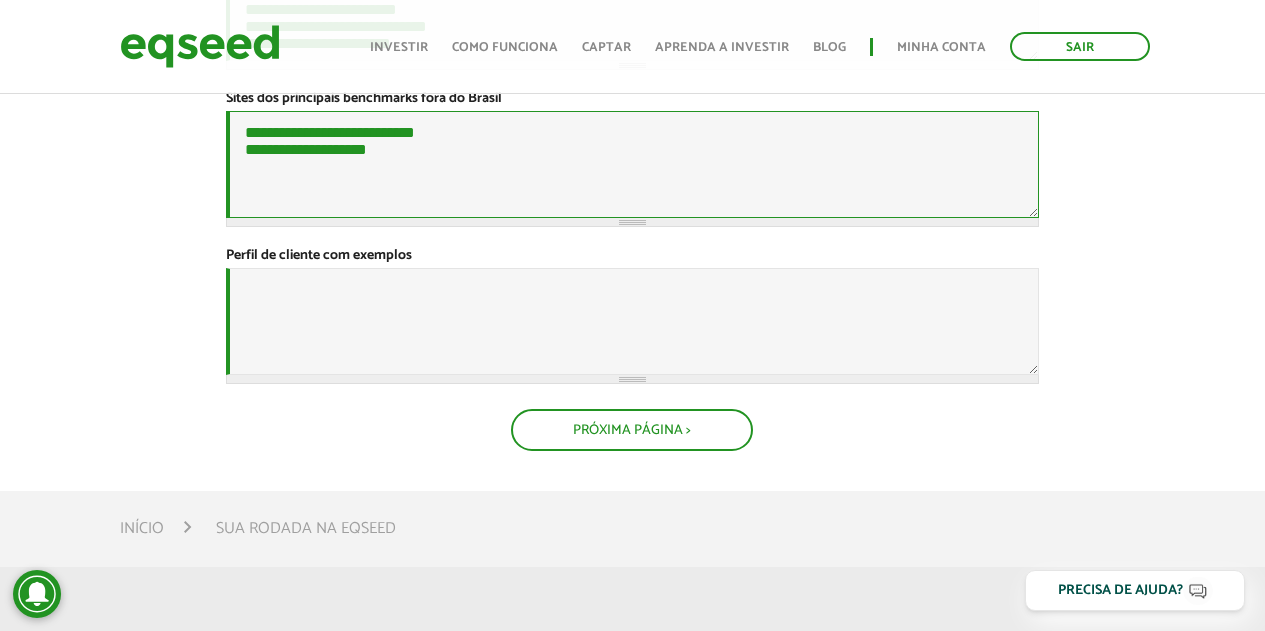 paste on "**********" 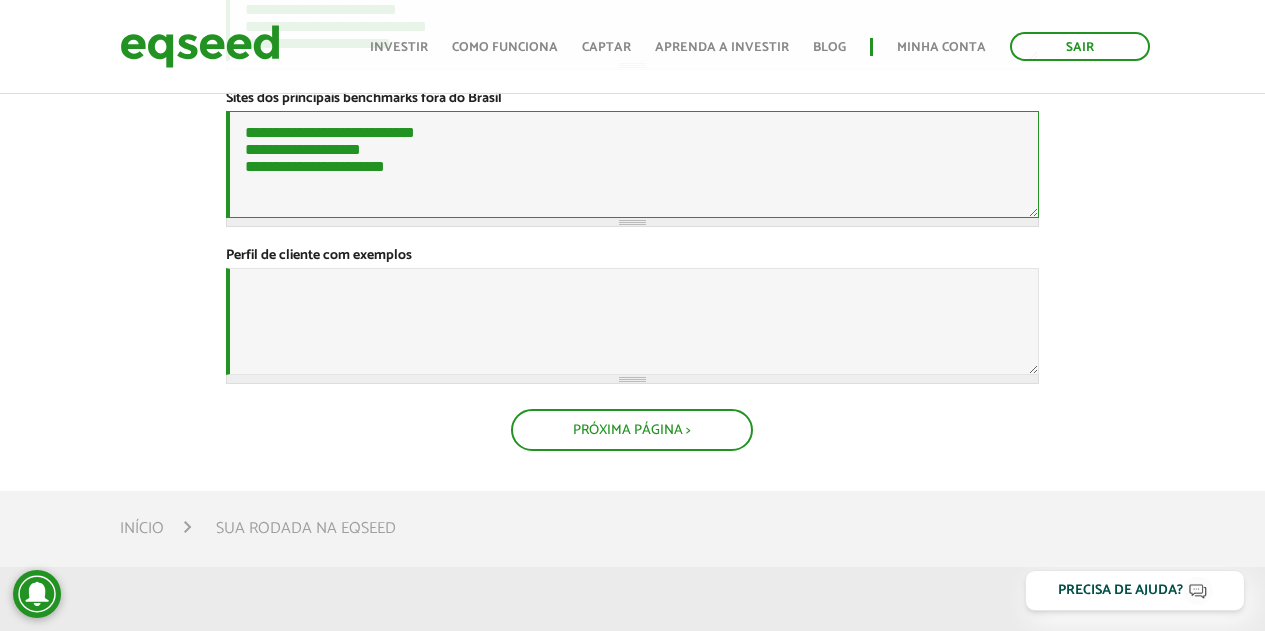 paste on "**********" 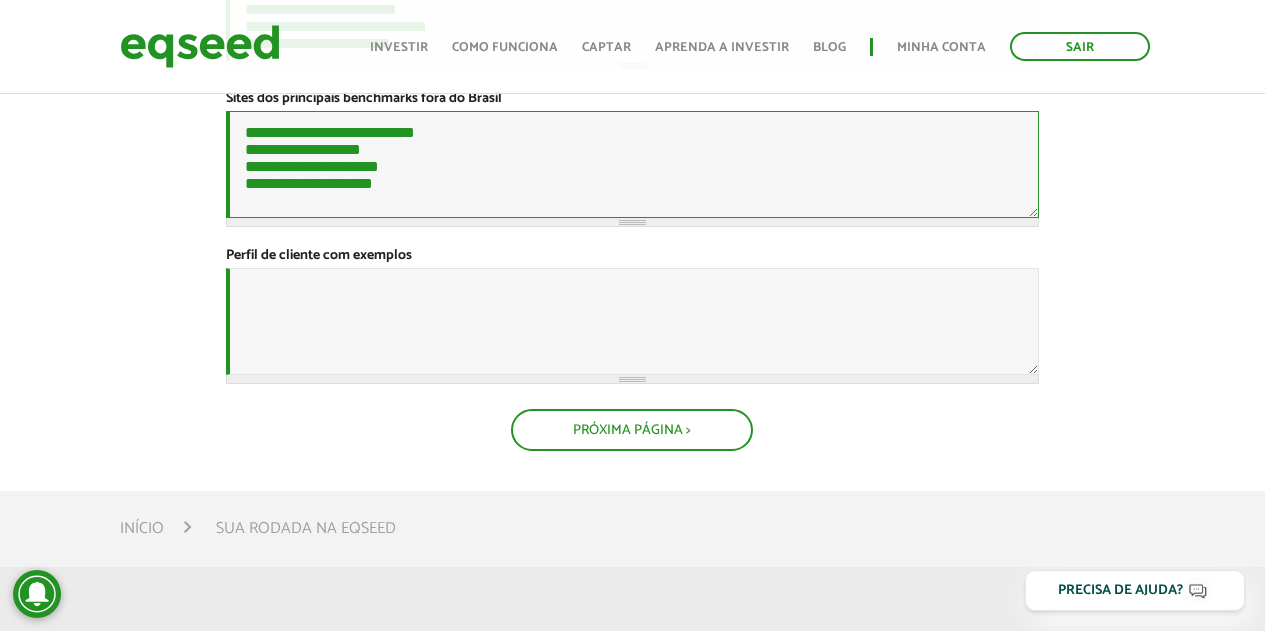 paste on "**********" 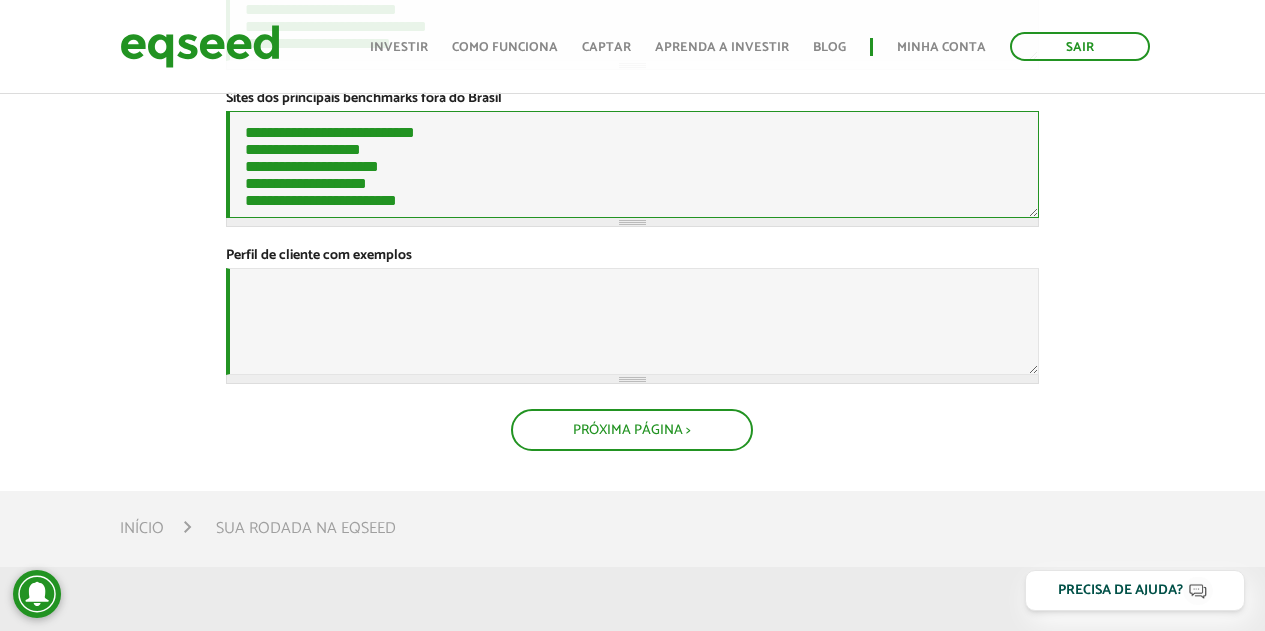 scroll, scrollTop: 19, scrollLeft: 0, axis: vertical 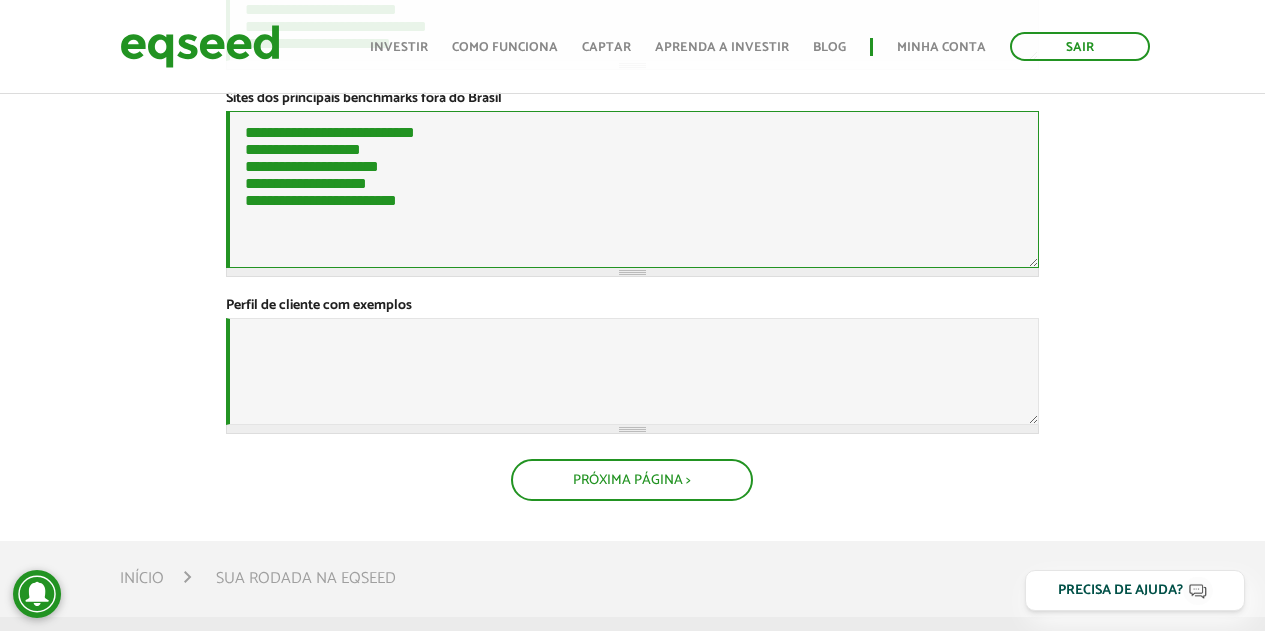 type on "**********" 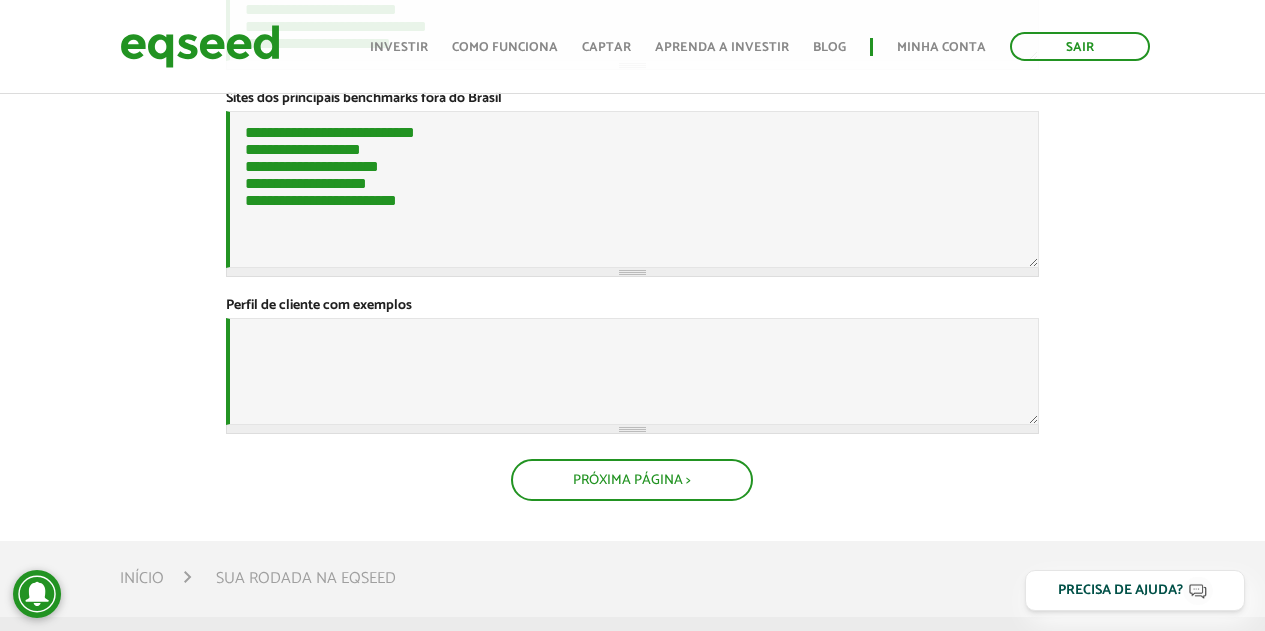 click on "Perfil de cliente com exemplos  *" at bounding box center [319, 306] 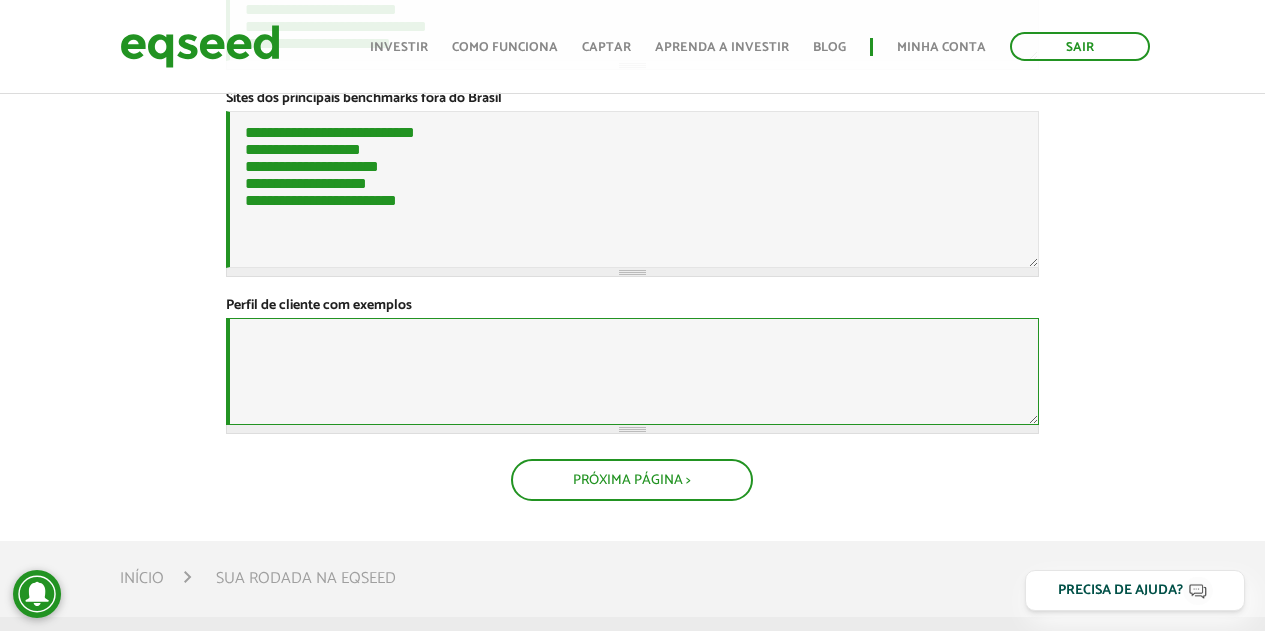 click on "Perfil de cliente com exemplos  *" at bounding box center (632, 371) 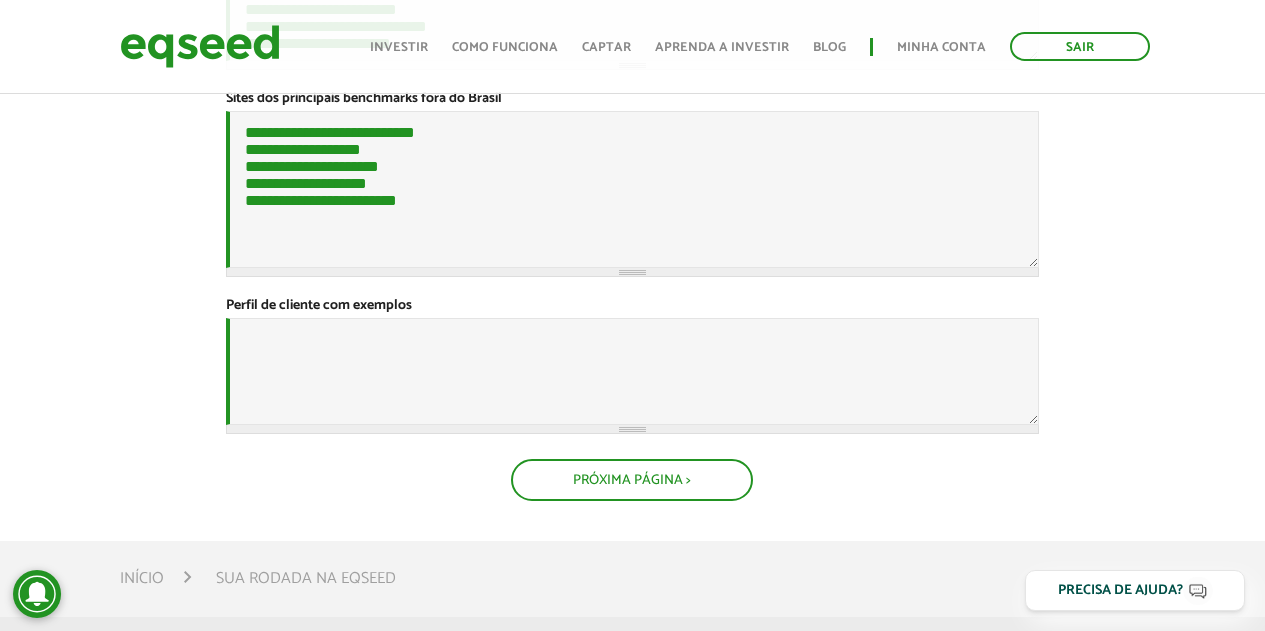 click on "Perfil de cliente com exemplos  *" at bounding box center [319, 306] 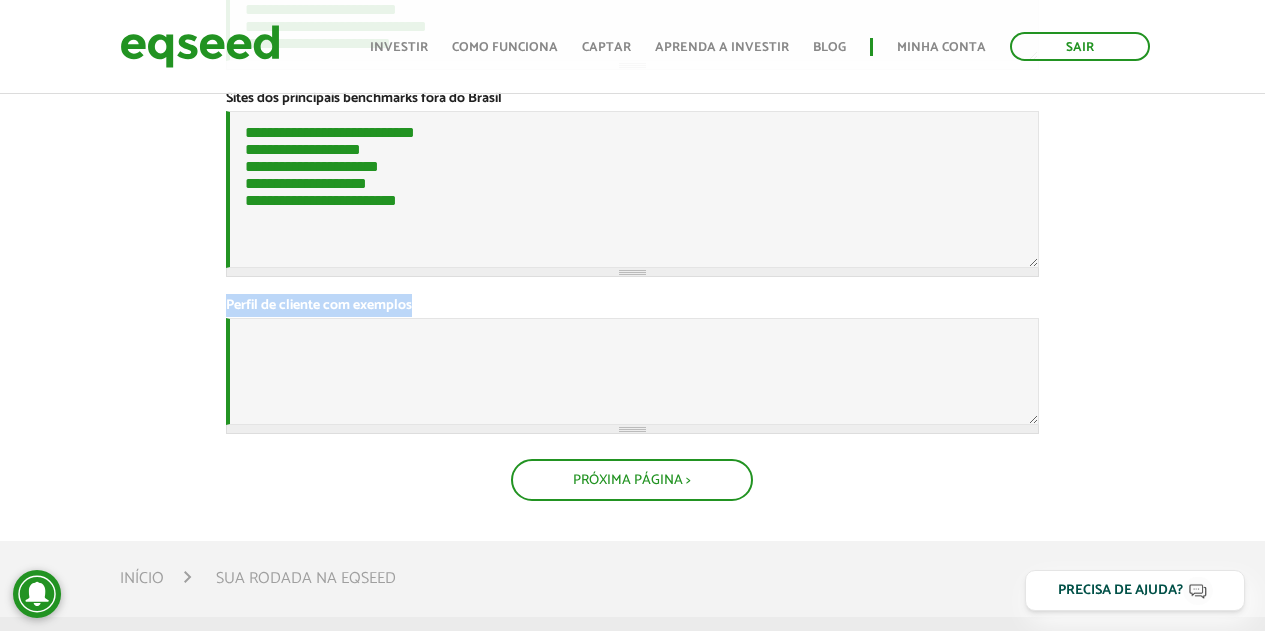 copy on "Perfil de cliente com exemplos  *" 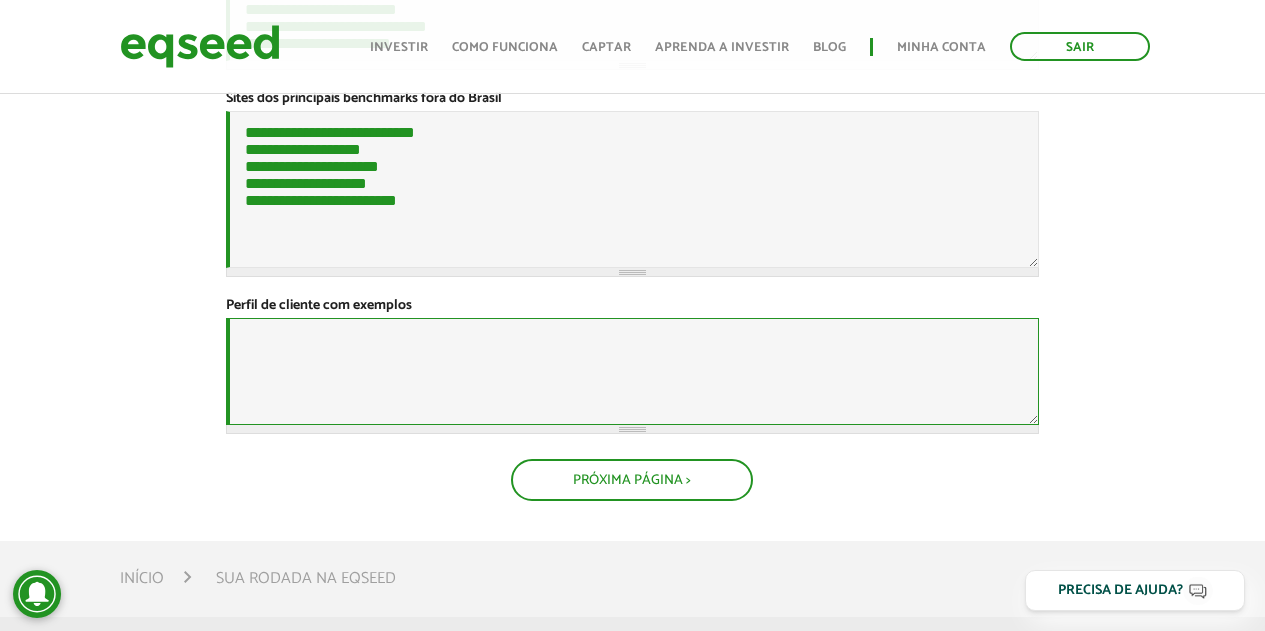 click on "Perfil de cliente com exemplos  *" at bounding box center (632, 371) 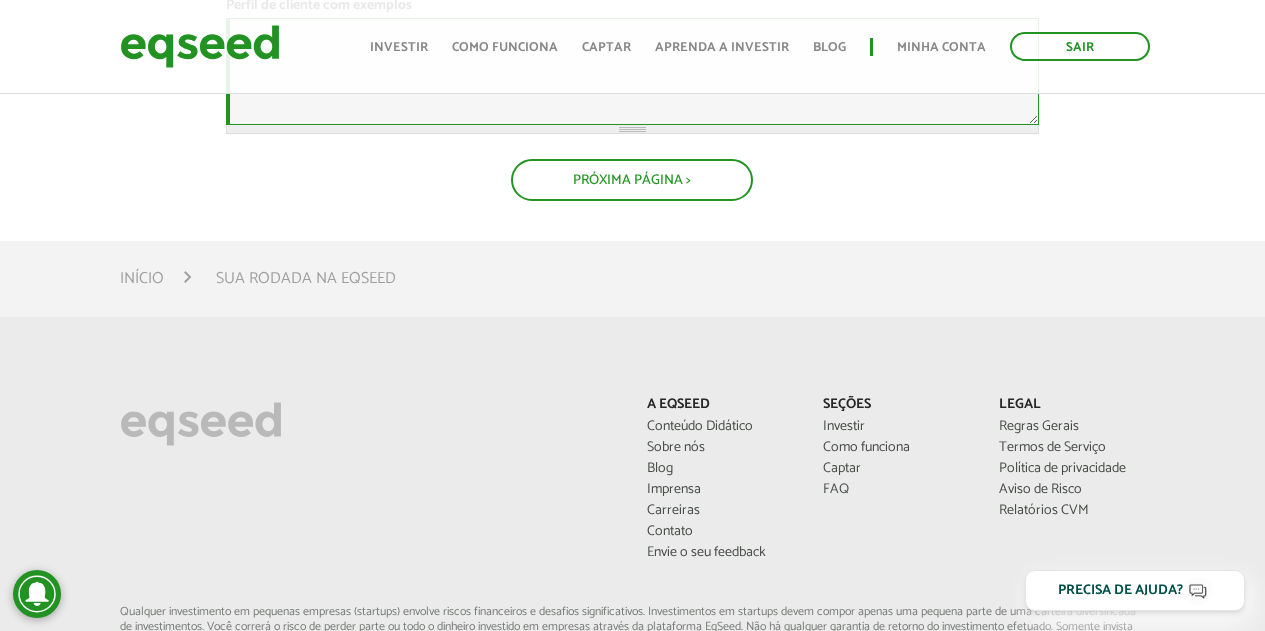 paste on "**********" 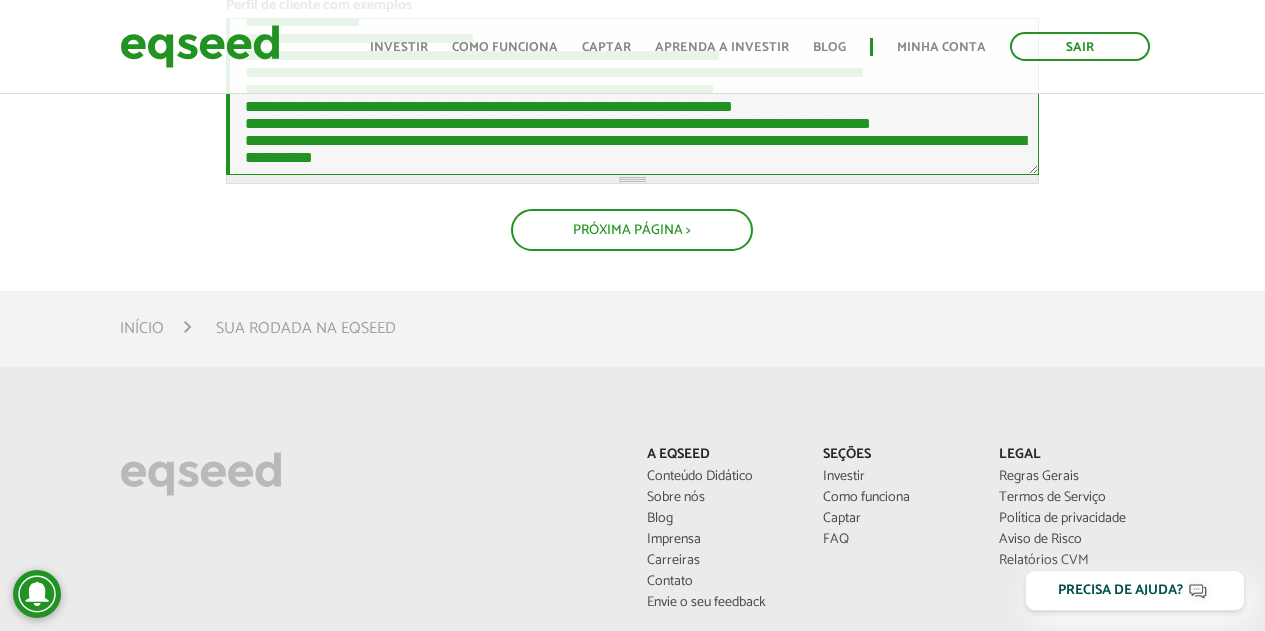 scroll, scrollTop: 262, scrollLeft: 0, axis: vertical 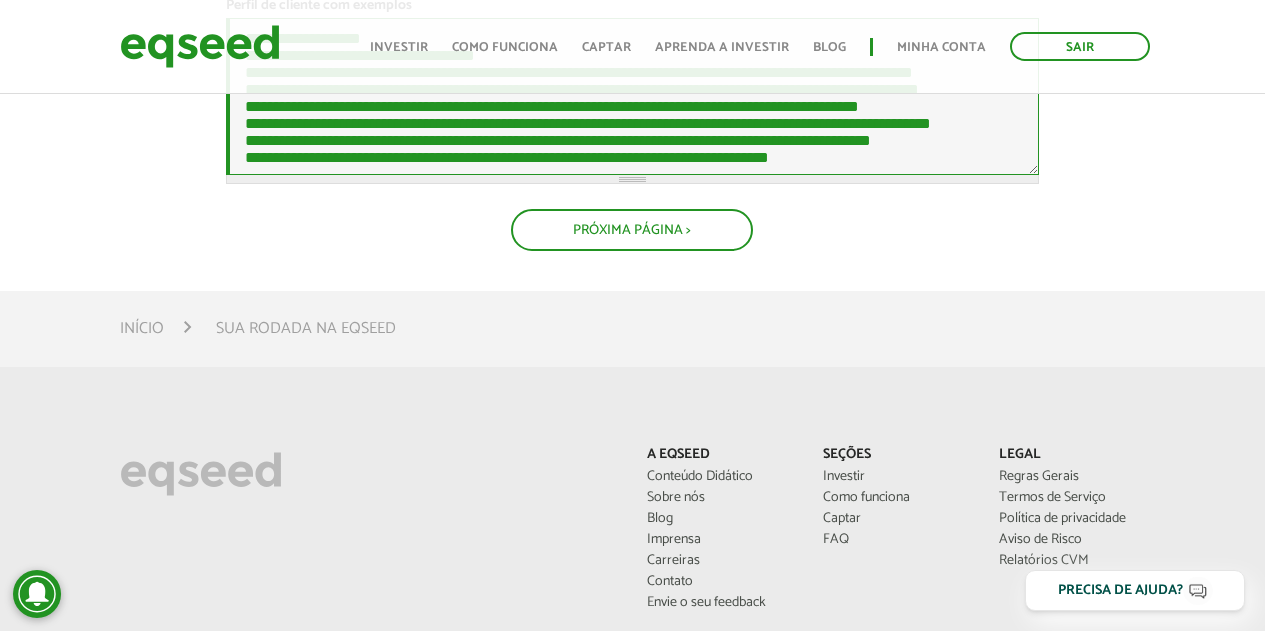 paste on "**********" 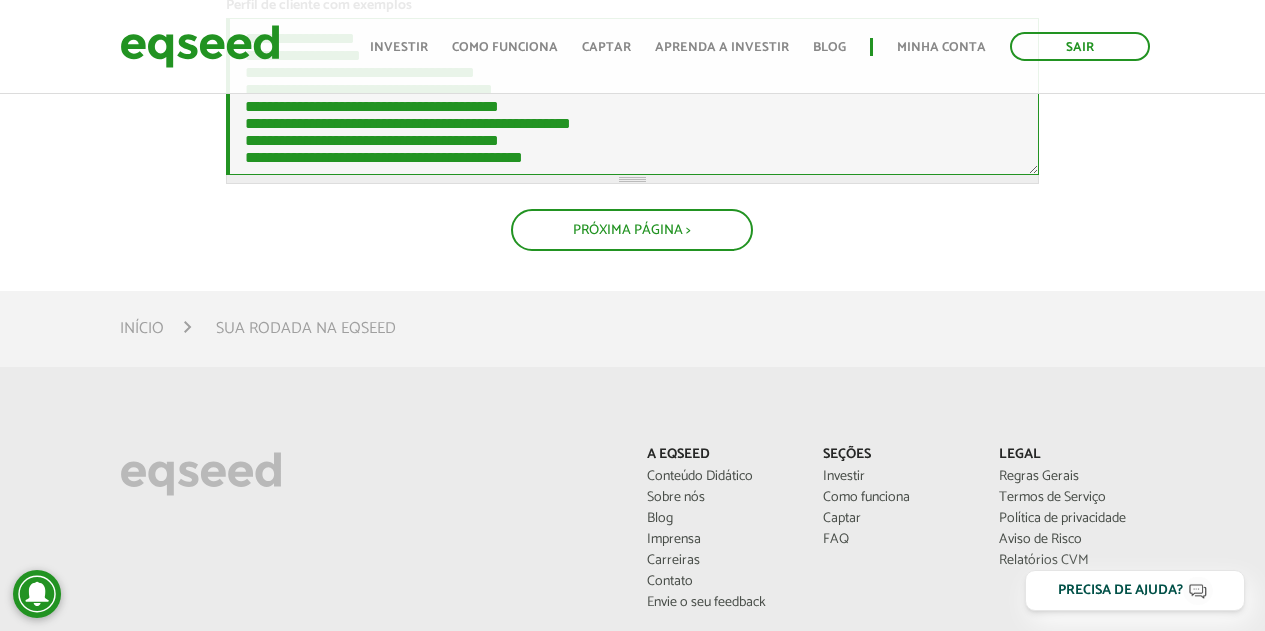 scroll, scrollTop: 918, scrollLeft: 0, axis: vertical 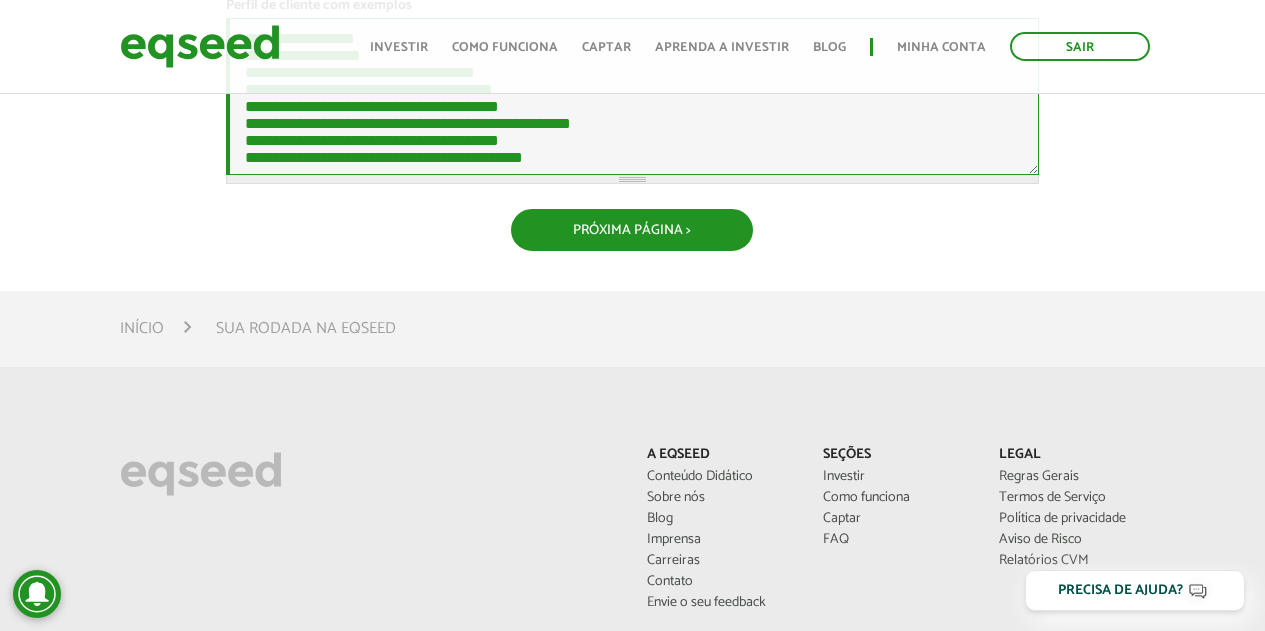 type on "**********" 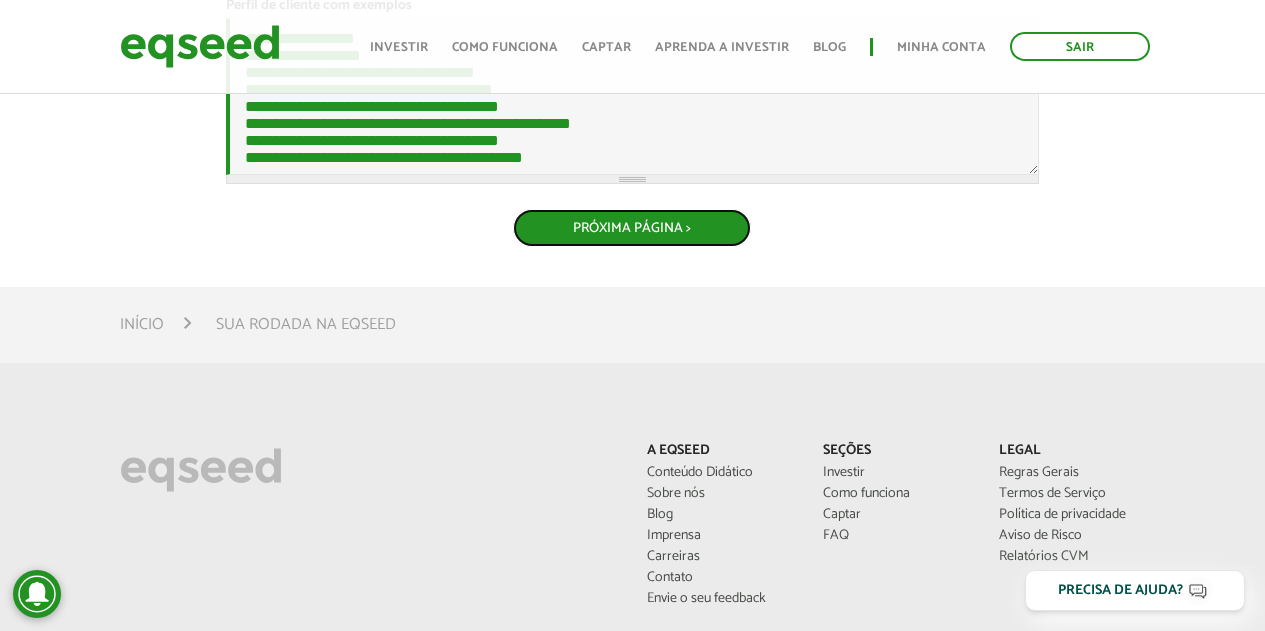 click on "Próxima Página >" at bounding box center (632, 228) 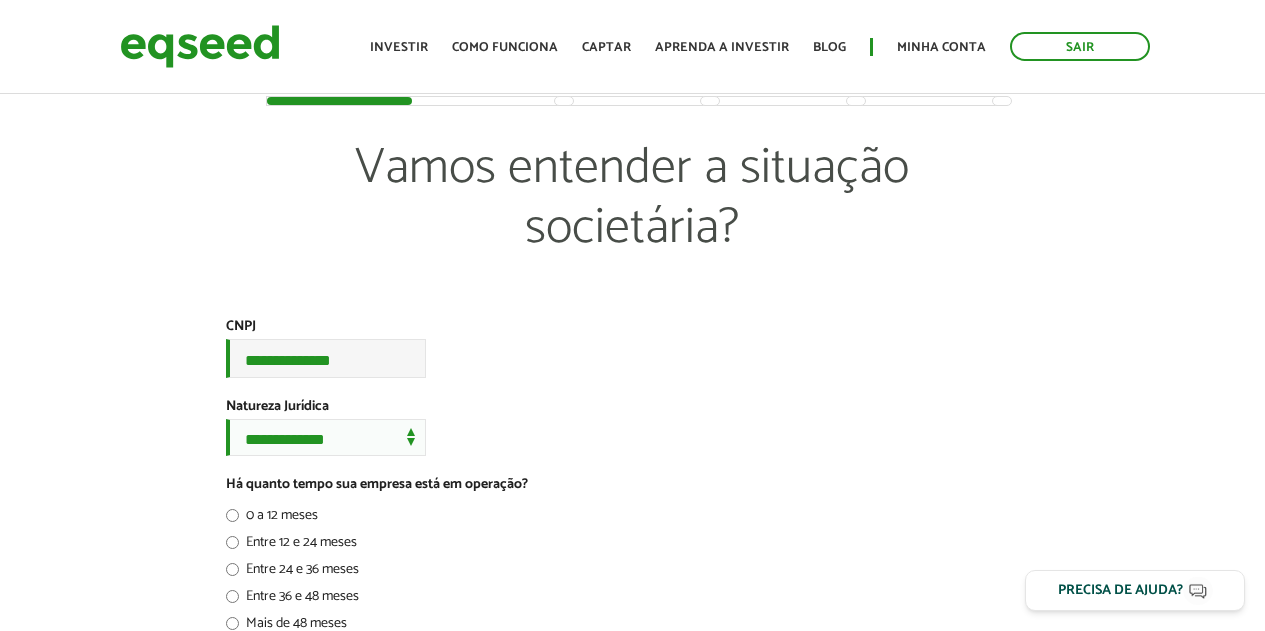 type on "**********" 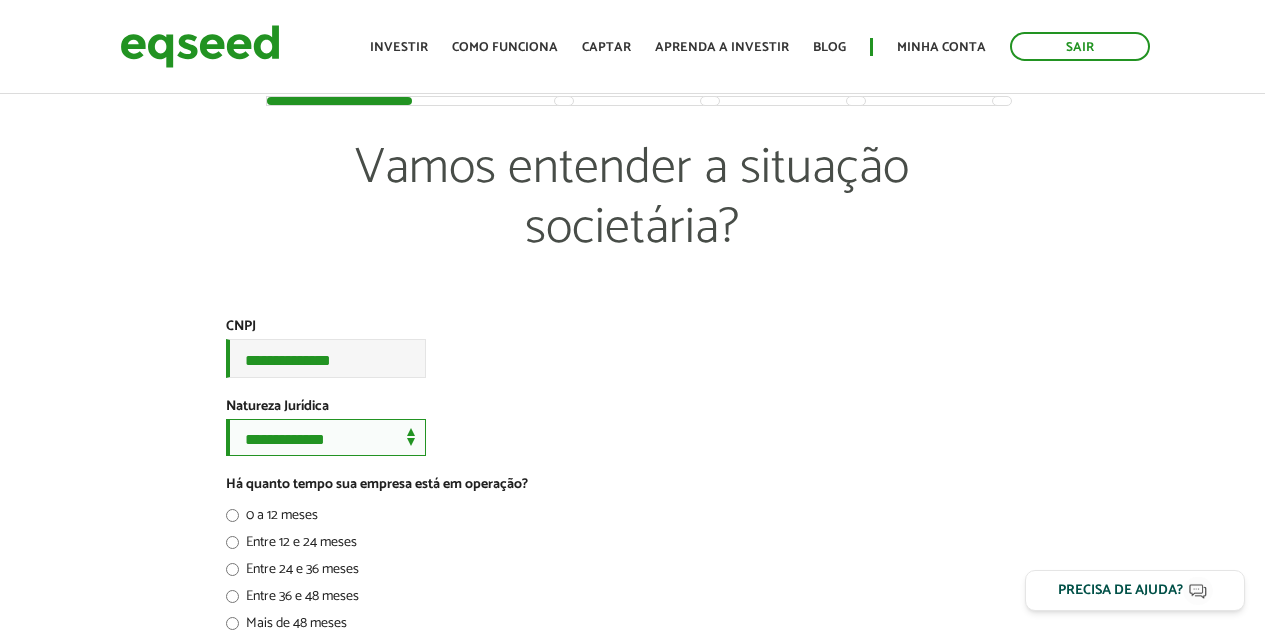 scroll, scrollTop: 0, scrollLeft: 0, axis: both 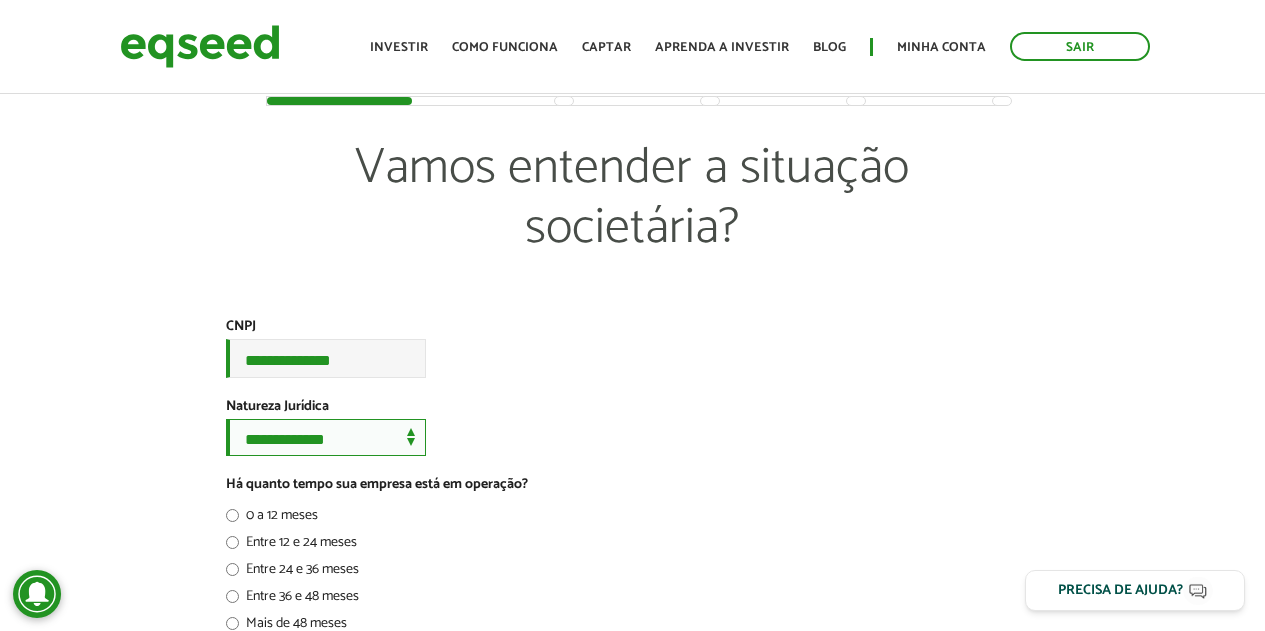 select on "***" 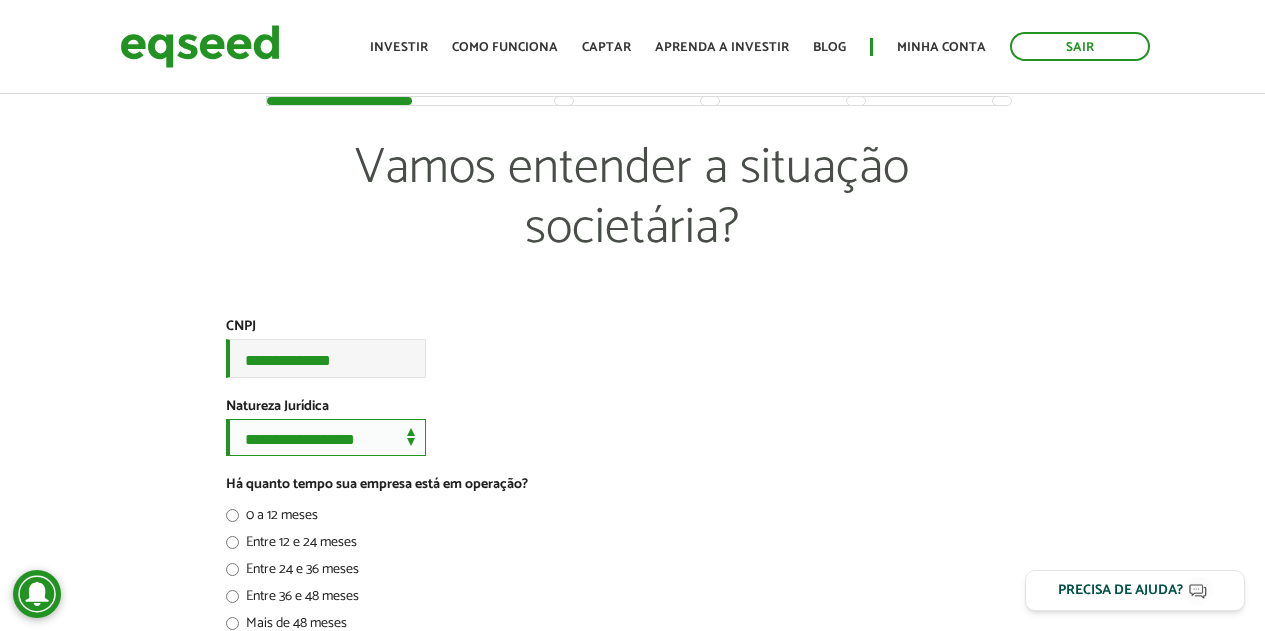 click on "**********" at bounding box center [326, 437] 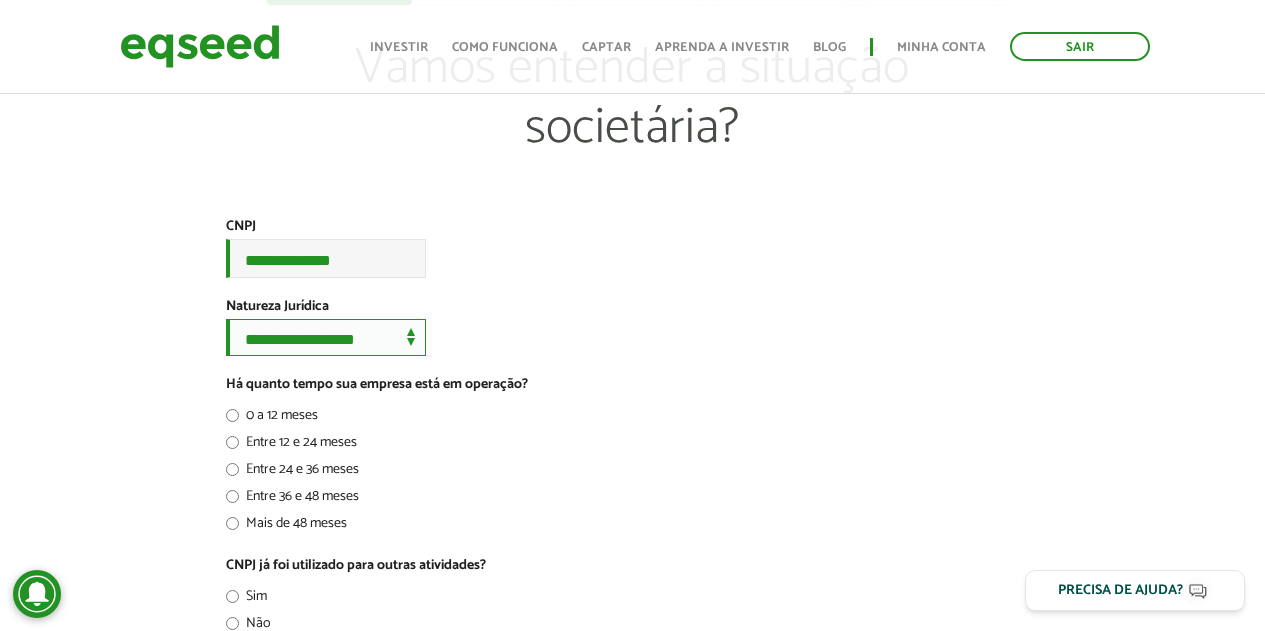 scroll, scrollTop: 200, scrollLeft: 0, axis: vertical 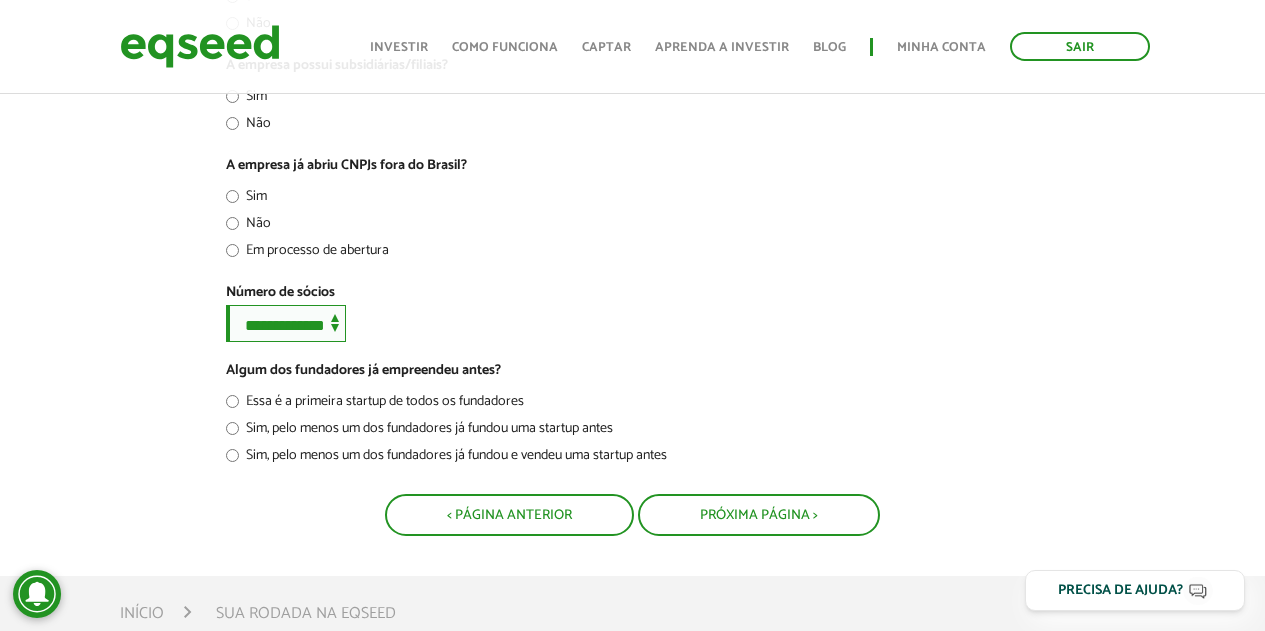 click on "**********" at bounding box center [286, 323] 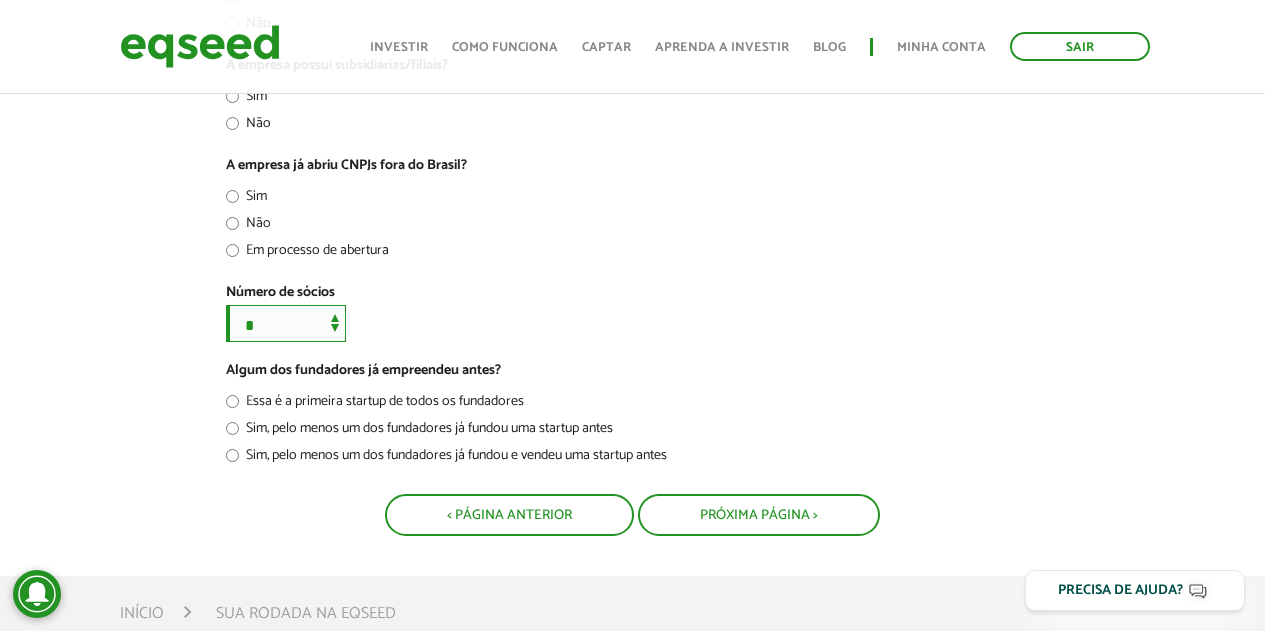 click on "**********" at bounding box center (286, 323) 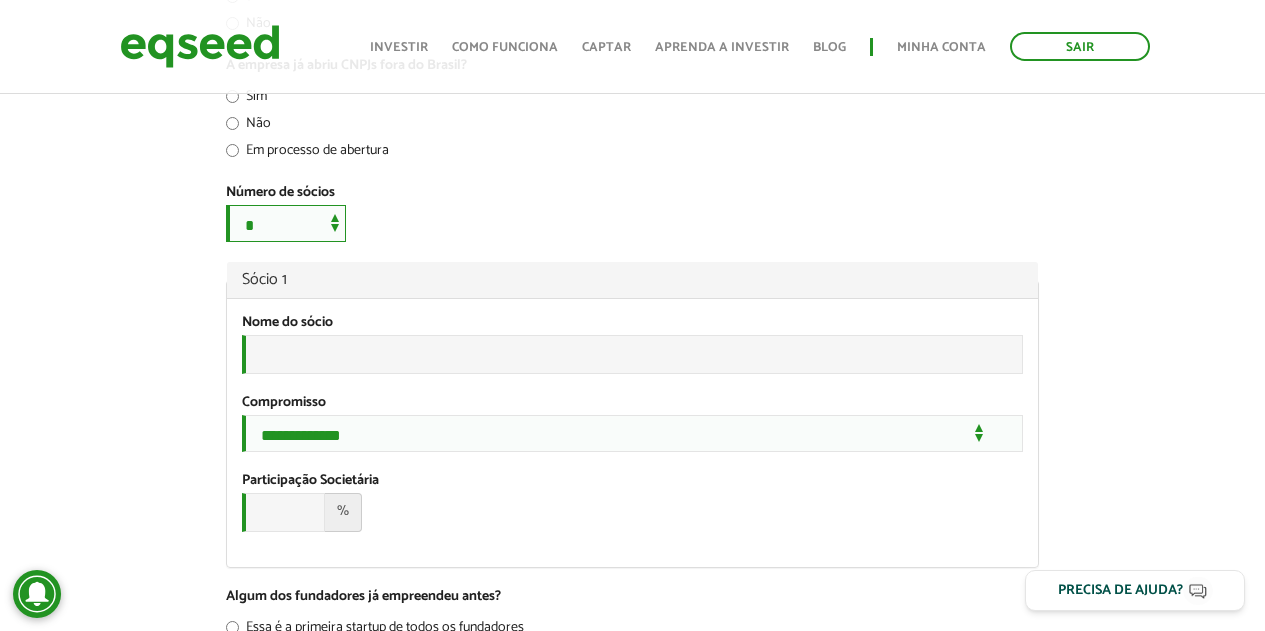 scroll, scrollTop: 1000, scrollLeft: 0, axis: vertical 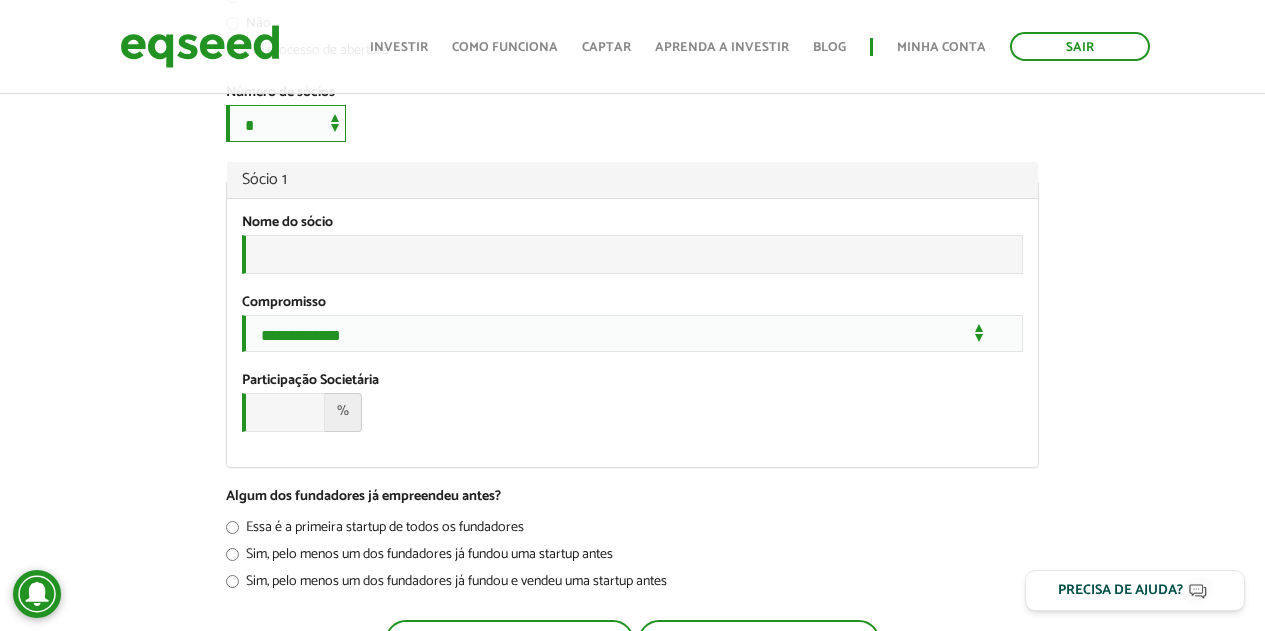click on "**********" at bounding box center (286, 123) 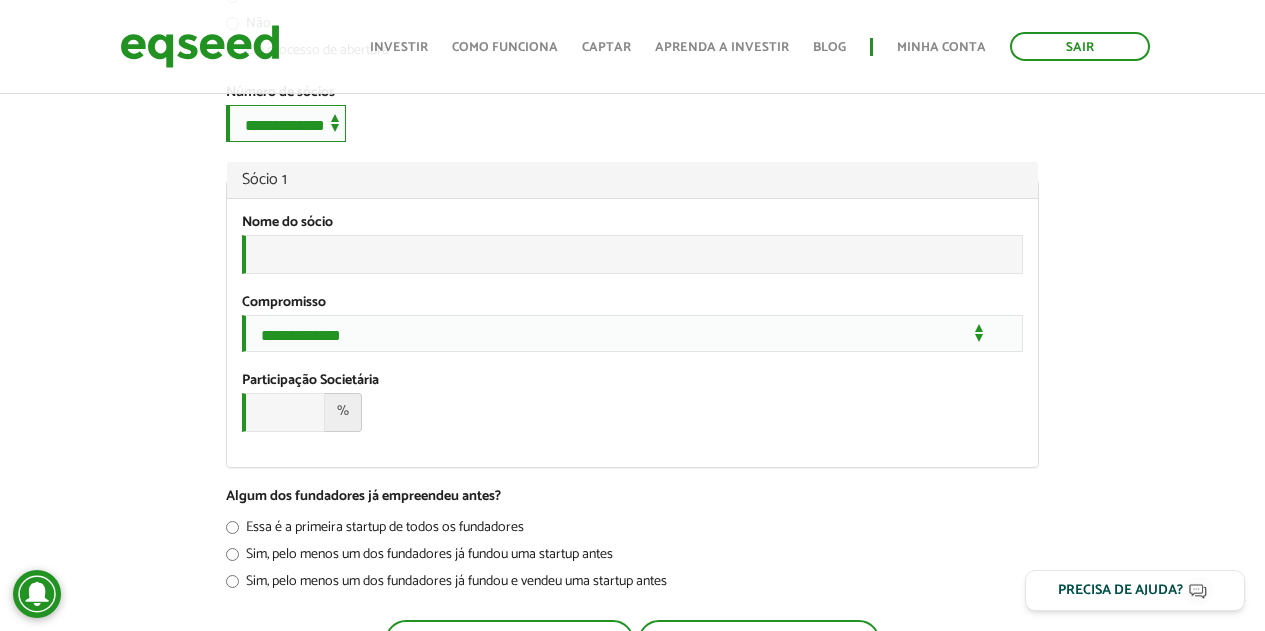 click on "**********" at bounding box center (286, 123) 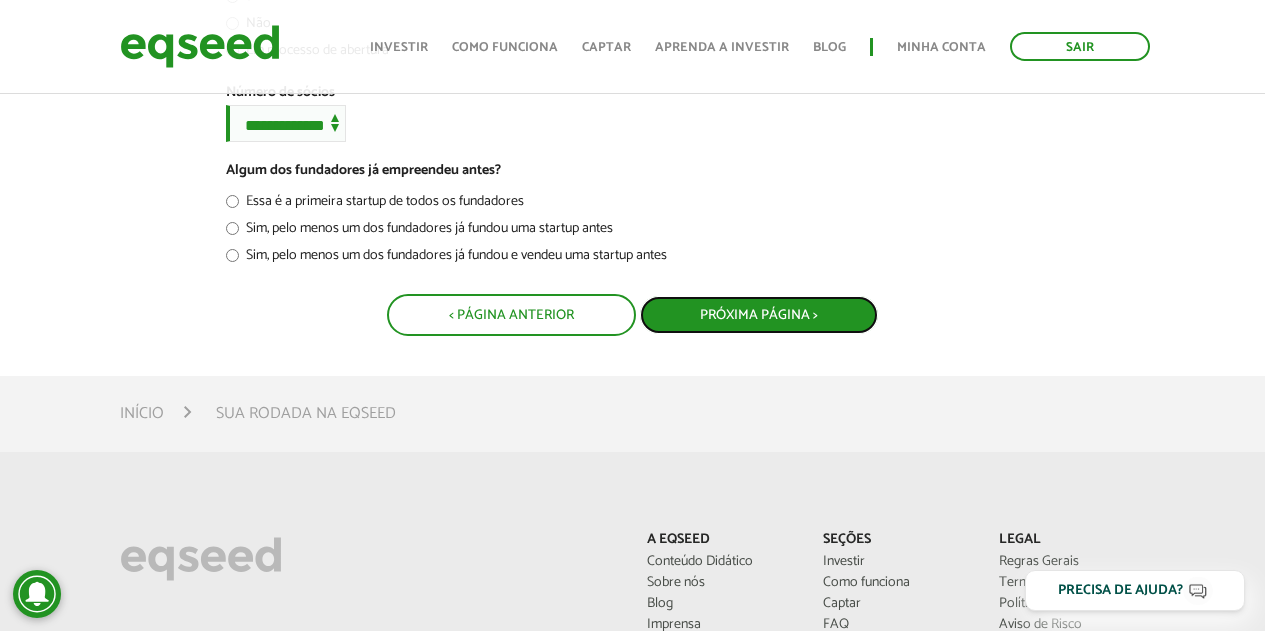 click on "Próxima Página >" at bounding box center [759, 315] 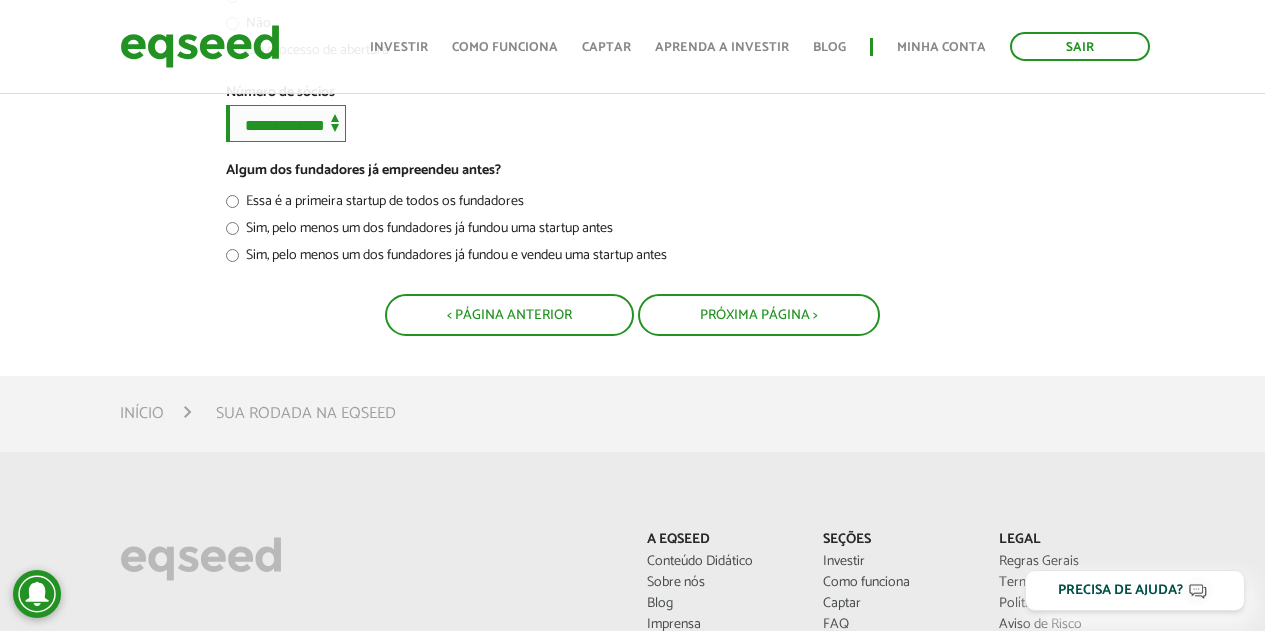 click on "**********" at bounding box center (286, 123) 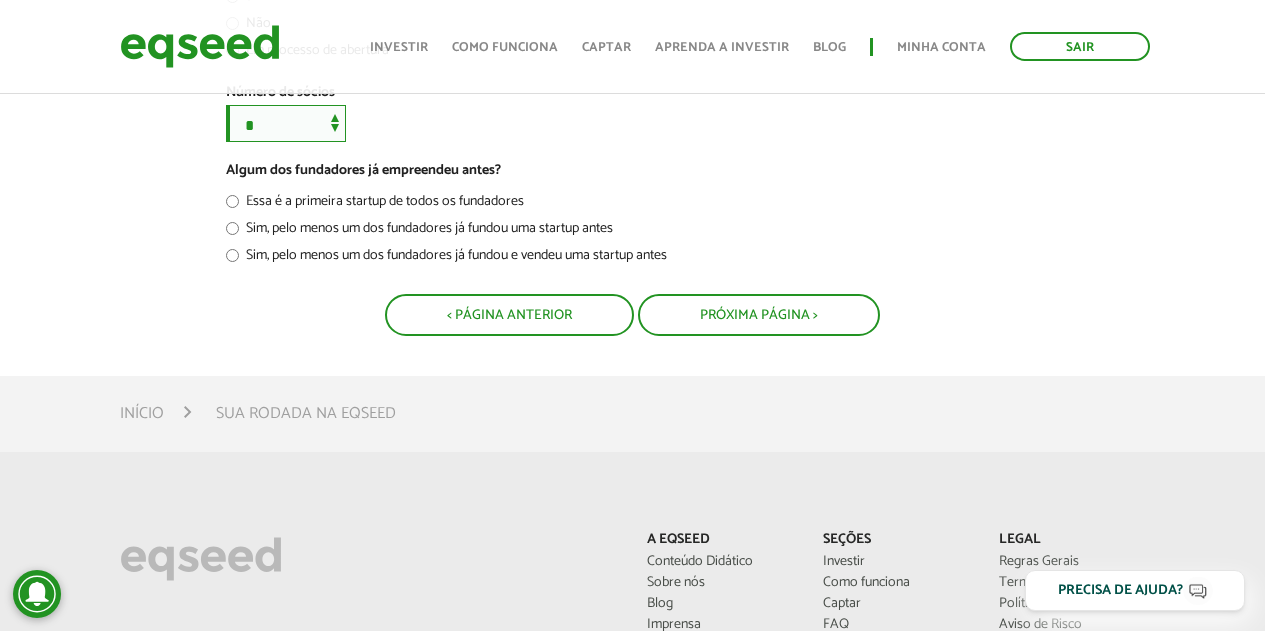 click on "**********" at bounding box center [286, 123] 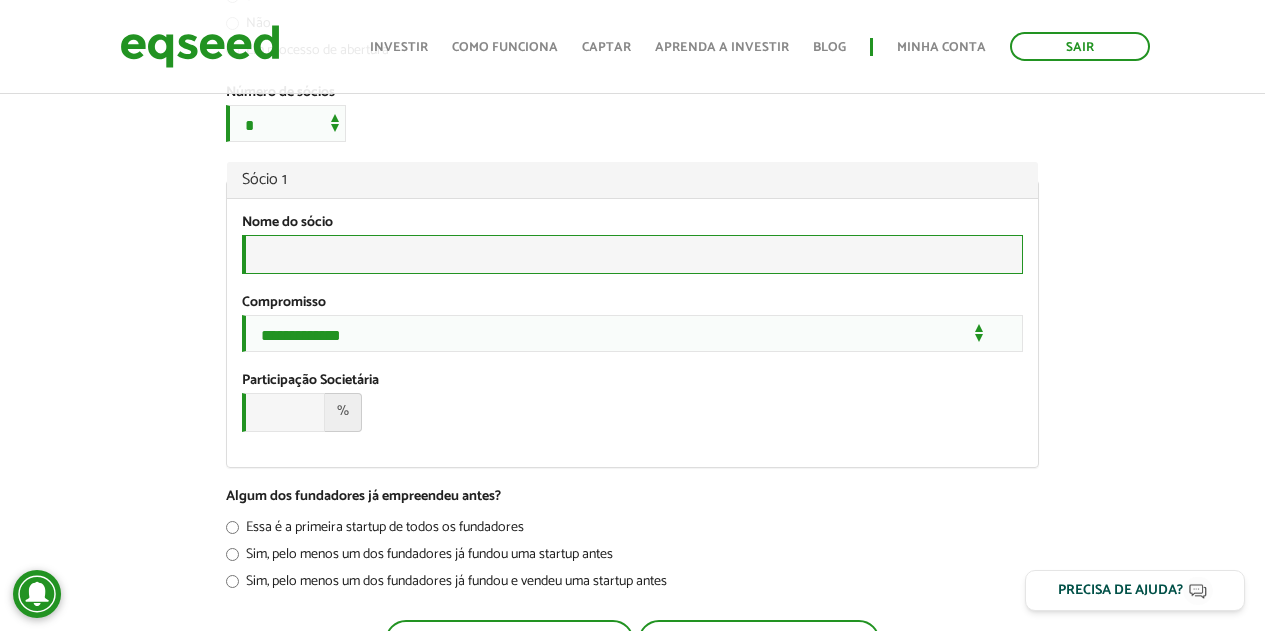 click on "Nome do sócio  *" at bounding box center (632, 254) 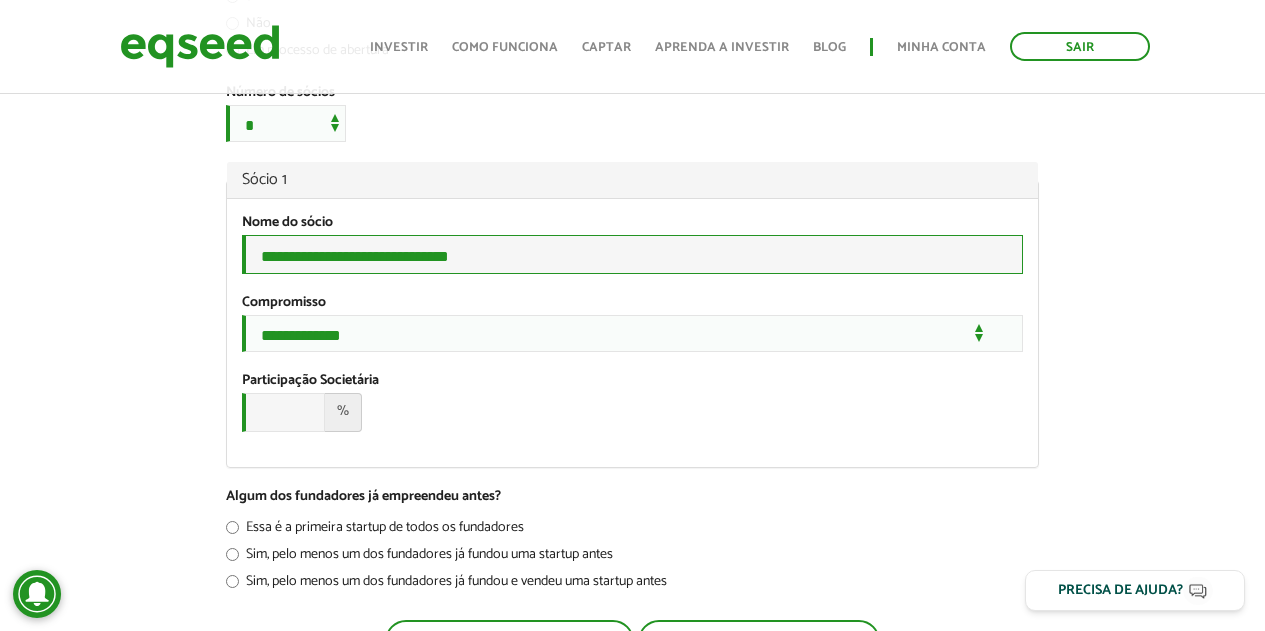 type on "**********" 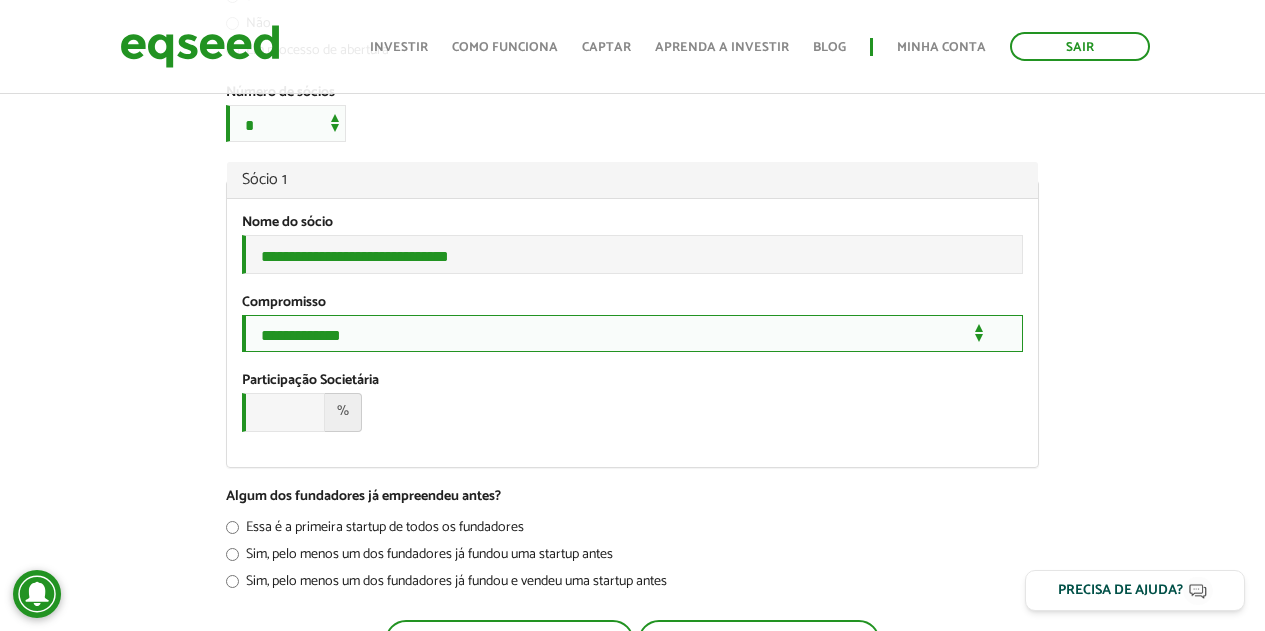 click on "**********" at bounding box center [632, 333] 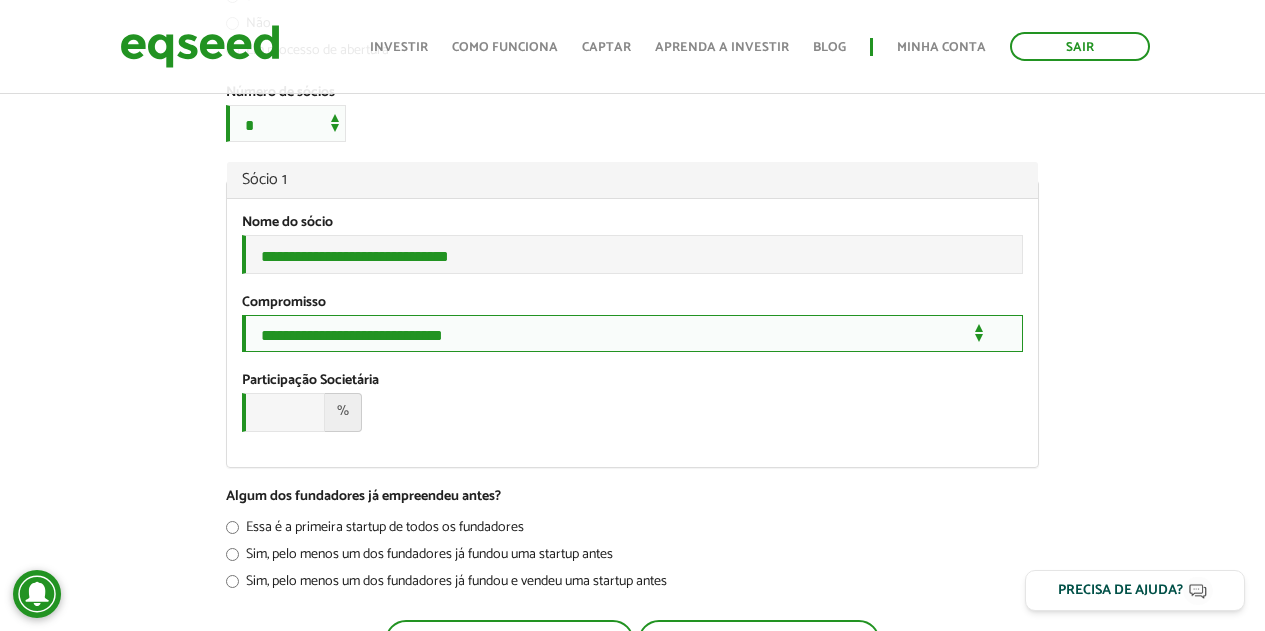 click on "**********" at bounding box center (632, 333) 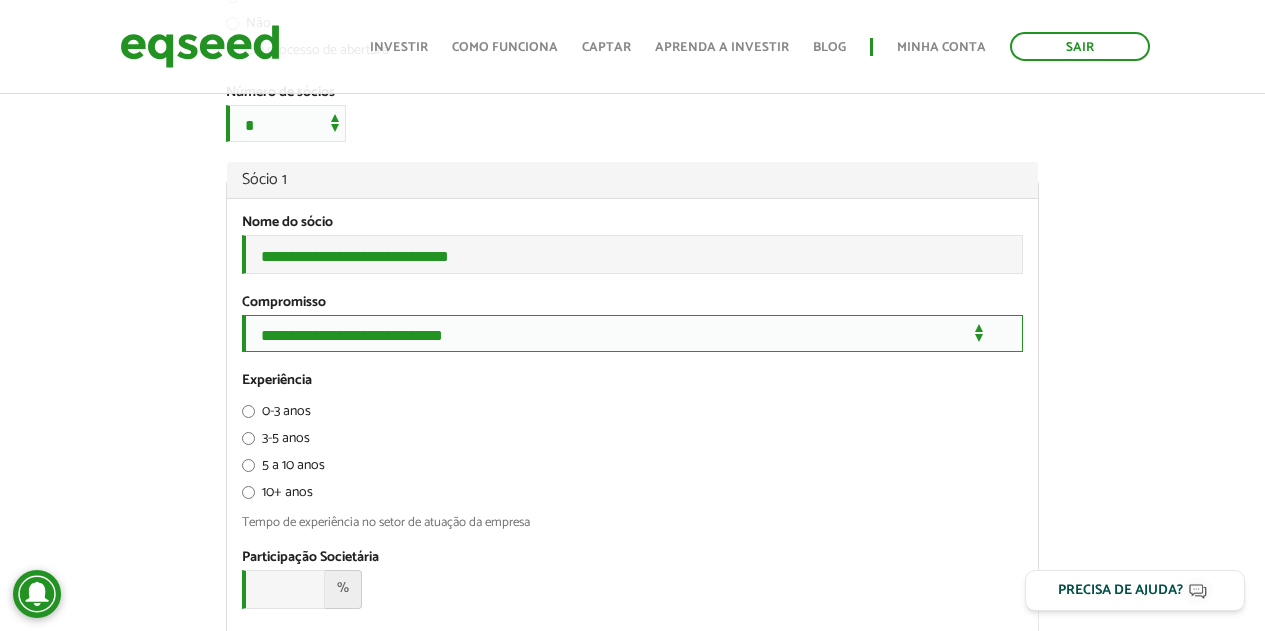 scroll, scrollTop: 1100, scrollLeft: 0, axis: vertical 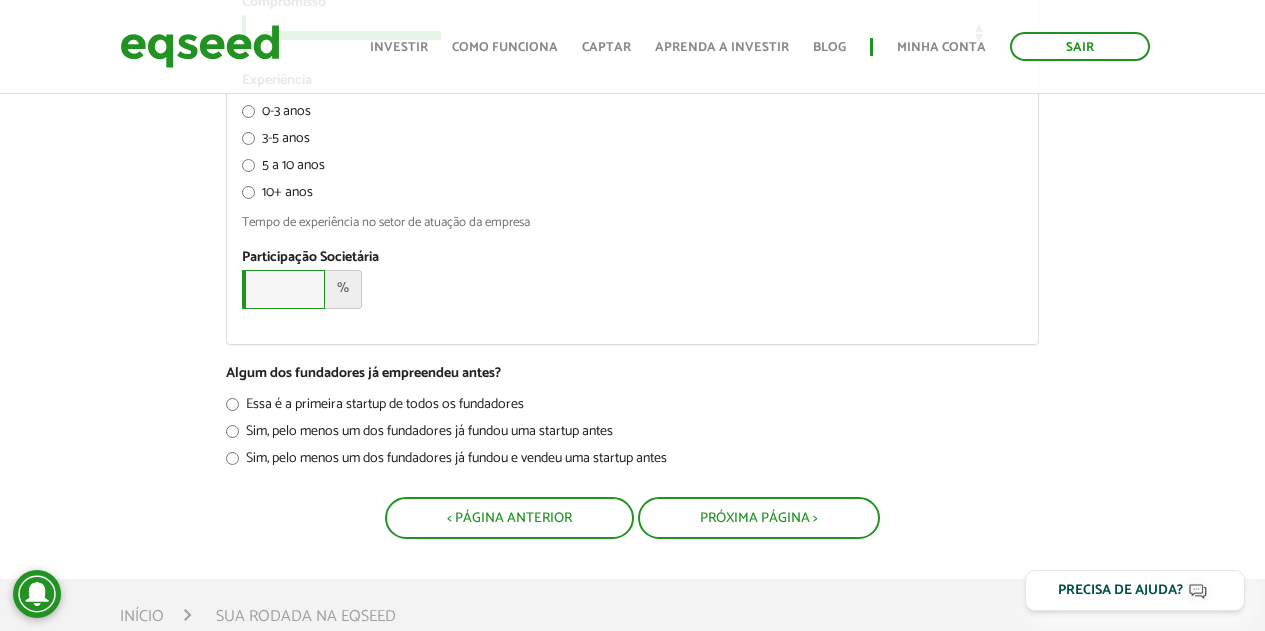 click on "Participação Societária  *" at bounding box center [283, 289] 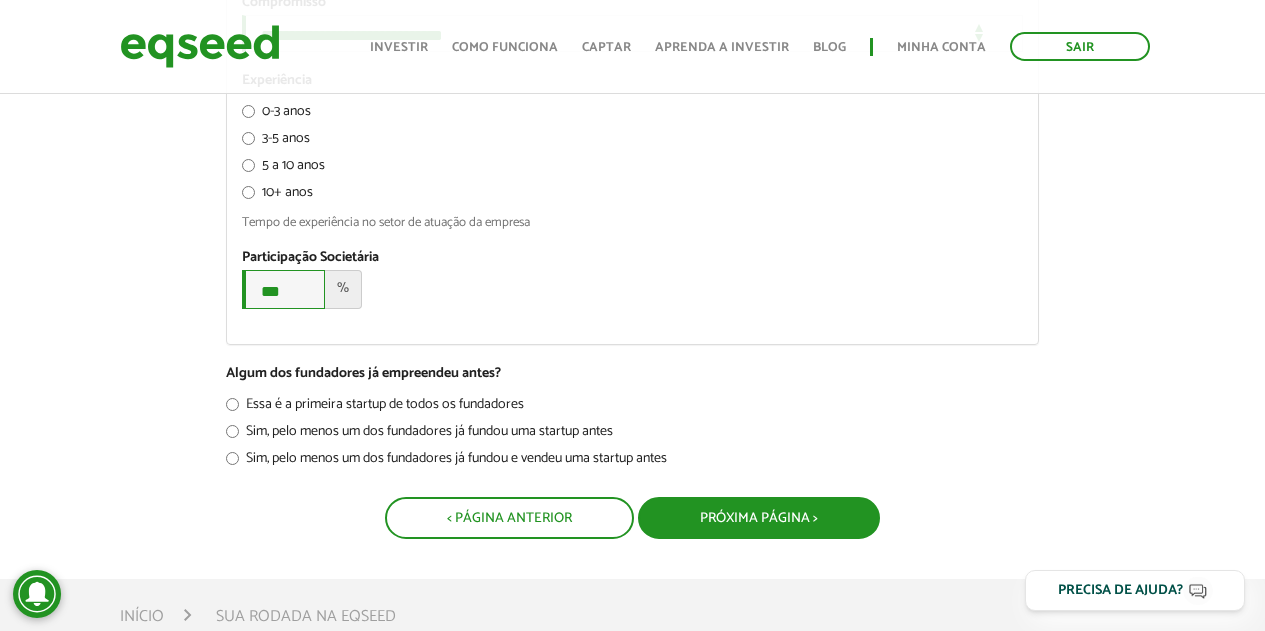 type on "***" 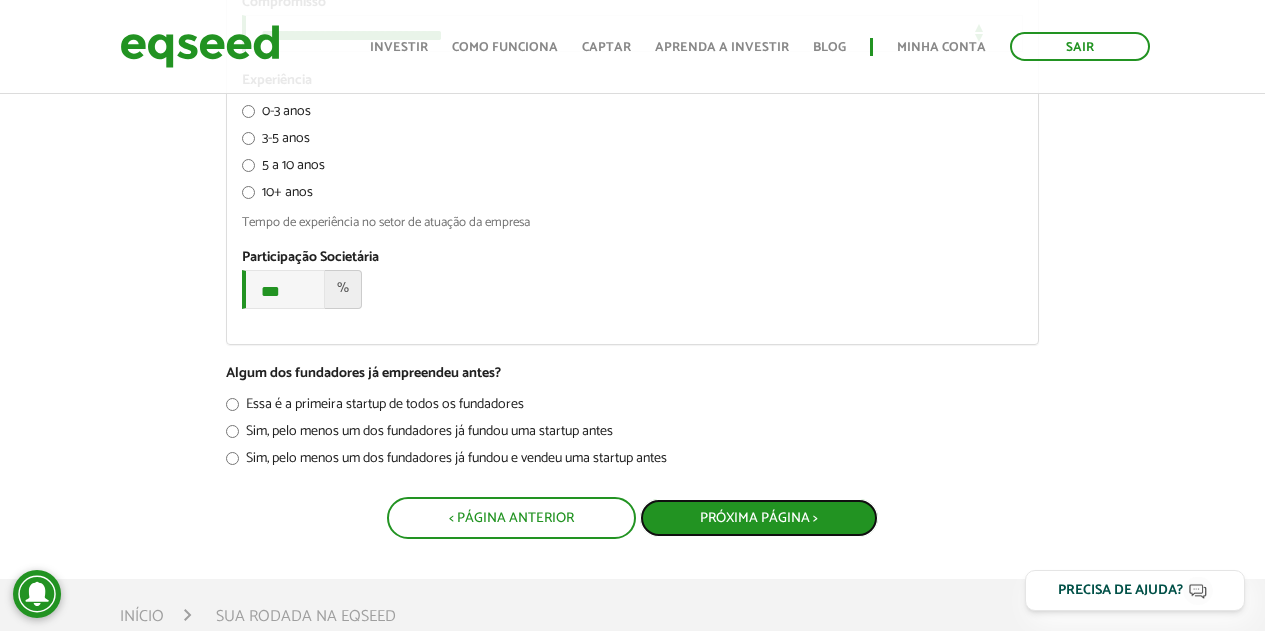 click on "Próxima Página >" at bounding box center (759, 518) 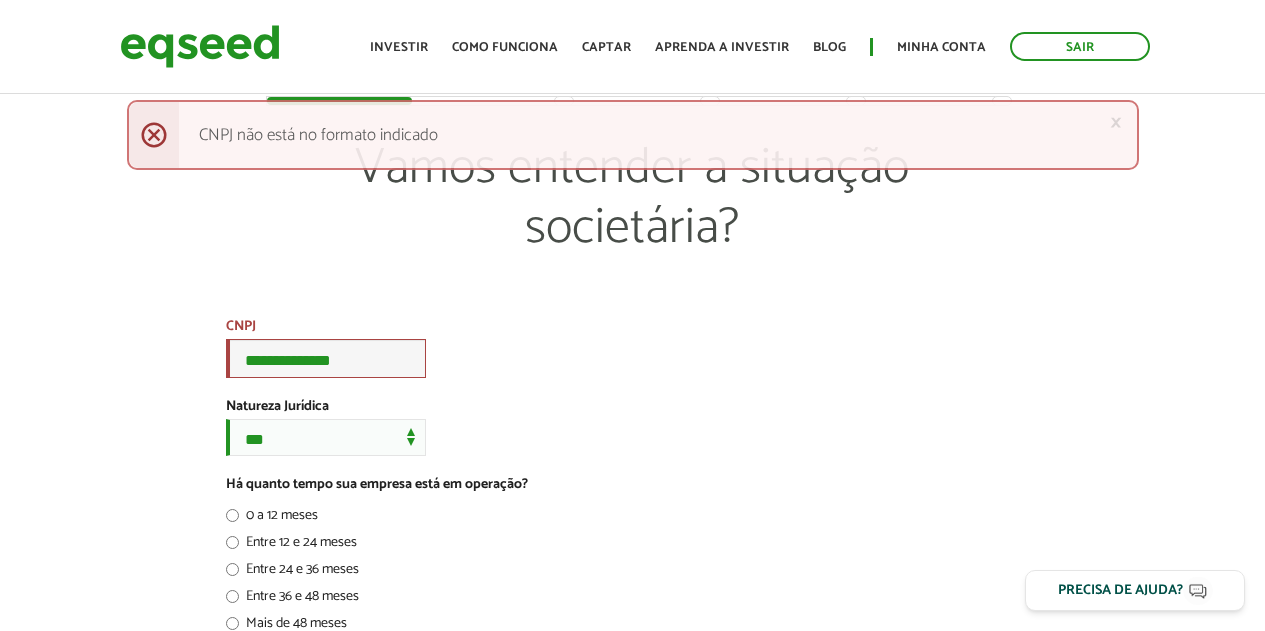 scroll, scrollTop: 0, scrollLeft: 0, axis: both 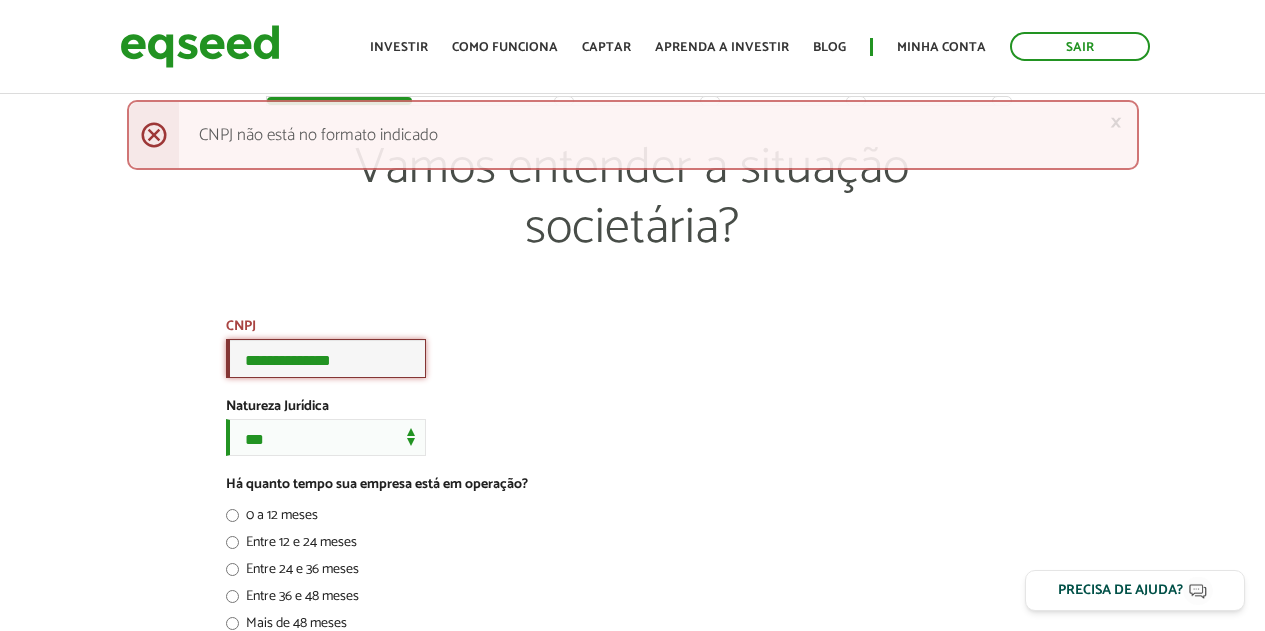 click on "**********" at bounding box center (326, 358) 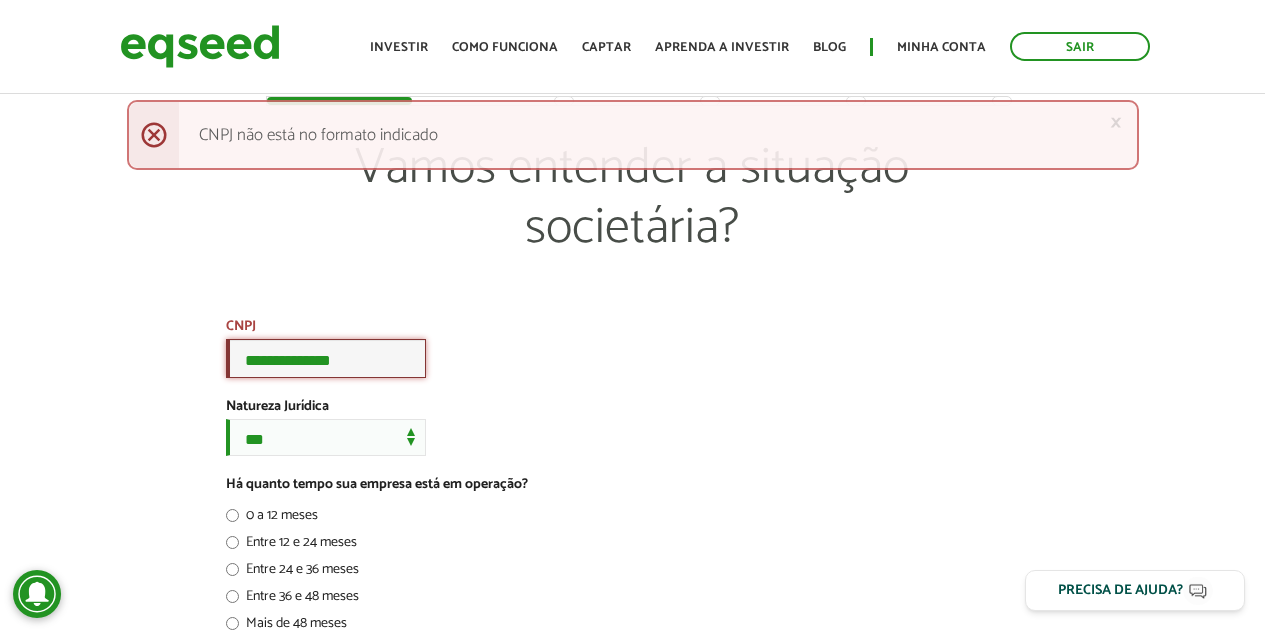 drag, startPoint x: 362, startPoint y: 365, endPoint x: 195, endPoint y: 370, distance: 167.07483 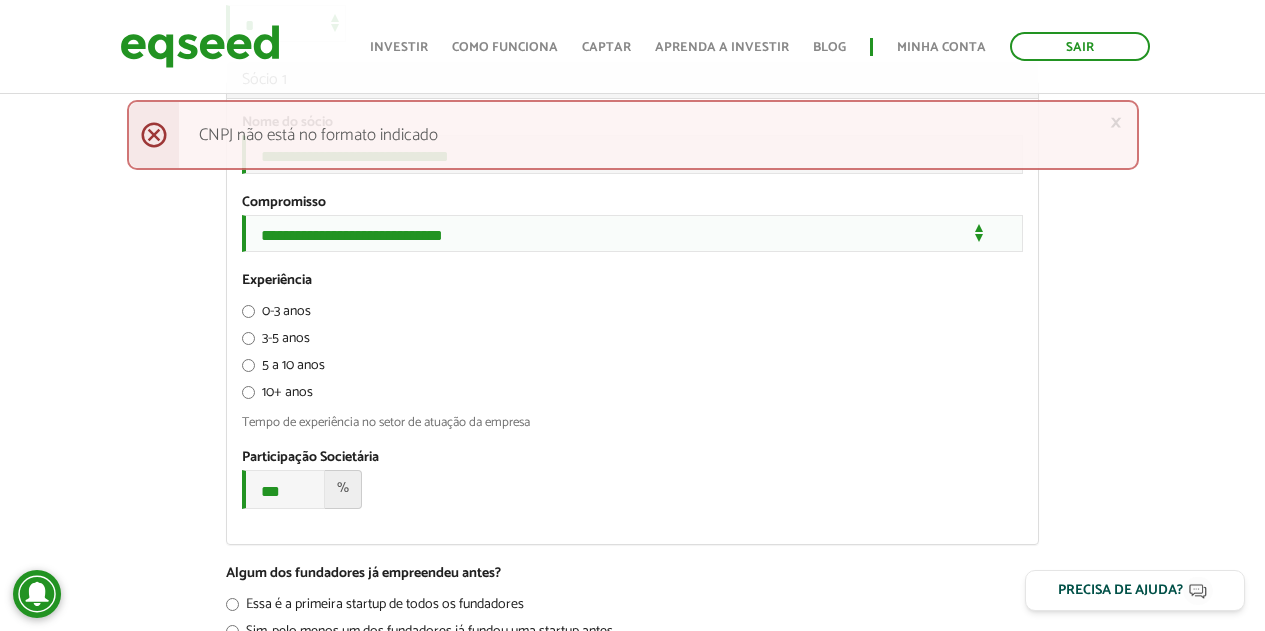 scroll, scrollTop: 1600, scrollLeft: 0, axis: vertical 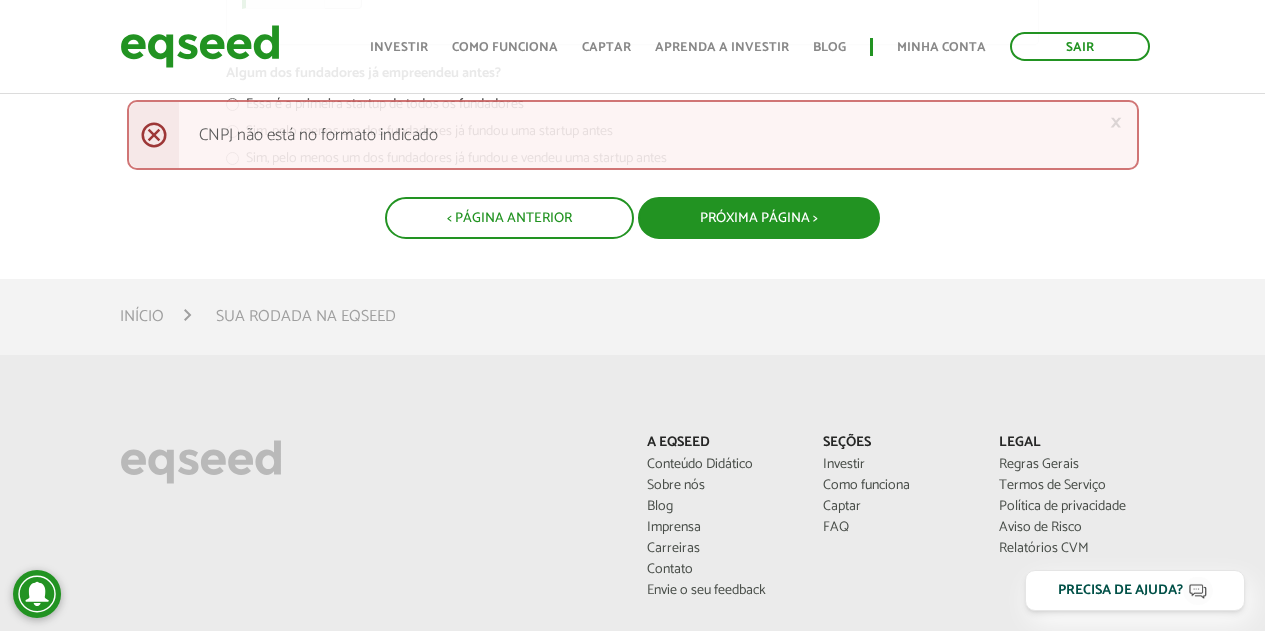type on "**********" 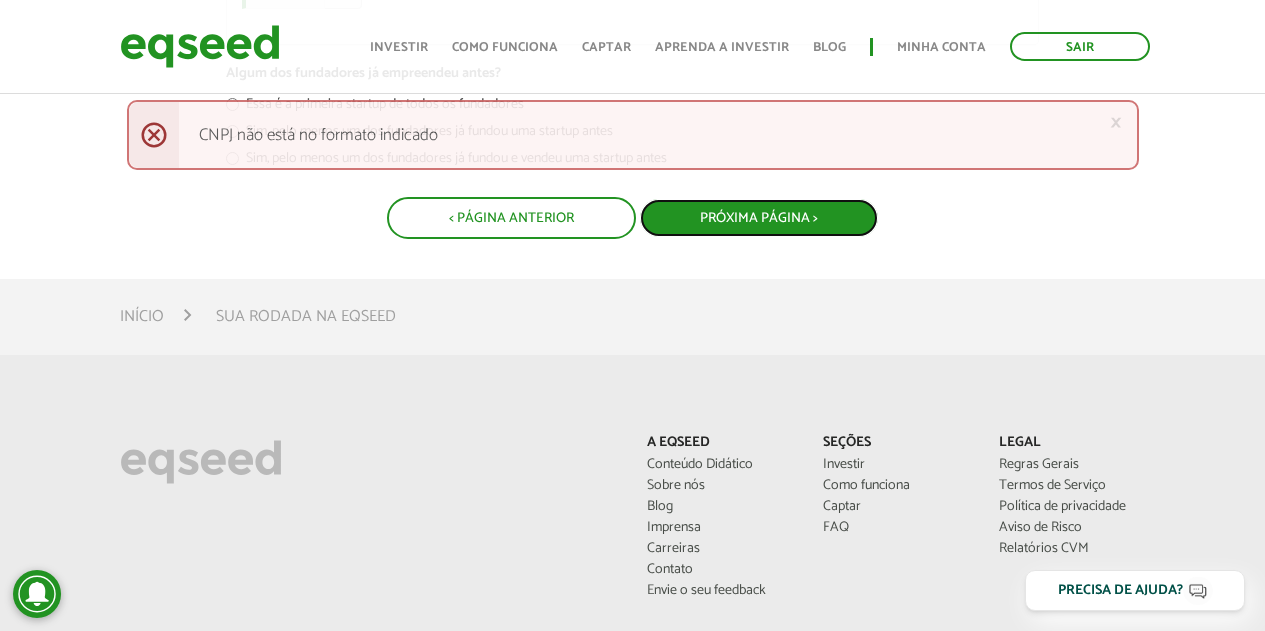 click on "Próxima Página >" at bounding box center [759, 218] 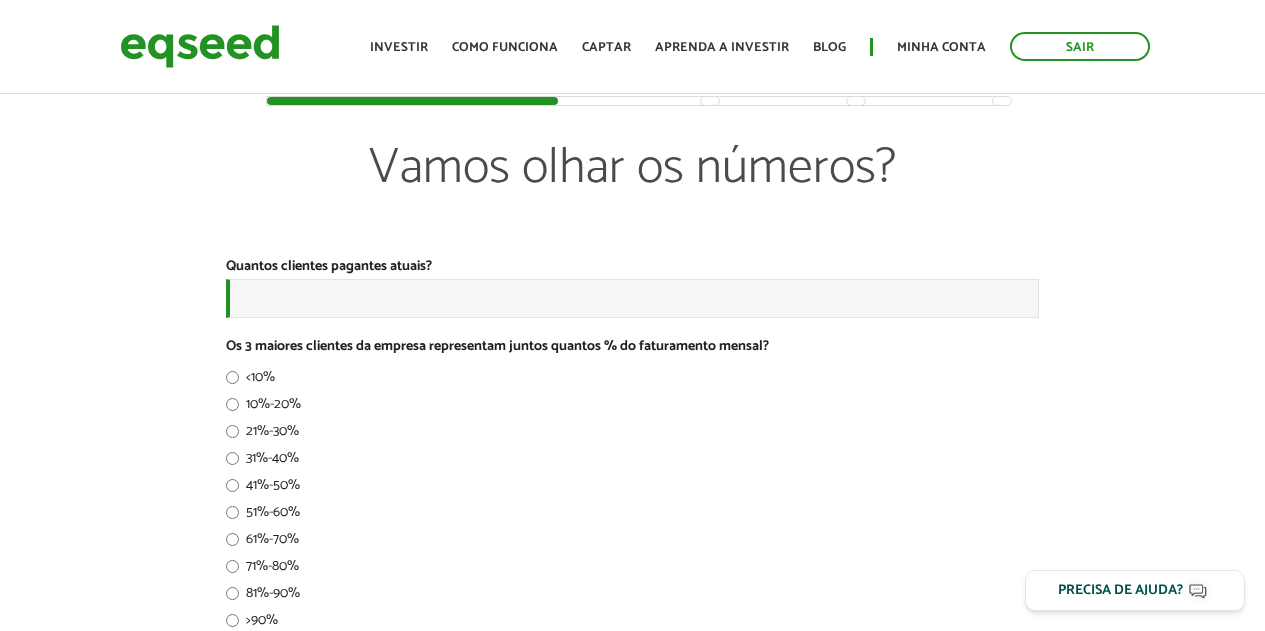 scroll, scrollTop: 0, scrollLeft: 0, axis: both 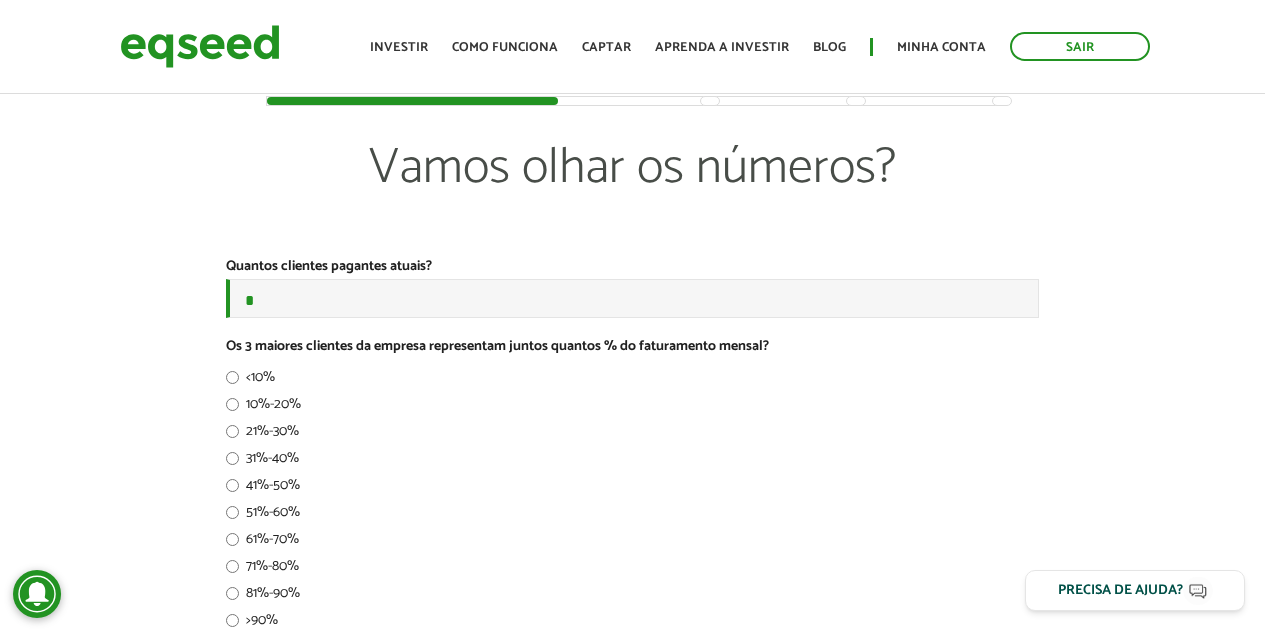type on "*" 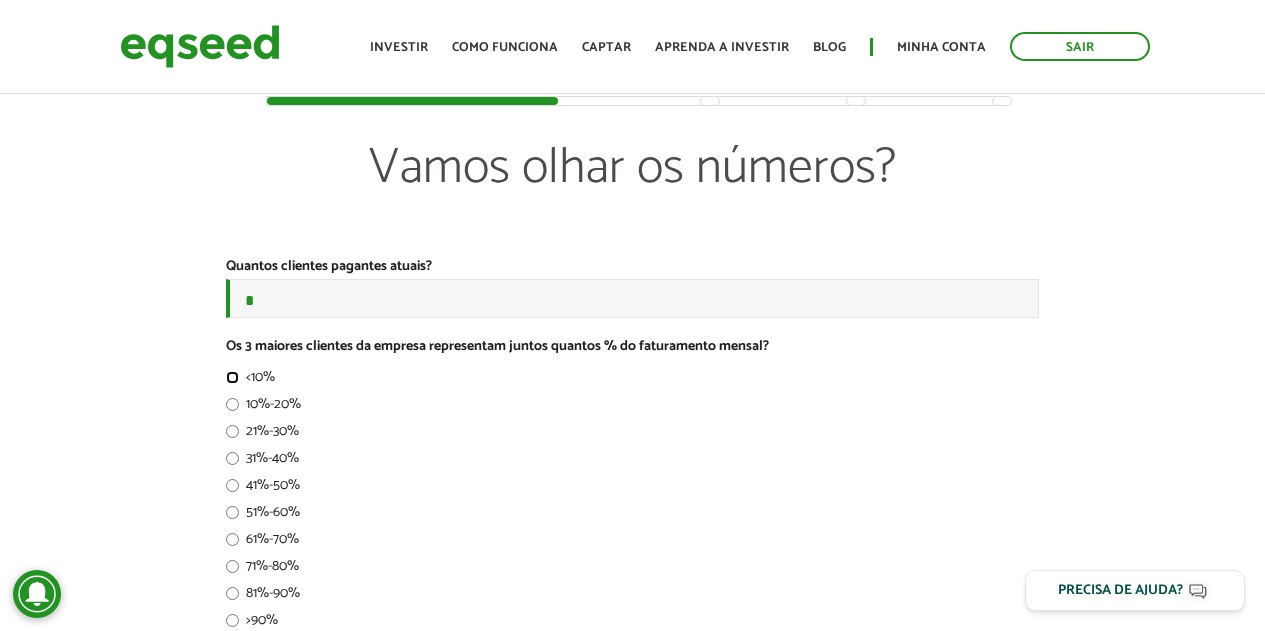 scroll, scrollTop: 300, scrollLeft: 0, axis: vertical 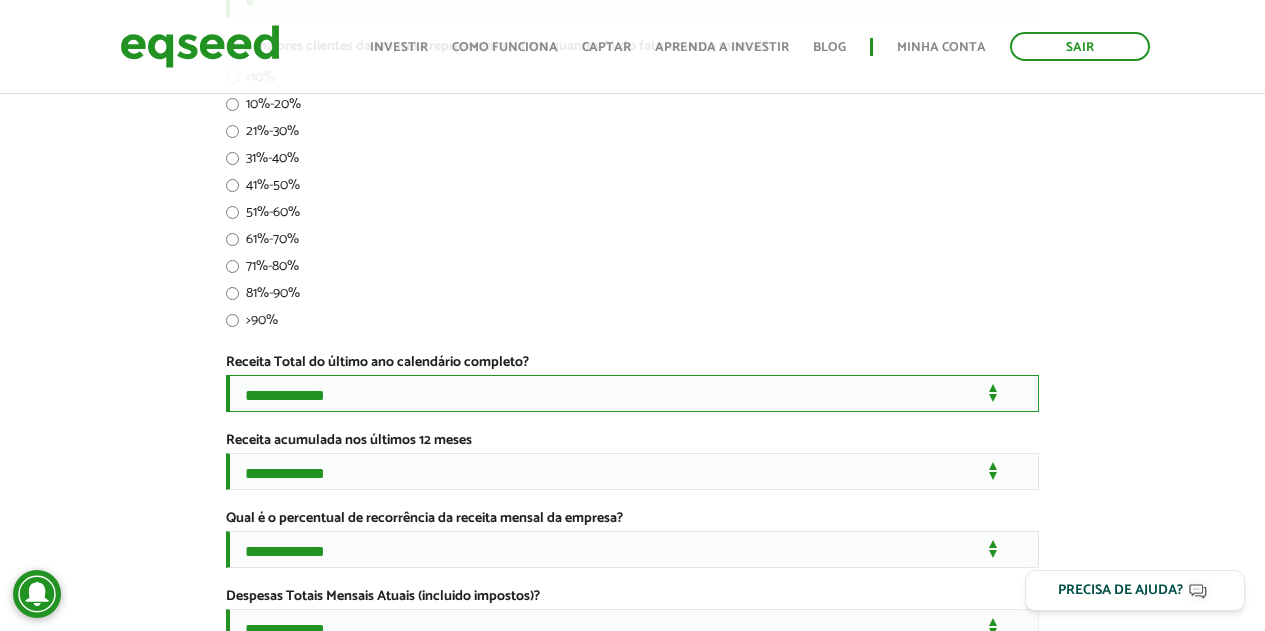 click on "**********" at bounding box center (632, 393) 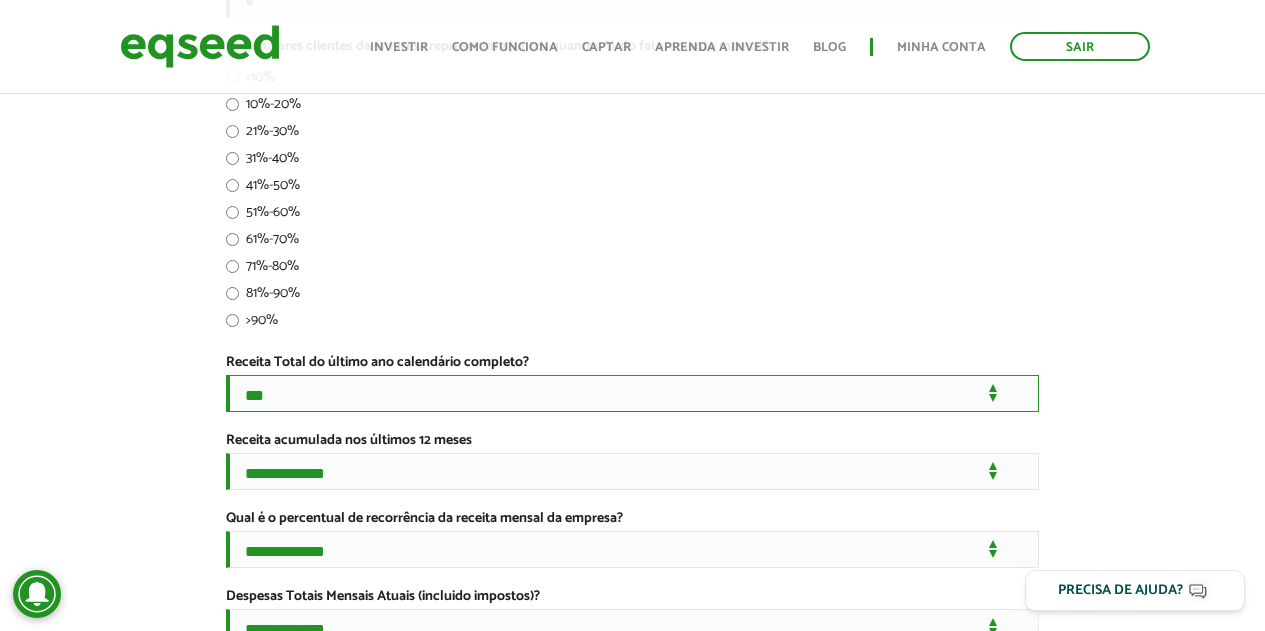 click on "**********" at bounding box center [632, 393] 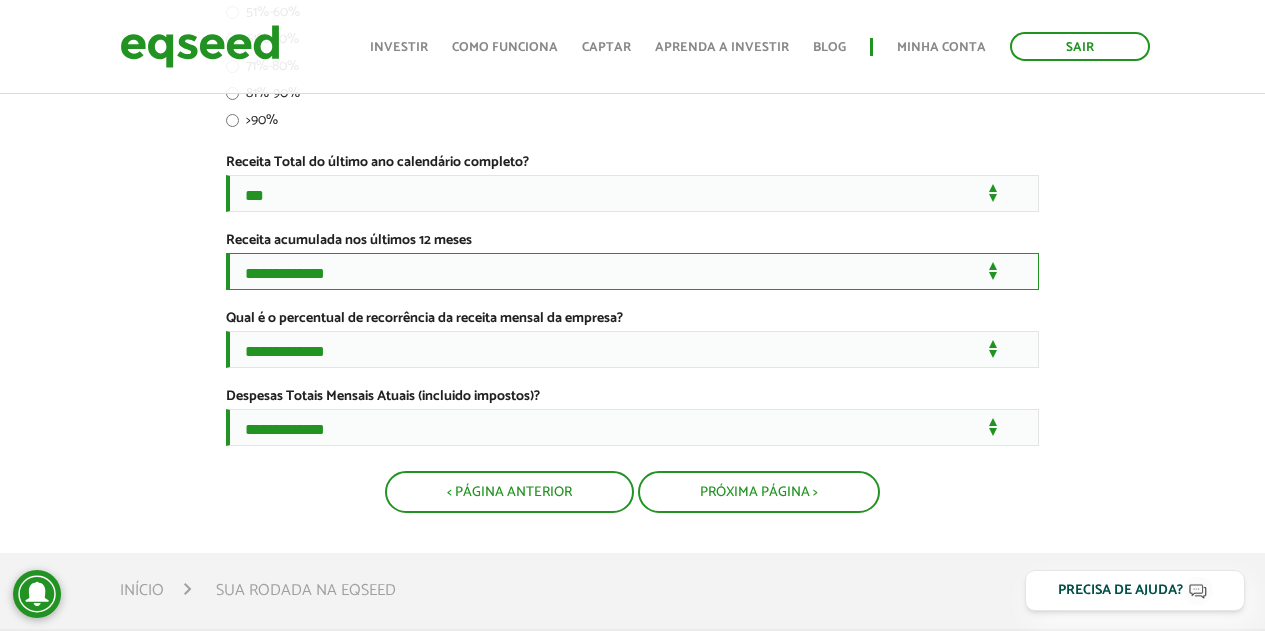 click on "**********" at bounding box center [632, 271] 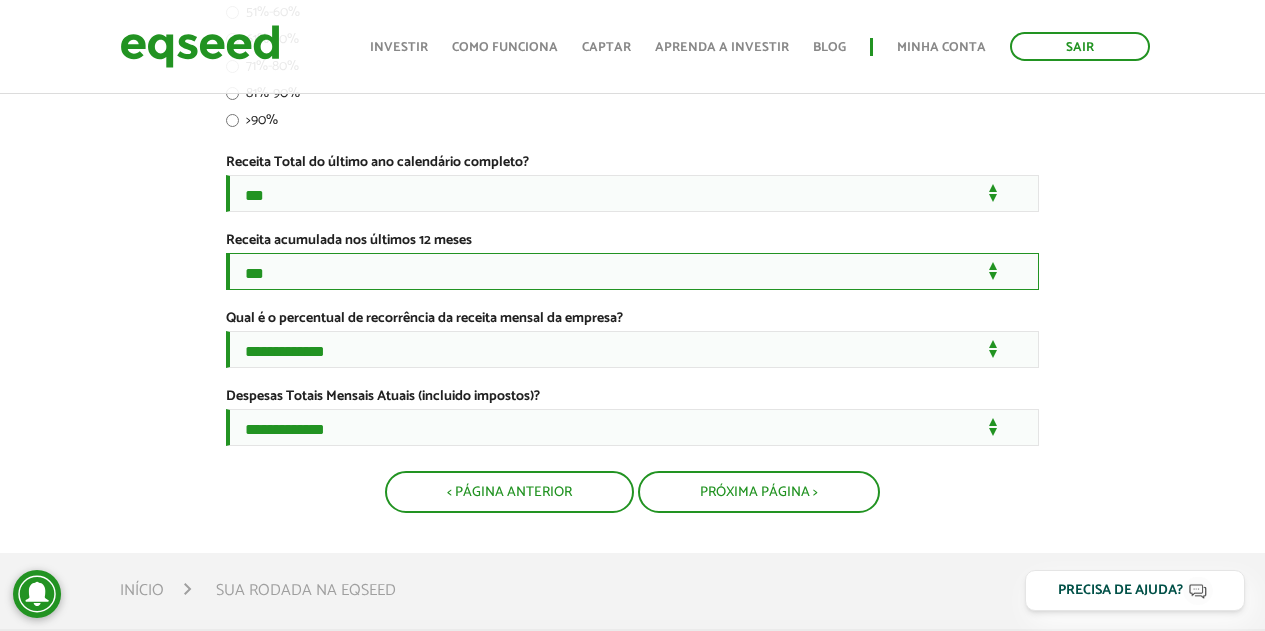 click on "**********" at bounding box center (632, 271) 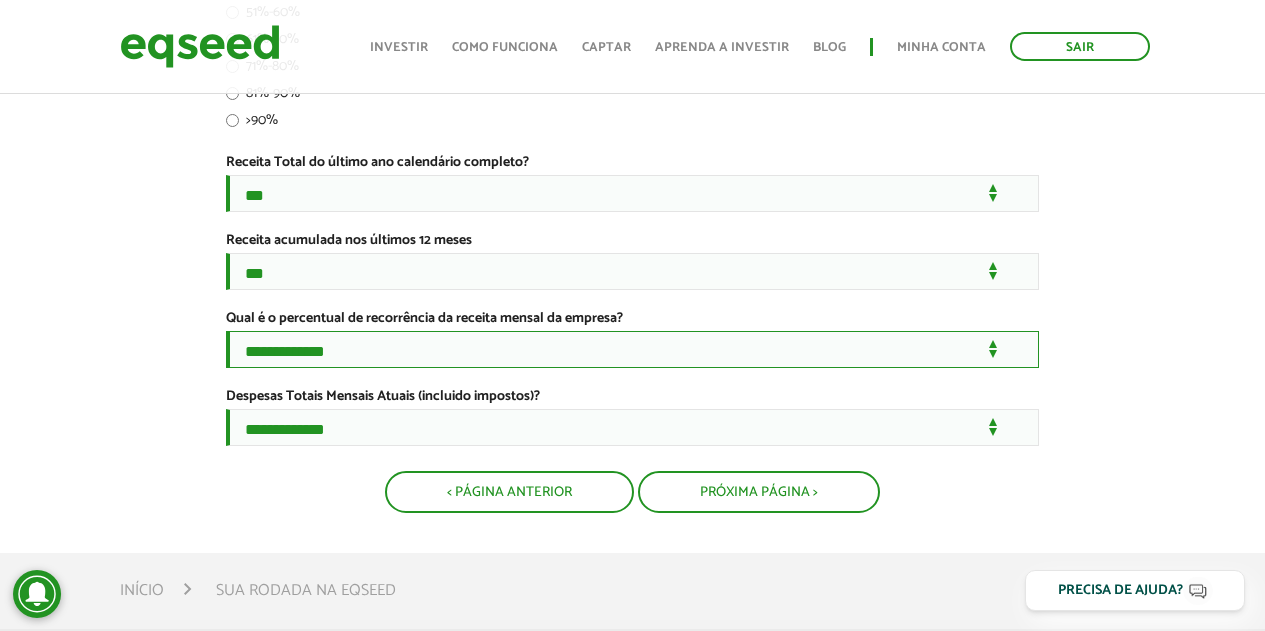 click on "**********" at bounding box center [632, 349] 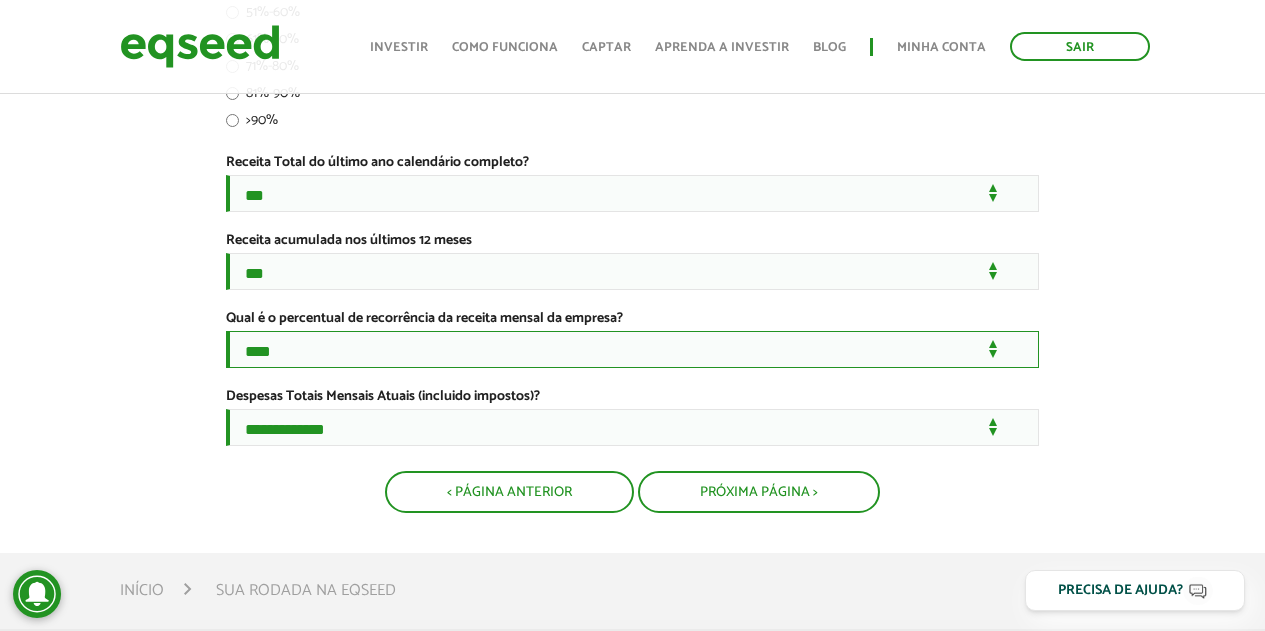 click on "**********" at bounding box center [632, 349] 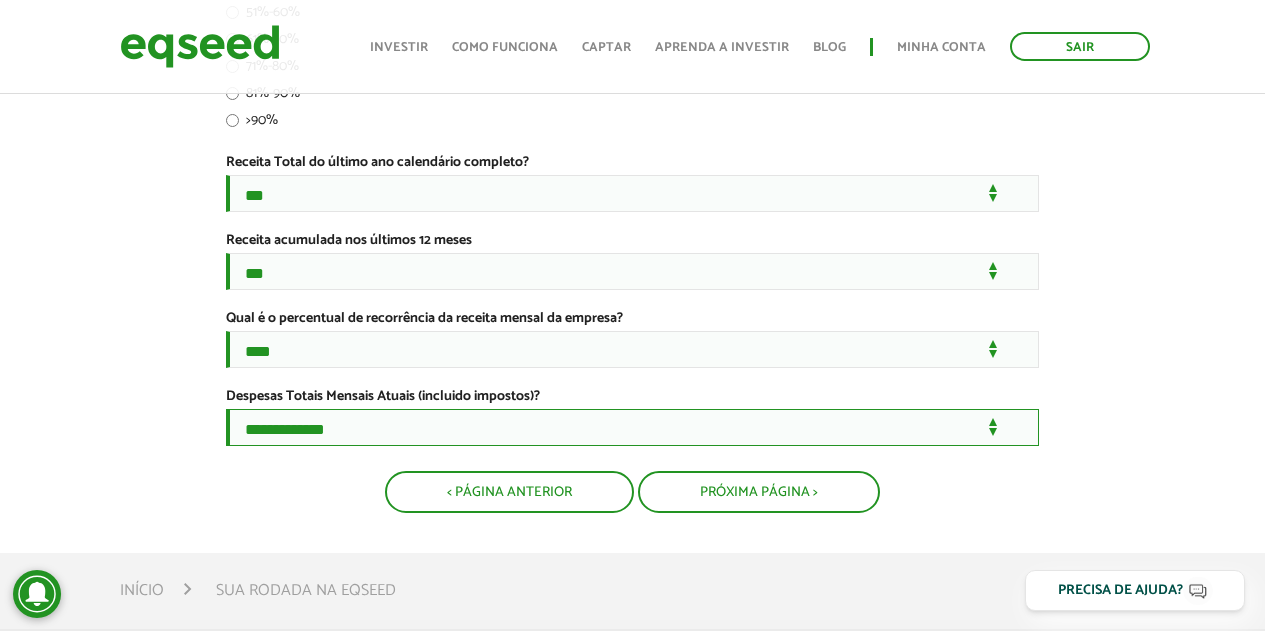 click on "**********" at bounding box center [632, 427] 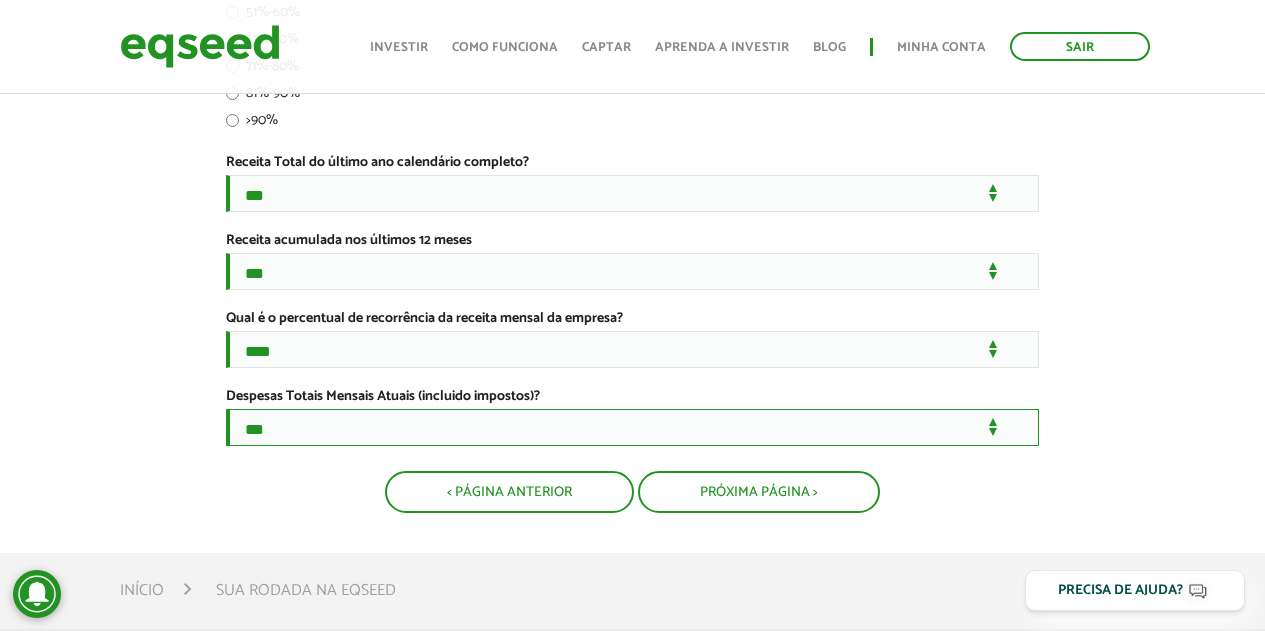 click on "**********" at bounding box center (632, 427) 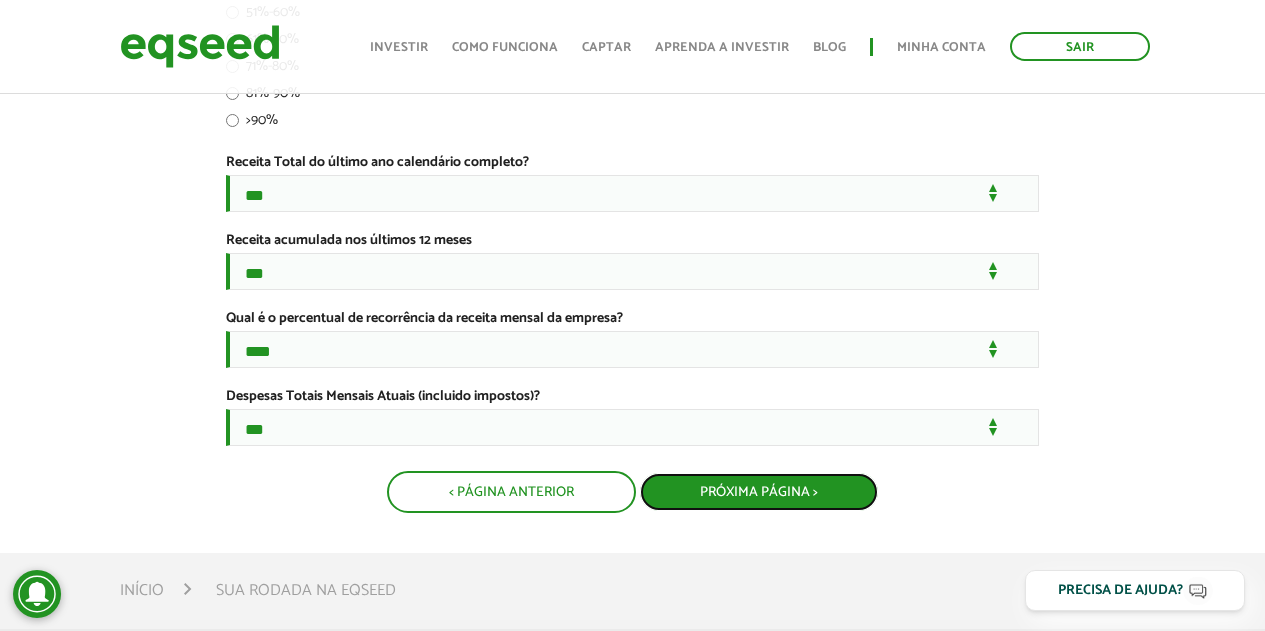 click on "Próxima Página >" at bounding box center (759, 492) 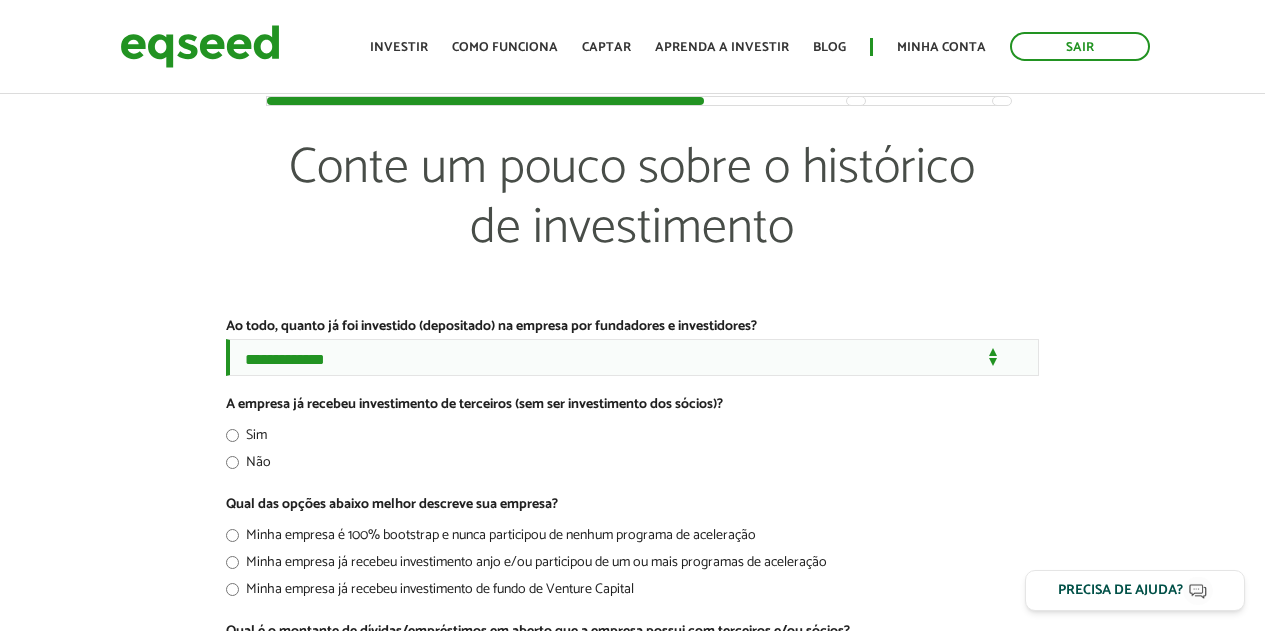 scroll, scrollTop: 0, scrollLeft: 0, axis: both 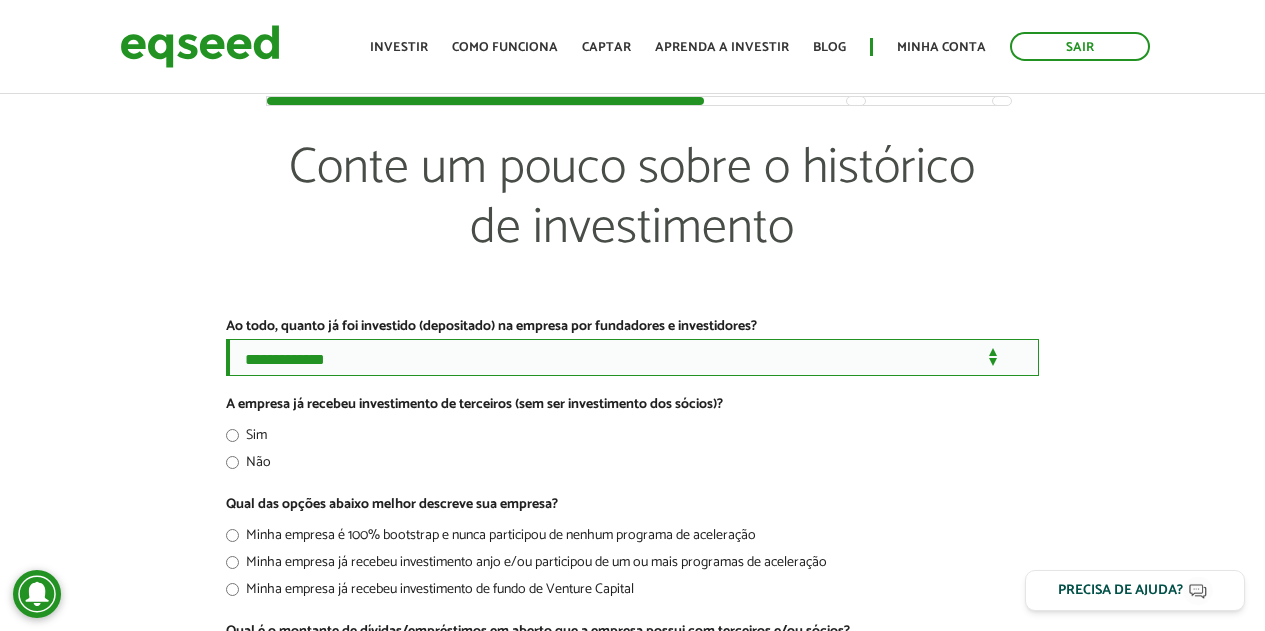 click on "**********" at bounding box center [632, 357] 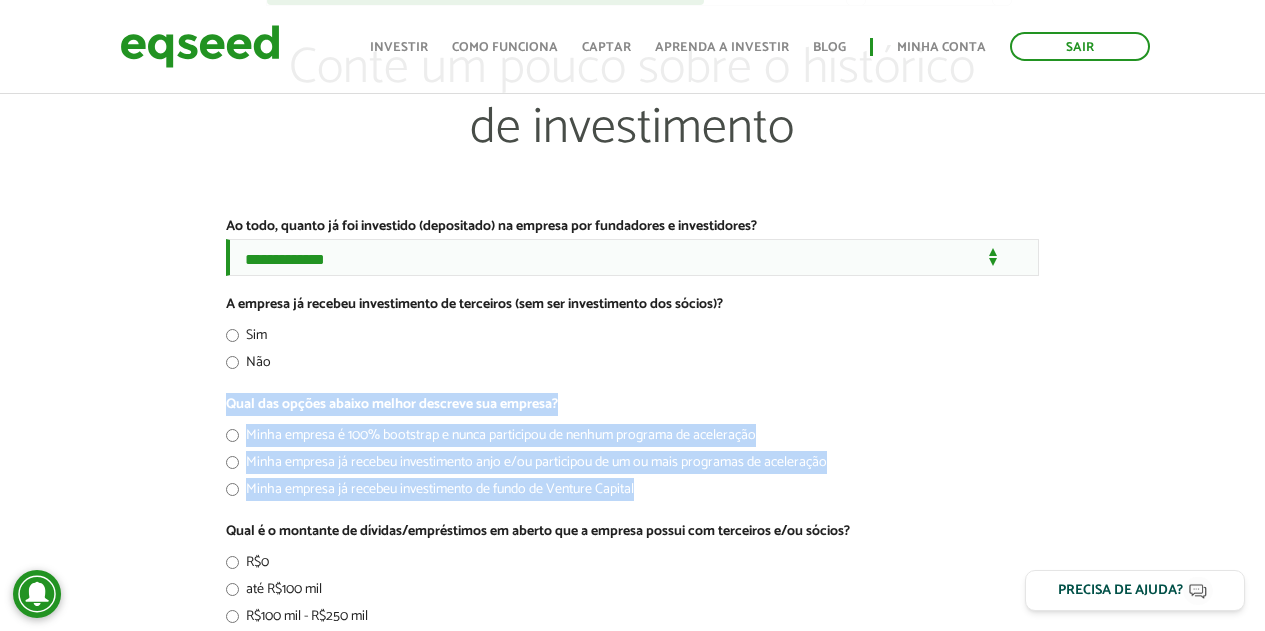 drag, startPoint x: 223, startPoint y: 406, endPoint x: 660, endPoint y: 517, distance: 450.87692 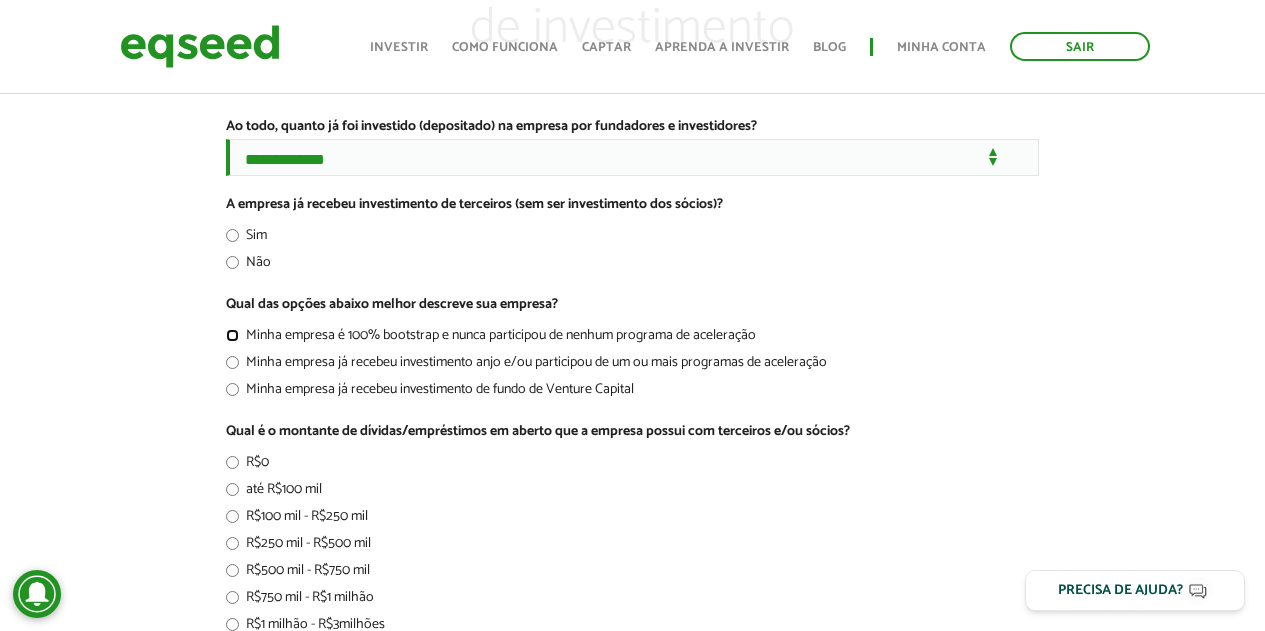 scroll, scrollTop: 300, scrollLeft: 0, axis: vertical 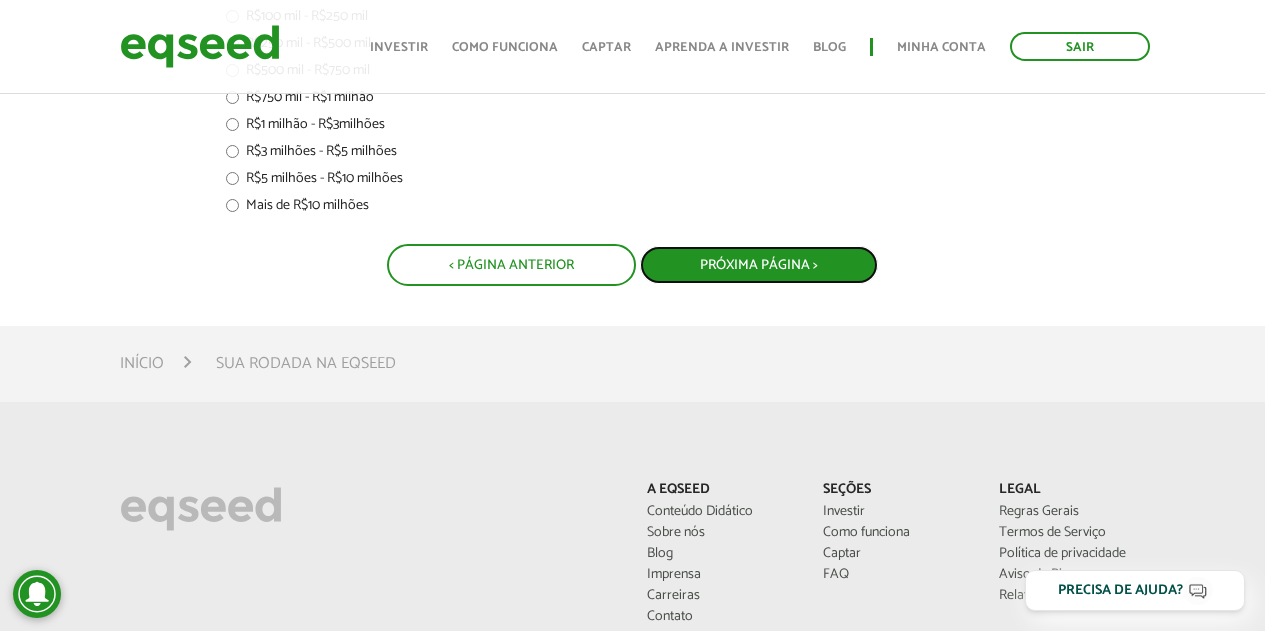 click on "Próxima Página >" at bounding box center (759, 265) 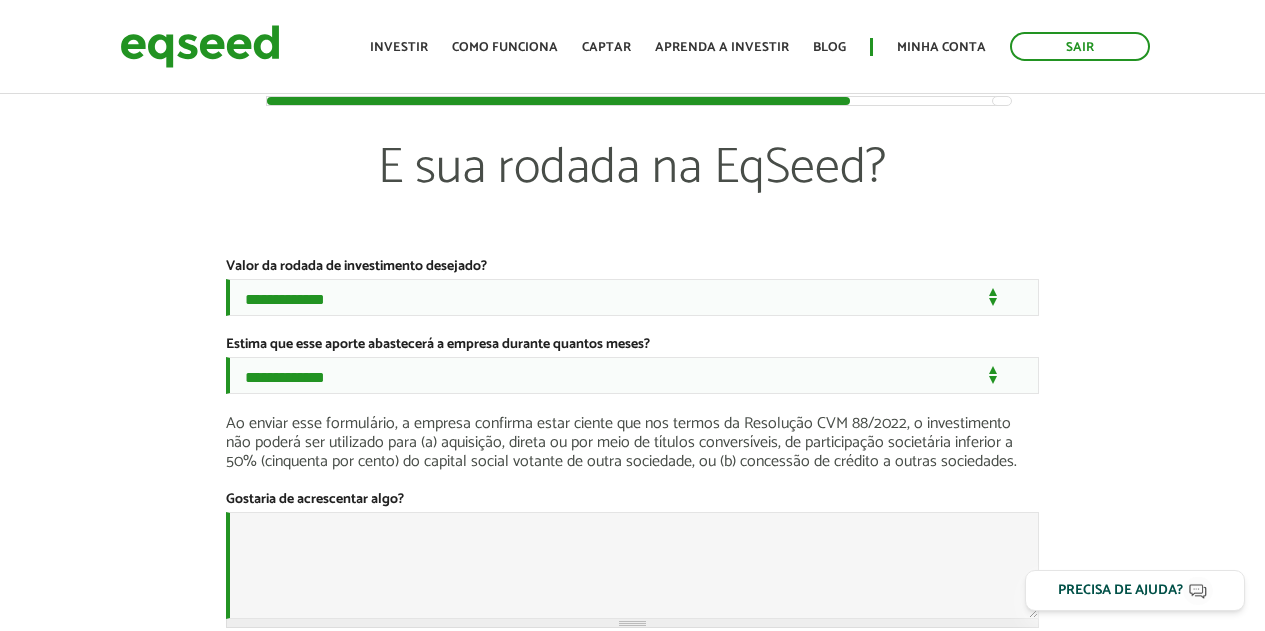 scroll, scrollTop: 0, scrollLeft: 0, axis: both 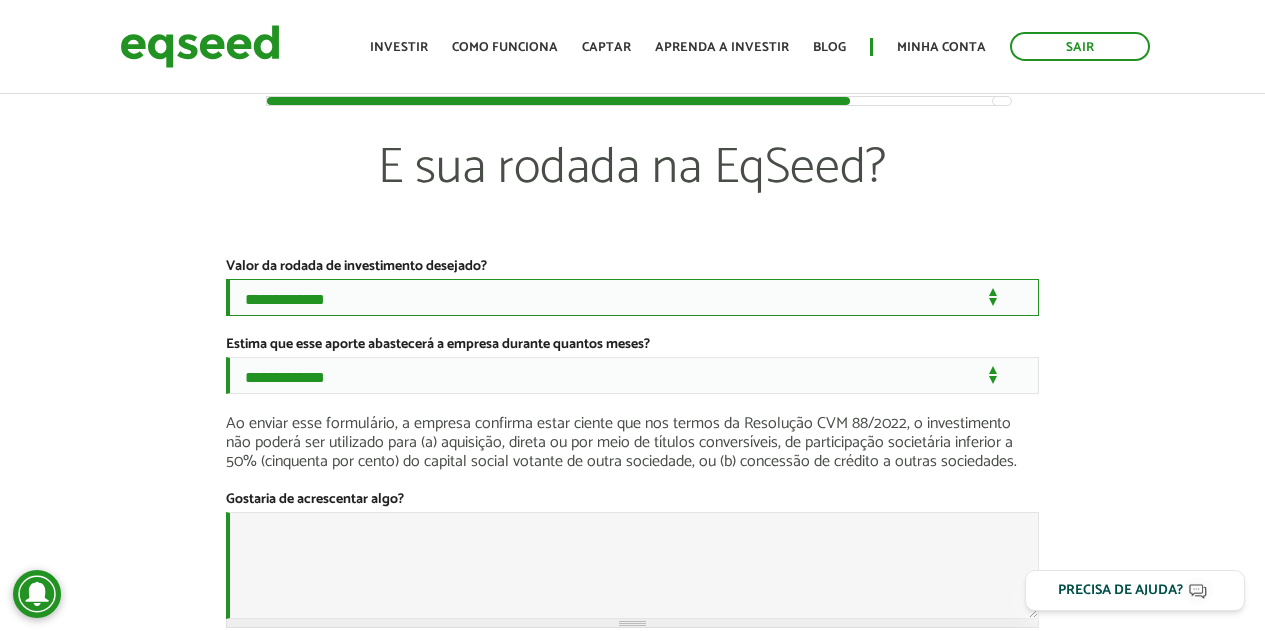 drag, startPoint x: 0, startPoint y: 0, endPoint x: 373, endPoint y: 306, distance: 482.45724 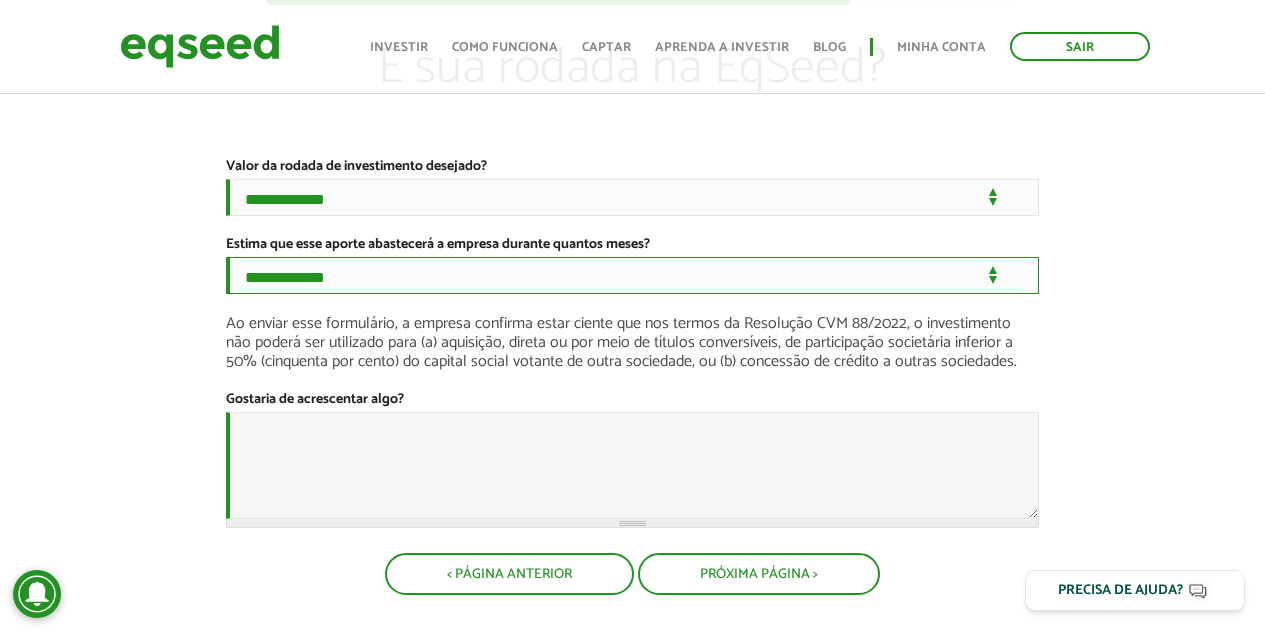 click on "**********" at bounding box center [632, 275] 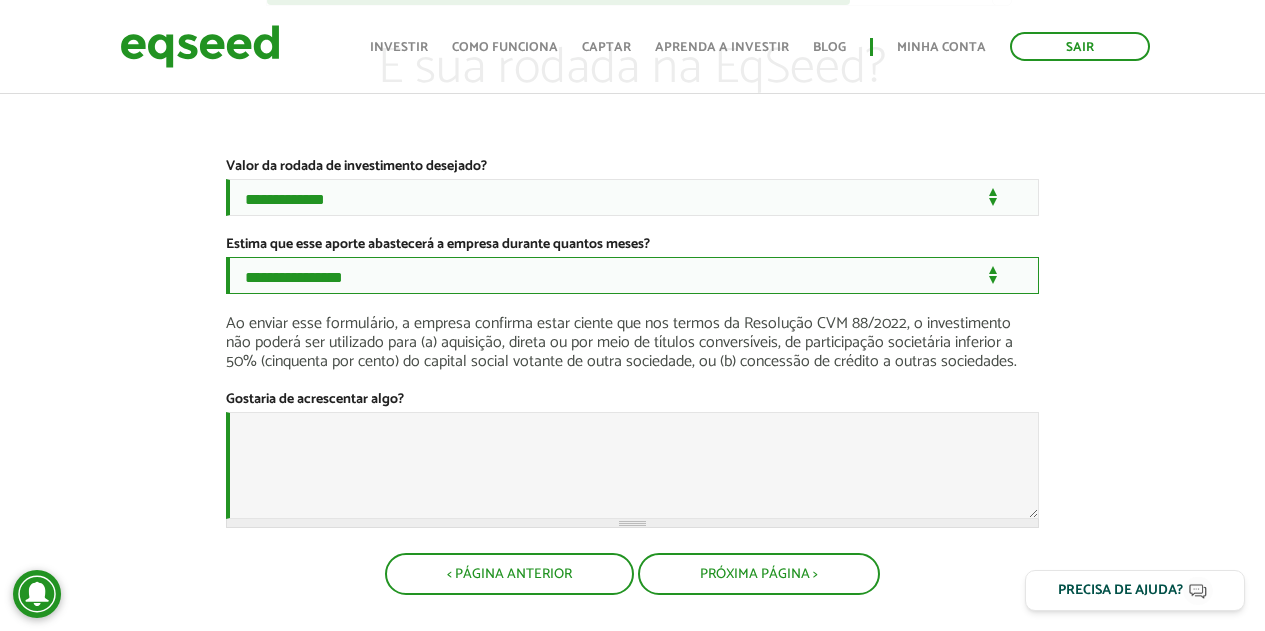 click on "**********" at bounding box center (632, 275) 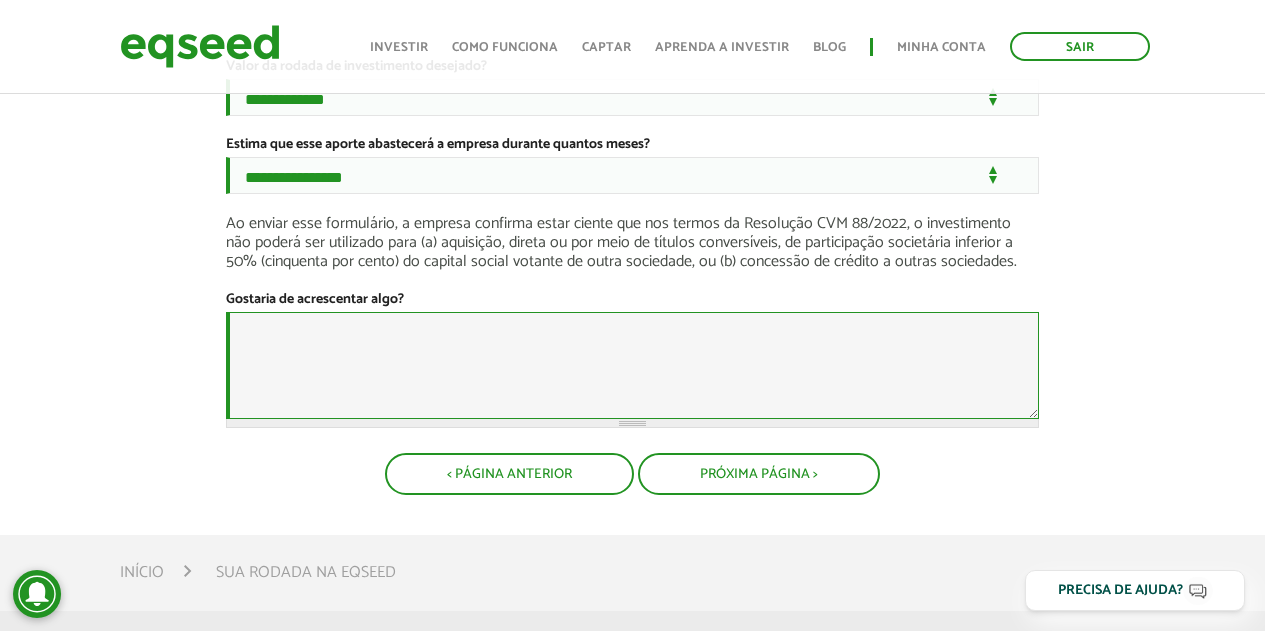 click on "Gostaria de acrescentar algo?" at bounding box center (632, 365) 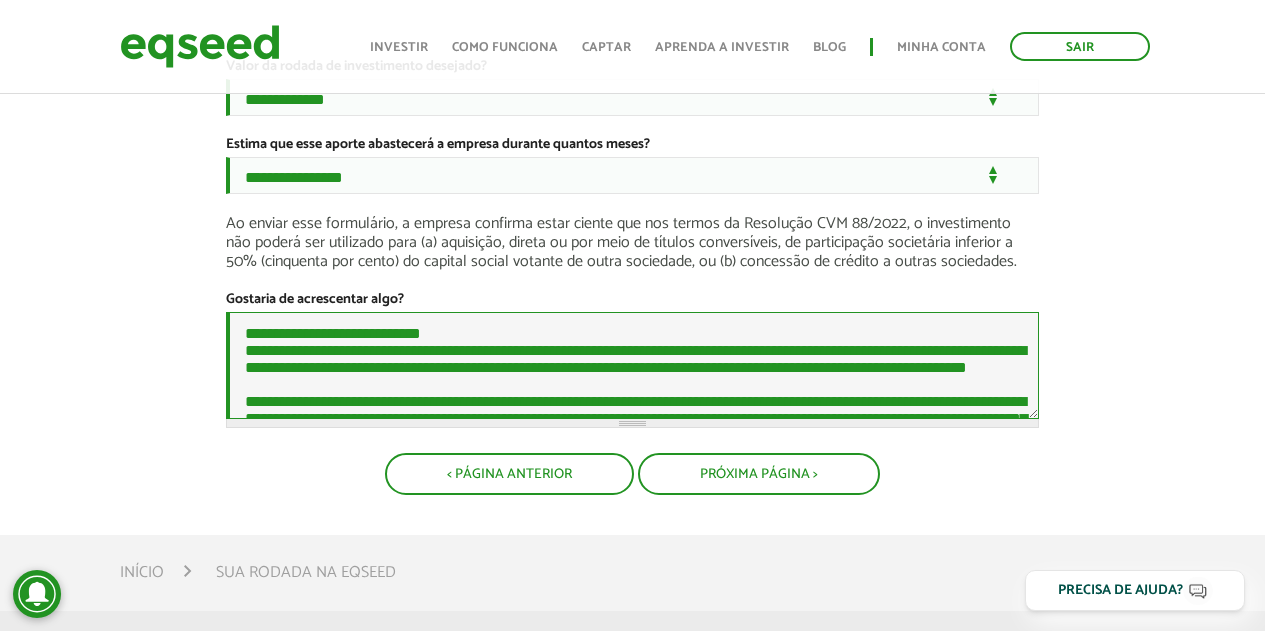 scroll, scrollTop: 614, scrollLeft: 0, axis: vertical 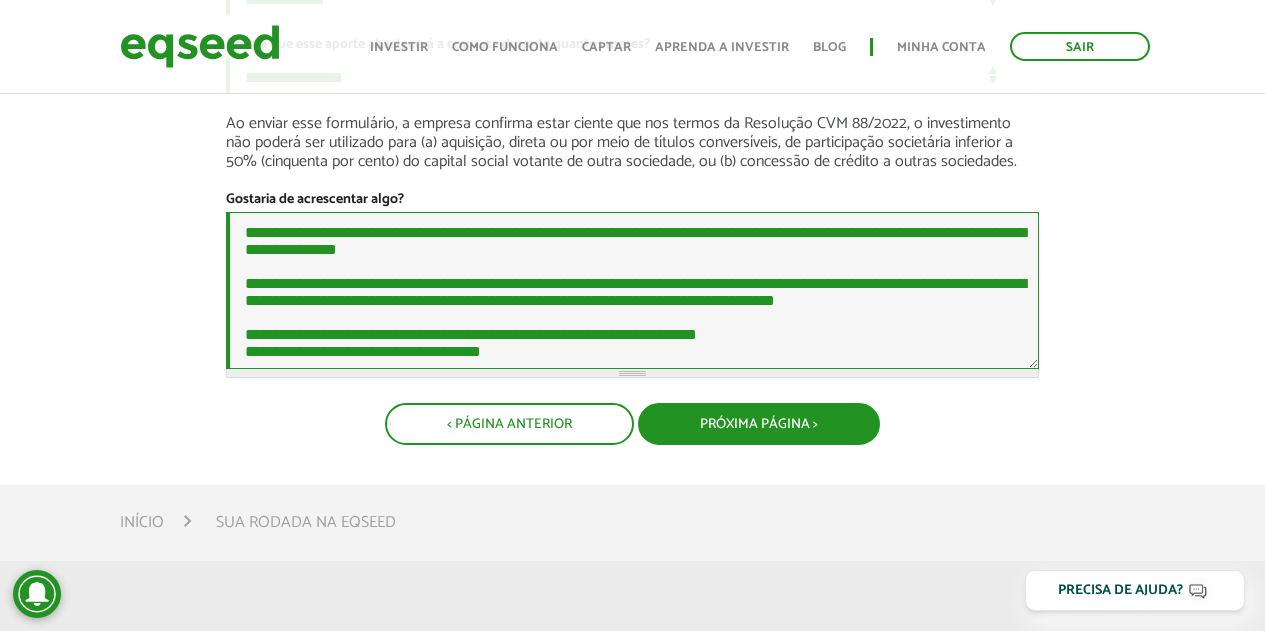 type on "**********" 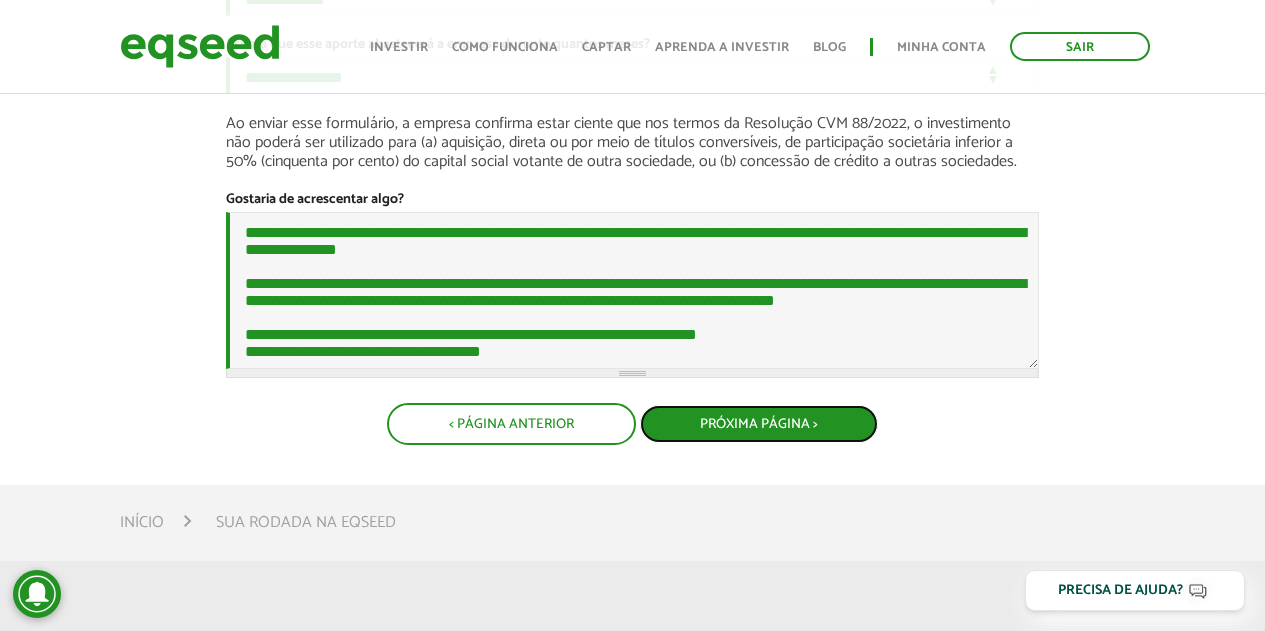 click on "Próxima Página >" at bounding box center [759, 424] 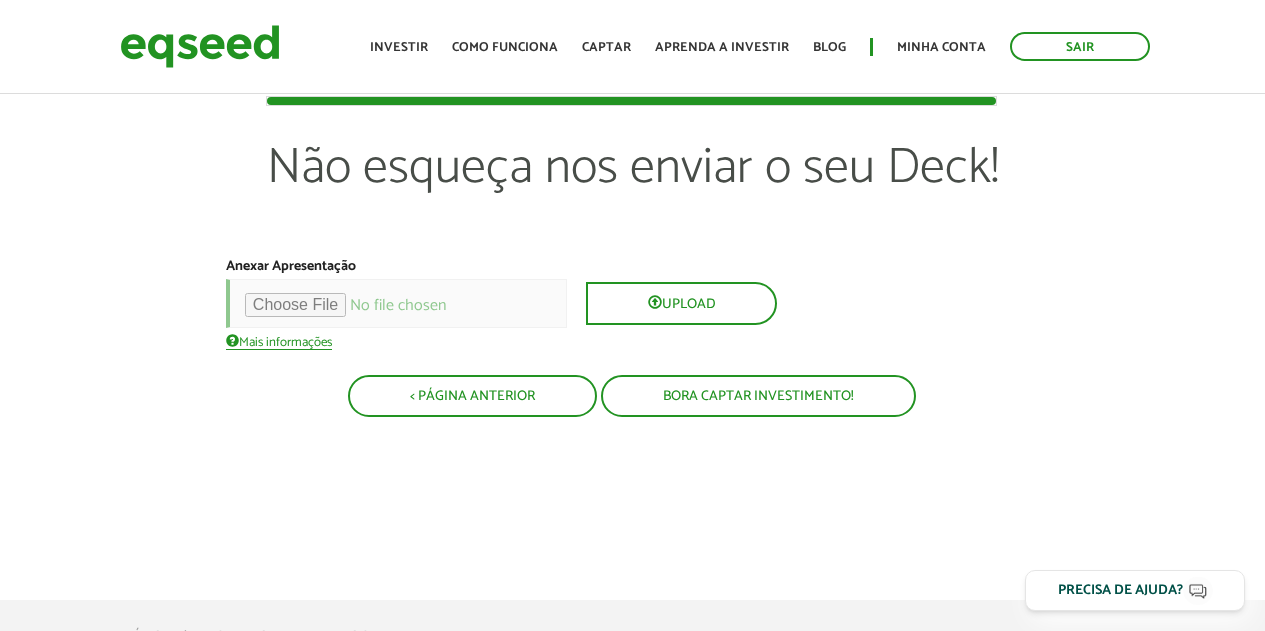 scroll, scrollTop: 0, scrollLeft: 0, axis: both 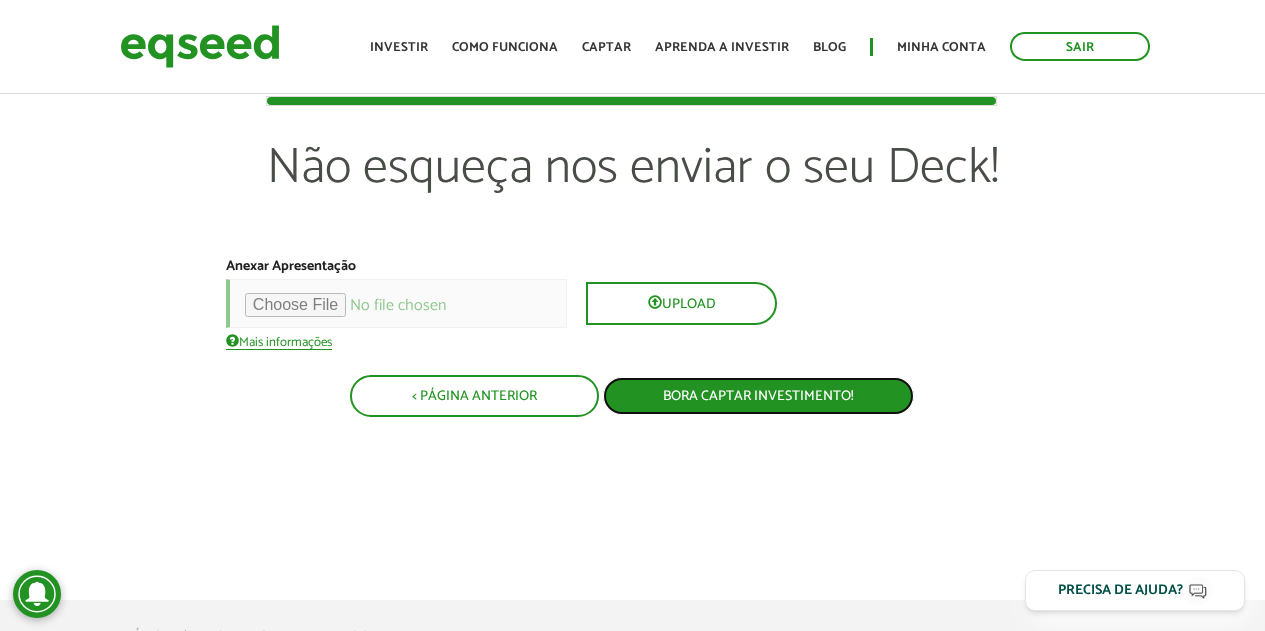 click on "Bora captar investimento!" at bounding box center [758, 396] 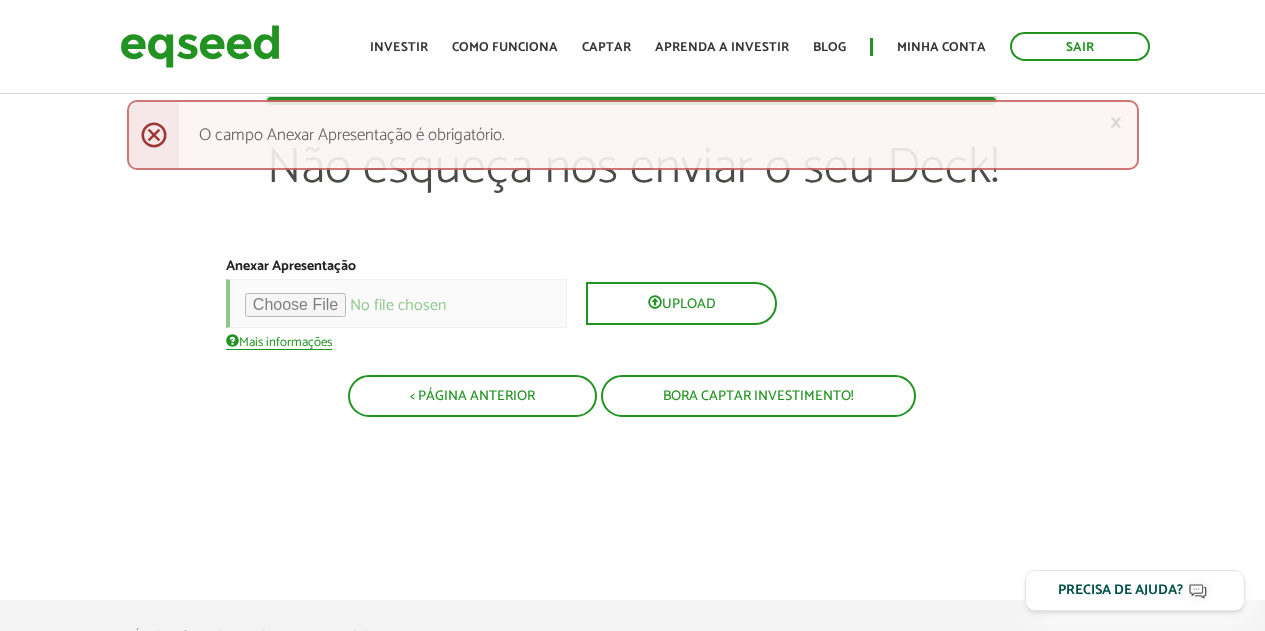 scroll, scrollTop: 0, scrollLeft: 0, axis: both 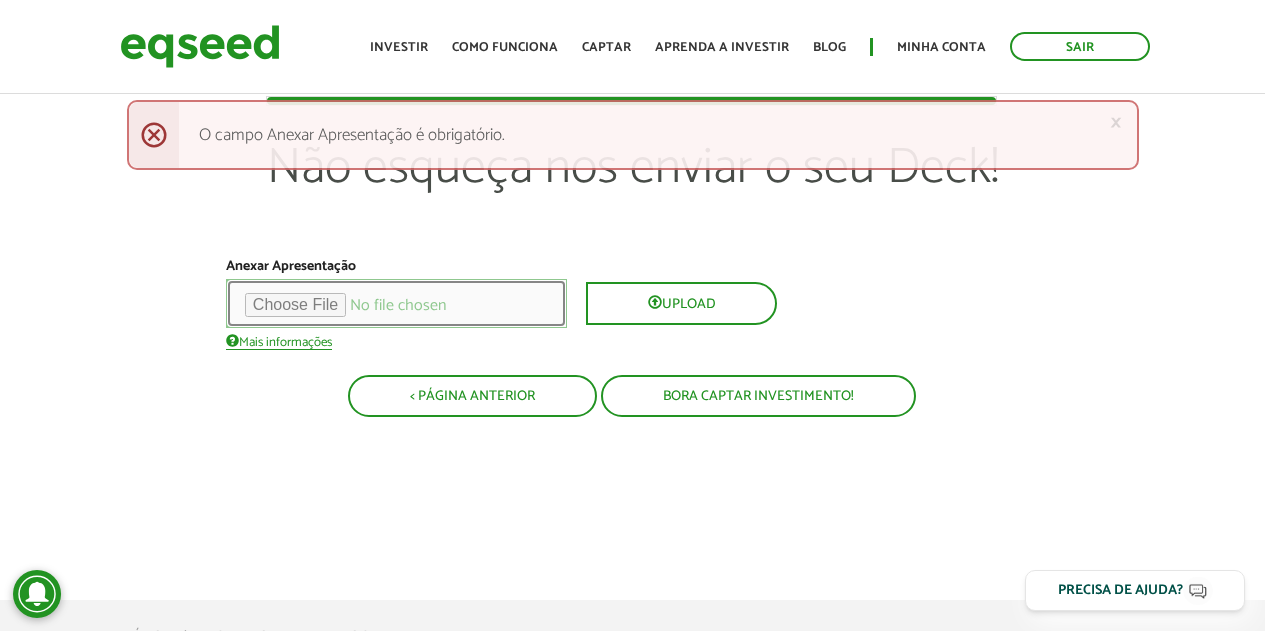 click at bounding box center [396, 303] 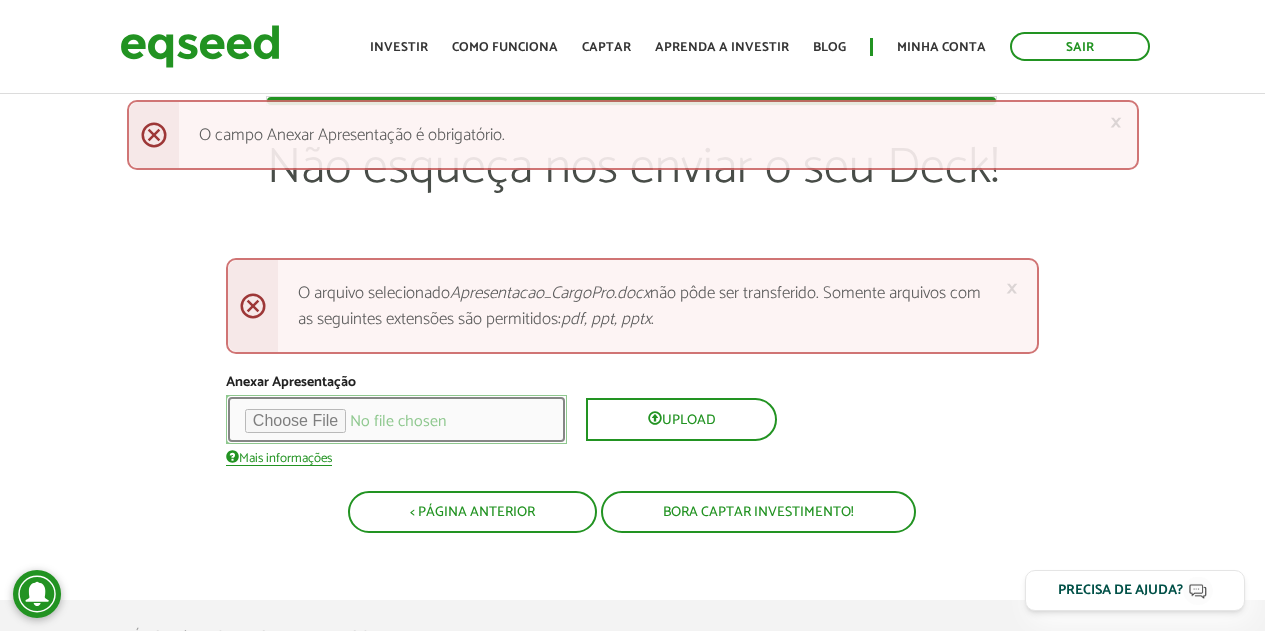 click at bounding box center [396, 419] 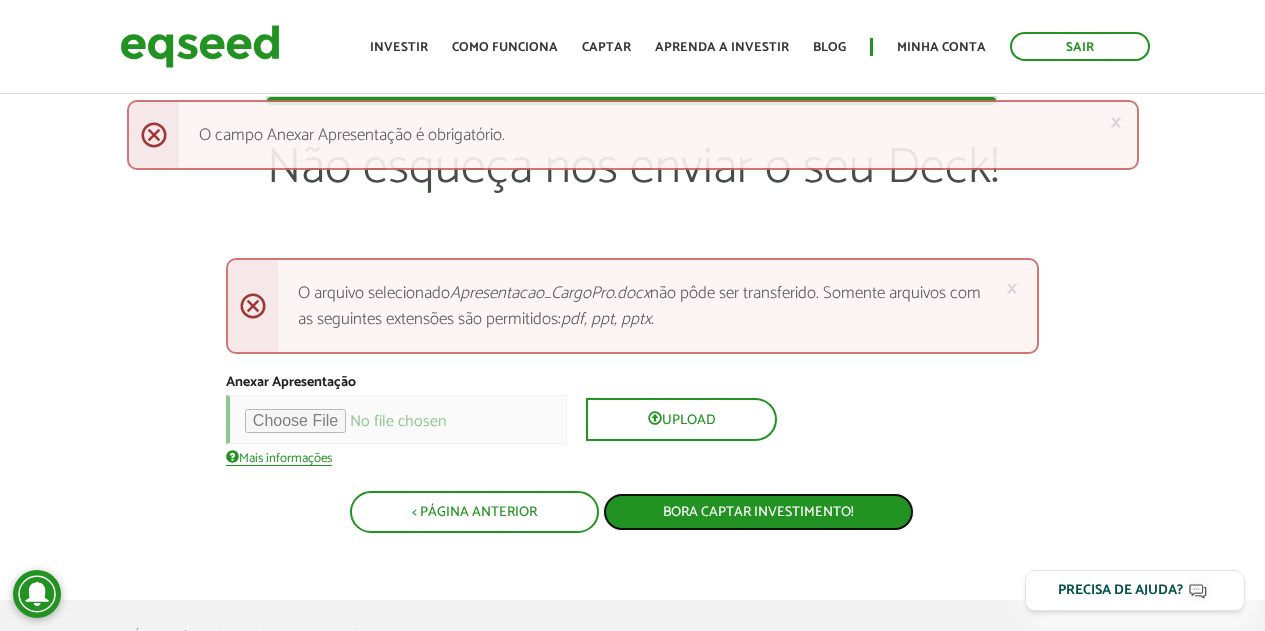 click on "Bora captar investimento!" at bounding box center [758, 512] 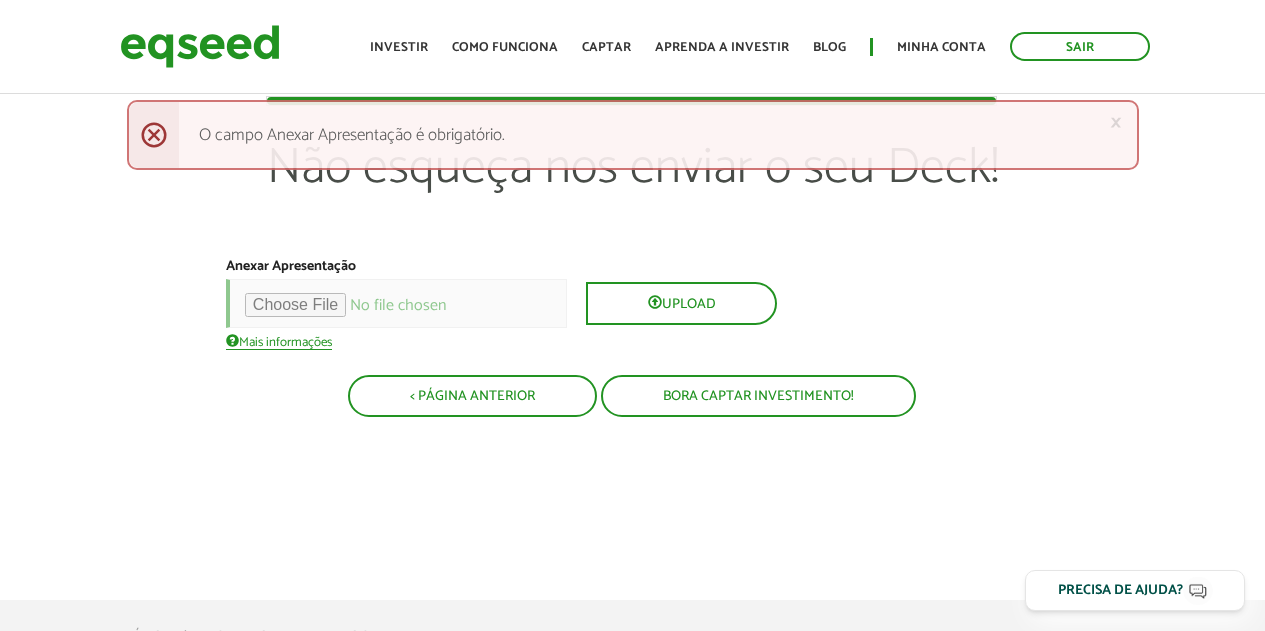 scroll, scrollTop: 0, scrollLeft: 0, axis: both 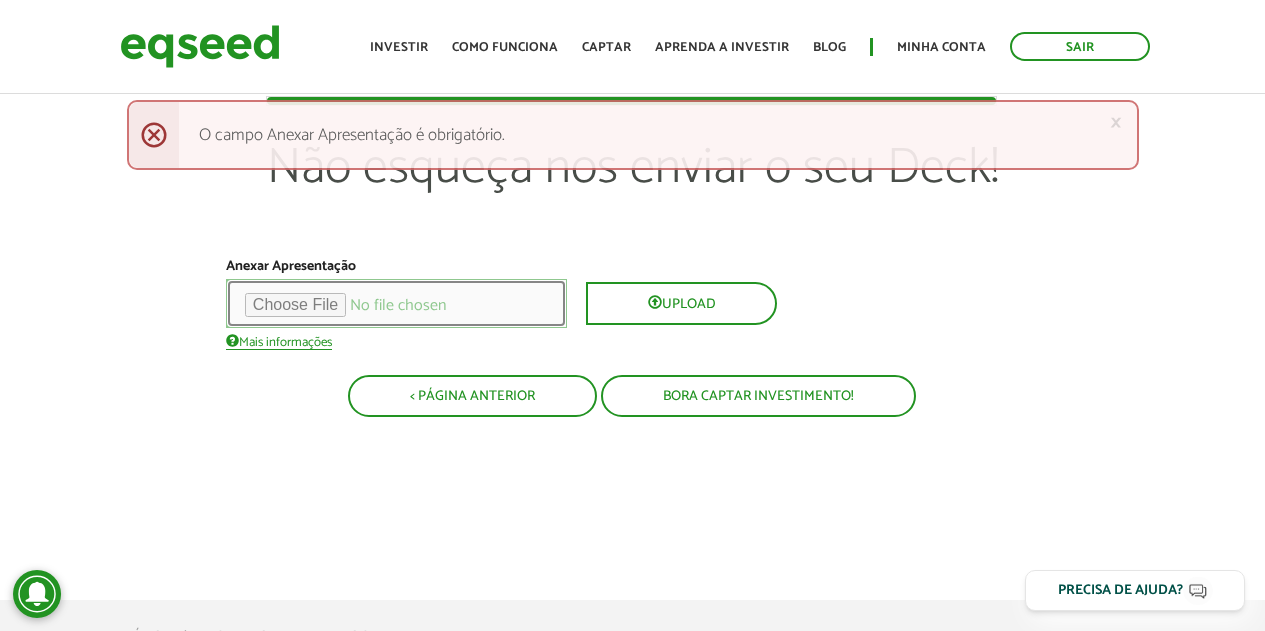click at bounding box center (396, 303) 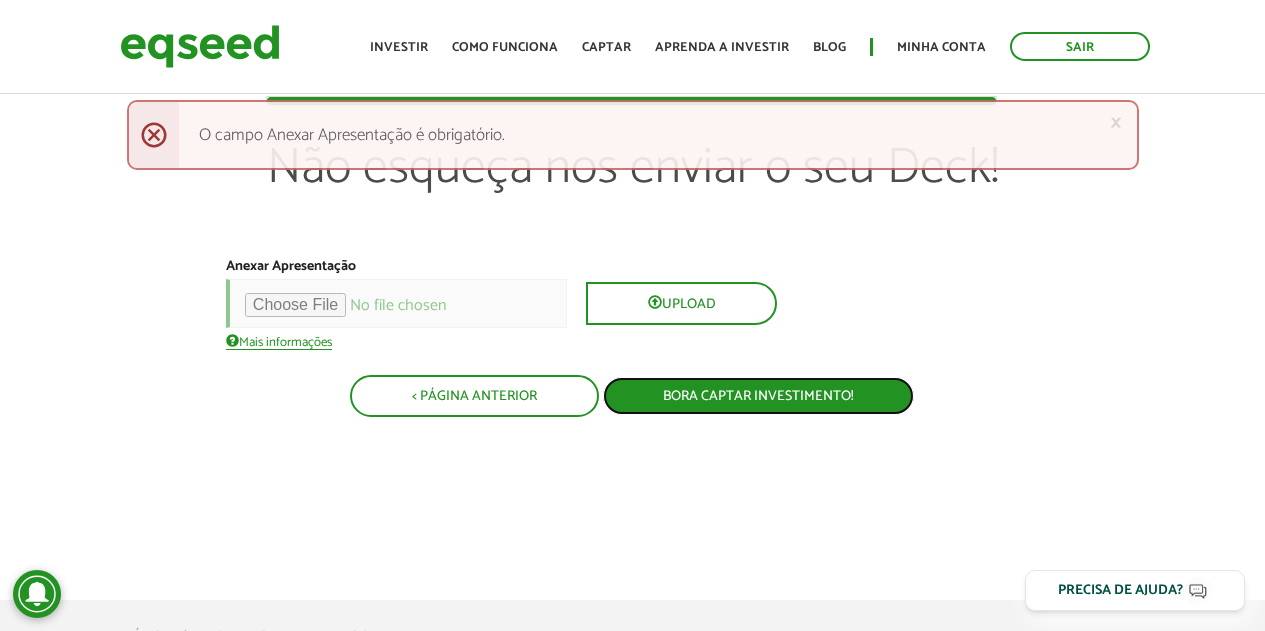 click on "Bora captar investimento!" at bounding box center [758, 396] 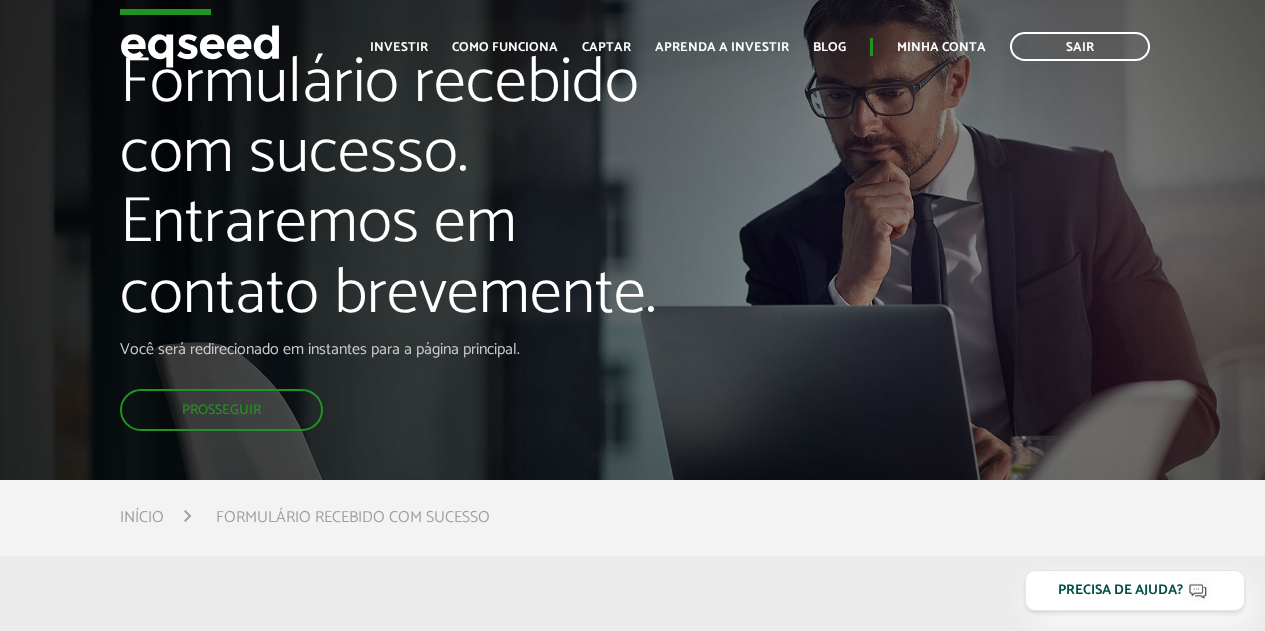 scroll, scrollTop: 0, scrollLeft: 0, axis: both 